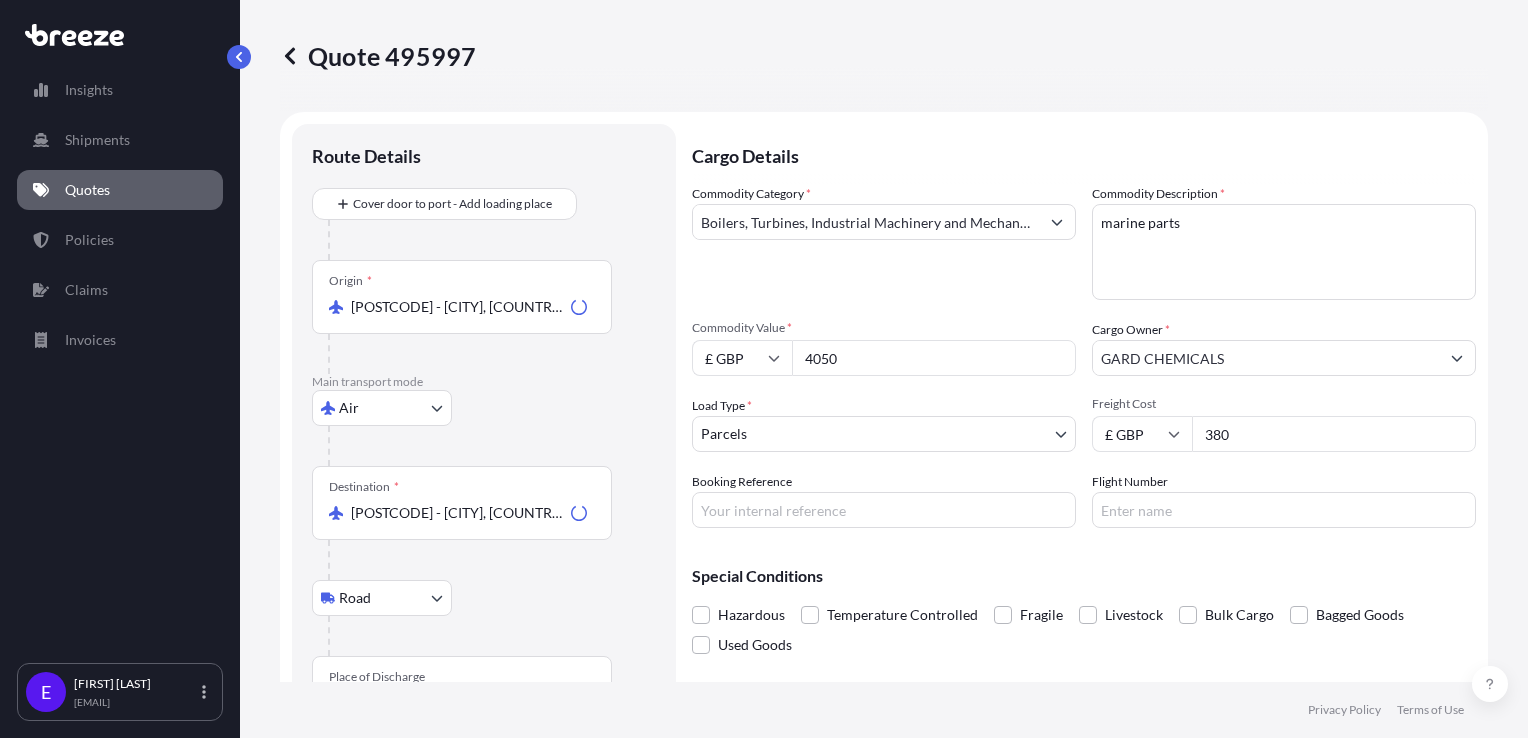 select on "Air" 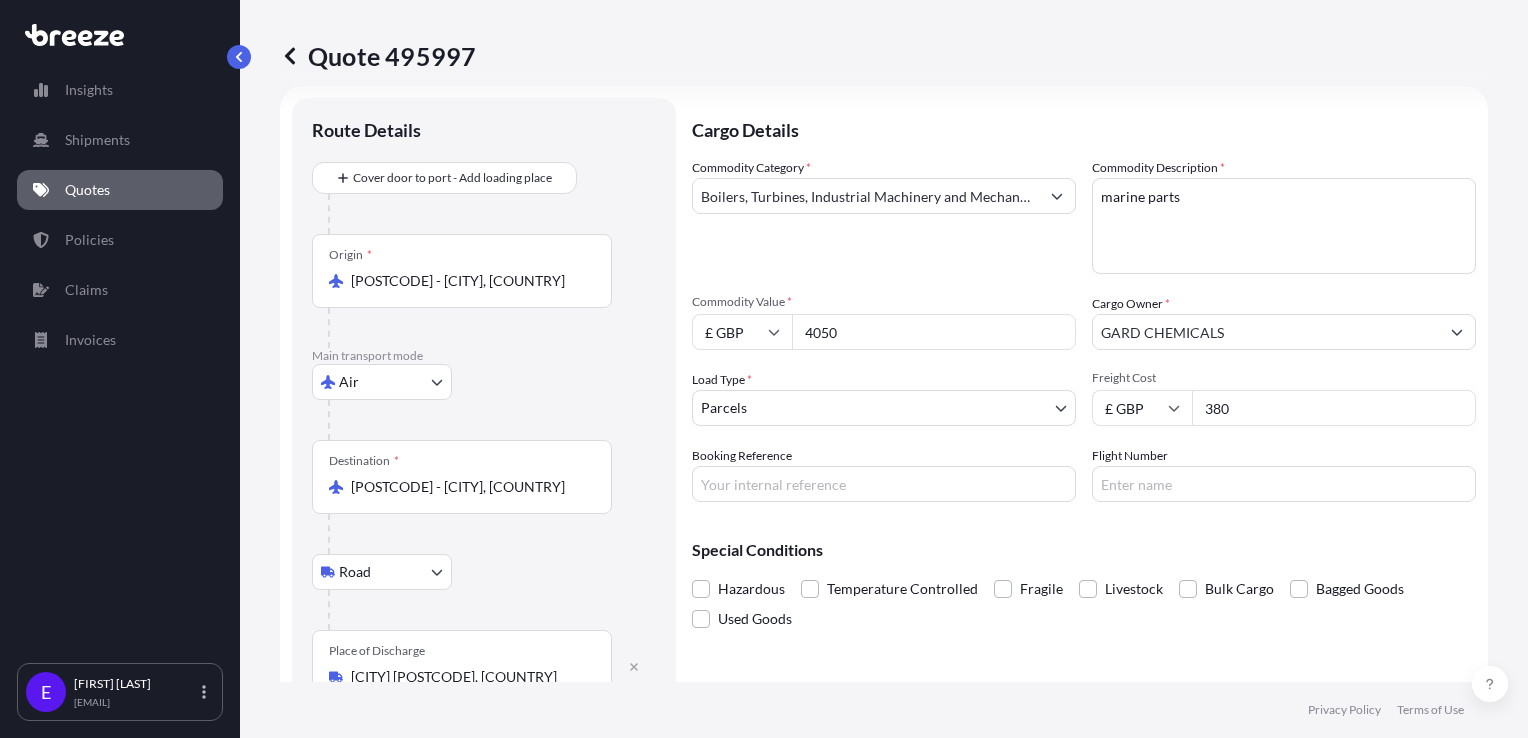 scroll, scrollTop: 0, scrollLeft: 0, axis: both 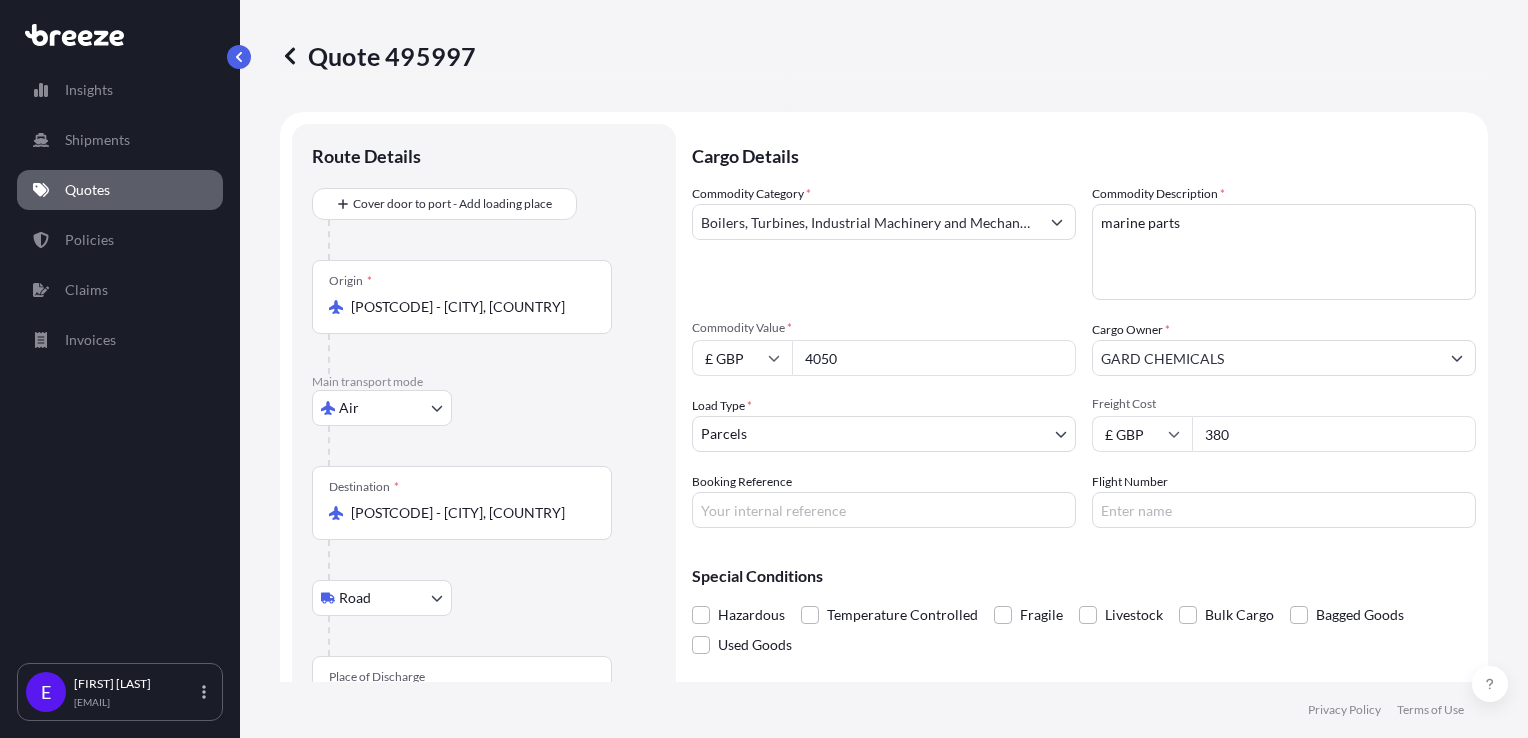 click on "Insights Shipments Quotes Policies Claims Invoices E [FIRST]   [LAST] [EMAIL] Quote 495997 Route Details   Cover door to port - Add loading place Place of loading Road Road Rail Origin * GBMNC / MAN - [CITY], [COUNTRY] Main transport mode Air Sea Air Road Rail Destination * AUAWP - [CITY], [COUNTRY] Road Road Rail Place of Discharge [CITY] [POSTCODE], [COUNTRY] Cargo Details Commodity Category * Boilers, Turbines, Industrial Machinery and Mechanical Appliances Commodity Description * marine parts Commodity Value   * £ GBP 4050 Cargo Owner * GARD CHEMICALS Load Type * Parcels PALLET CONTAINER PARCELS CARTONS Freight Cost   £ GBP 380 Booking Reference Flight Number Special Conditions Hazardous Temperature Controlled Fragile Livestock Bulk Cargo Bagged Goods Used Goods Cancel Changes Save Changes Here's your insurance offer Commodity Category Boilers, Turbines, Industrial Machinery and Mechanical Appliances  Insured Value £ 4 , 873 . 00 Cargo Owner GARD CHEMICALS  :" at bounding box center (764, 369) 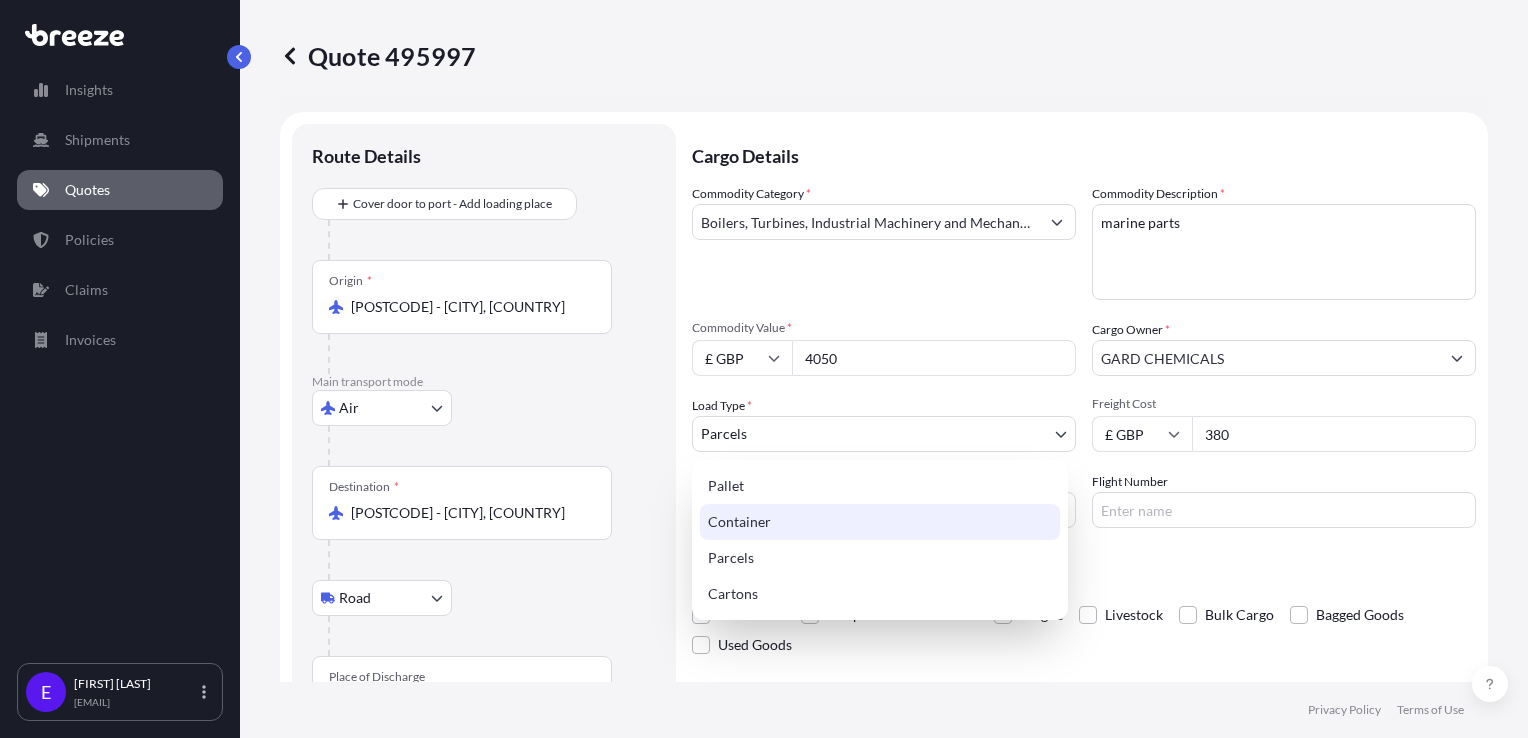 click on "Container" at bounding box center (880, 522) 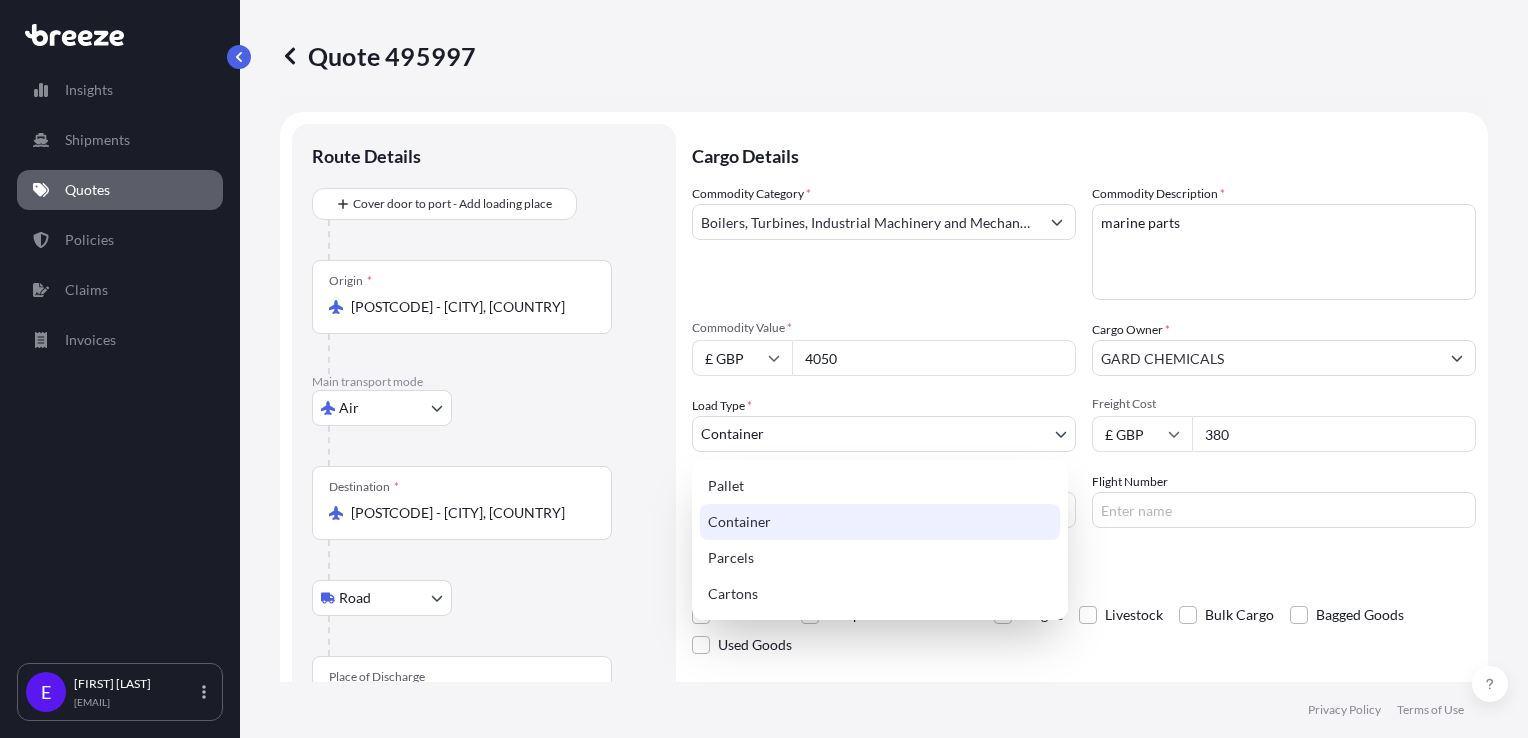 click on "Insights Shipments Quotes Policies Claims Invoices E [FIRST]   [LAST] [EMAIL] Quote 495997 Route Details   Cover door to port - Add loading place Place of loading Road Road Rail Origin * GBMNC / MAN - [CITY], [COUNTRY] Main transport mode Air Sea Air Road Rail Destination * AUAWP - [CITY], [COUNTRY] Road Road Rail Place of Discharge [CITY] [POSTCODE], [COUNTRY] Cargo Details Commodity Category * Boilers, Turbines, Industrial Machinery and Mechanical Appliances Commodity Description * marine parts Commodity Value   * £ GBP 4050 Cargo Owner * GARD CHEMICALS Load Type * Container PALLET CONTAINER PARCELS CARTONS Freight Cost   £ GBP 380 Booking Reference Flight Number Special Conditions Hazardous Temperature Controlled Fragile Livestock Bulk Cargo Bagged Goods Used Goods Cancel Changes Save Changes Here's your insurance offer Commodity Category Boilers, Turbines, Industrial Machinery and Mechanical Appliances  Insured Value £ 4 , 873 . 00 Cargo Owner GARD CHEMICALS  ." at bounding box center (764, 369) 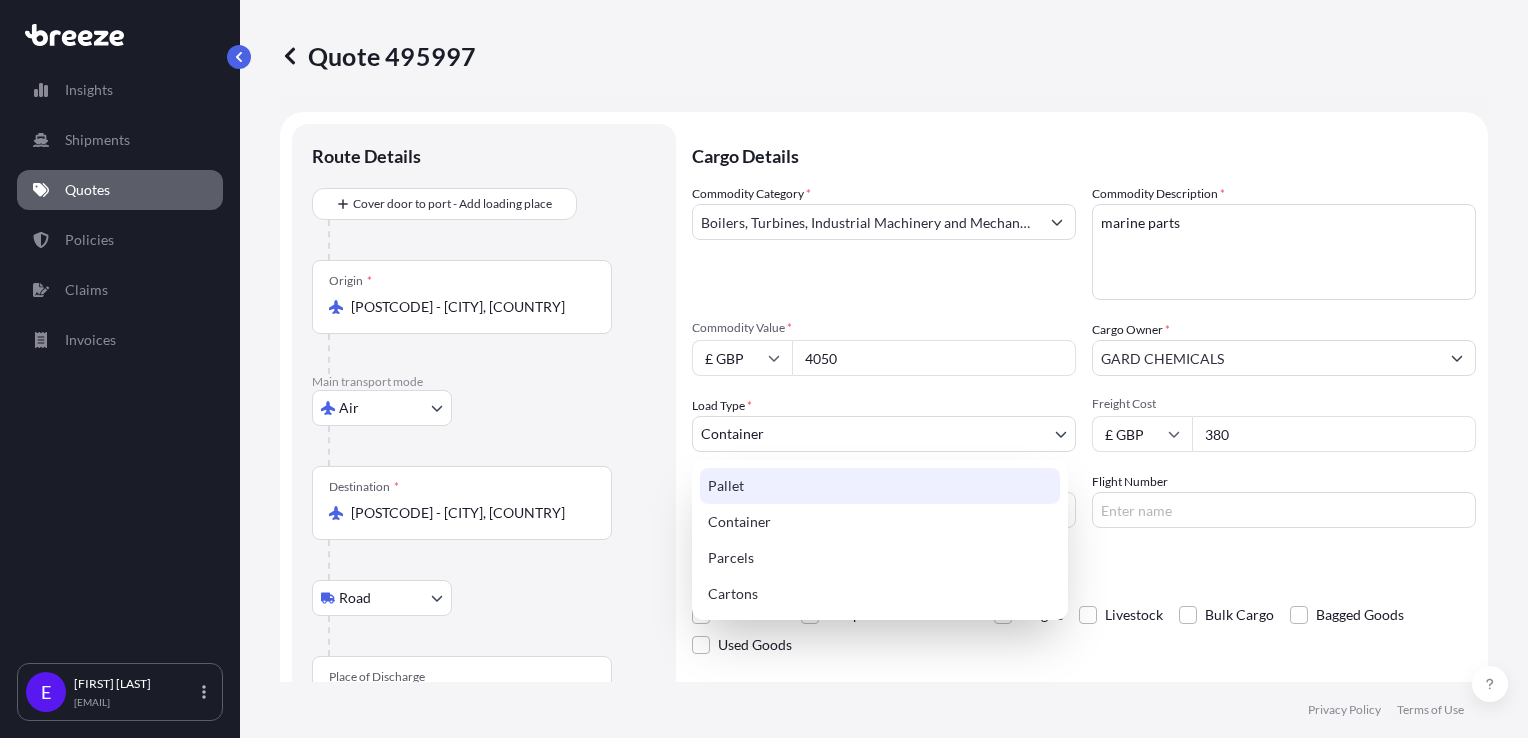 click on "Pallet" at bounding box center [880, 486] 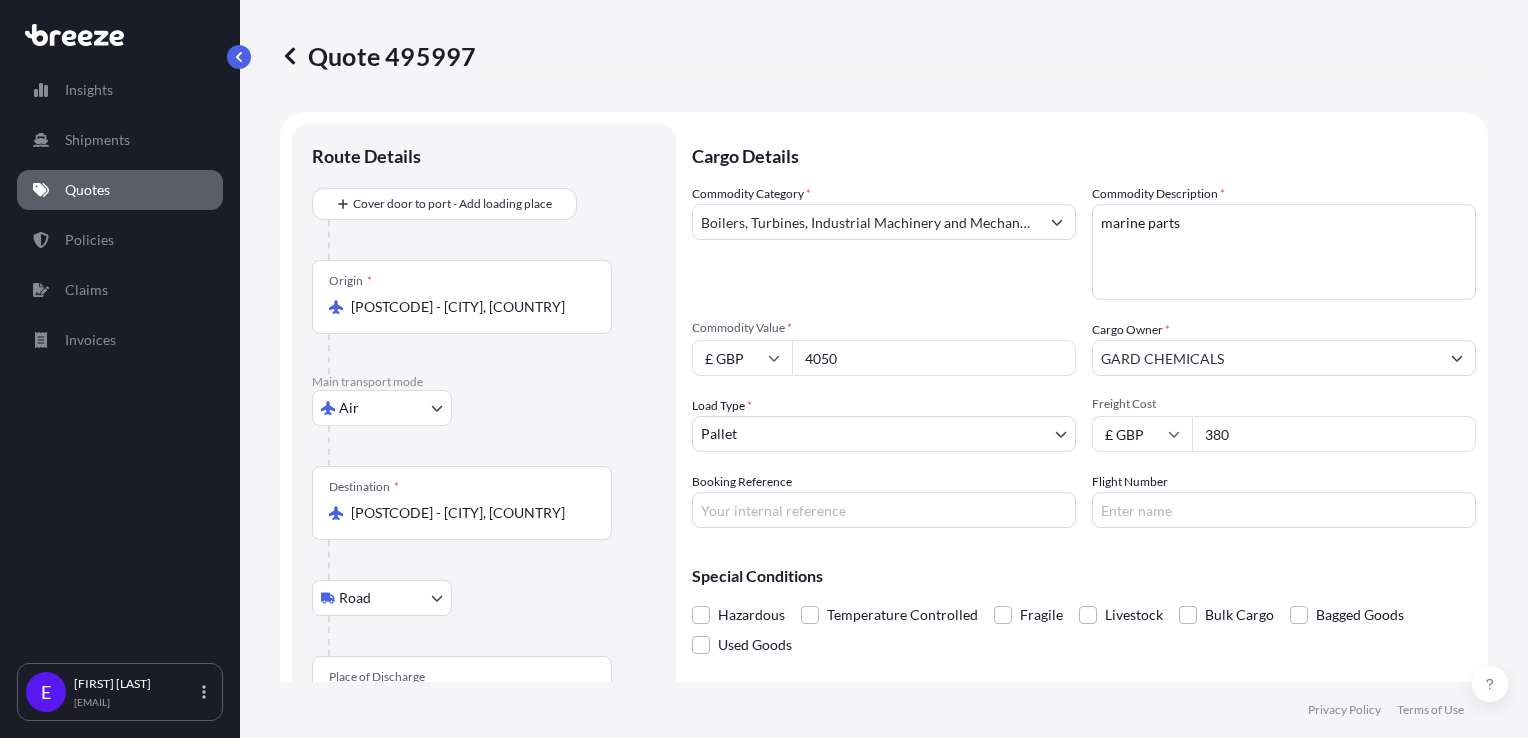 click on "[POSTCODE] - [CITY], [COUNTRY]" at bounding box center (469, 307) 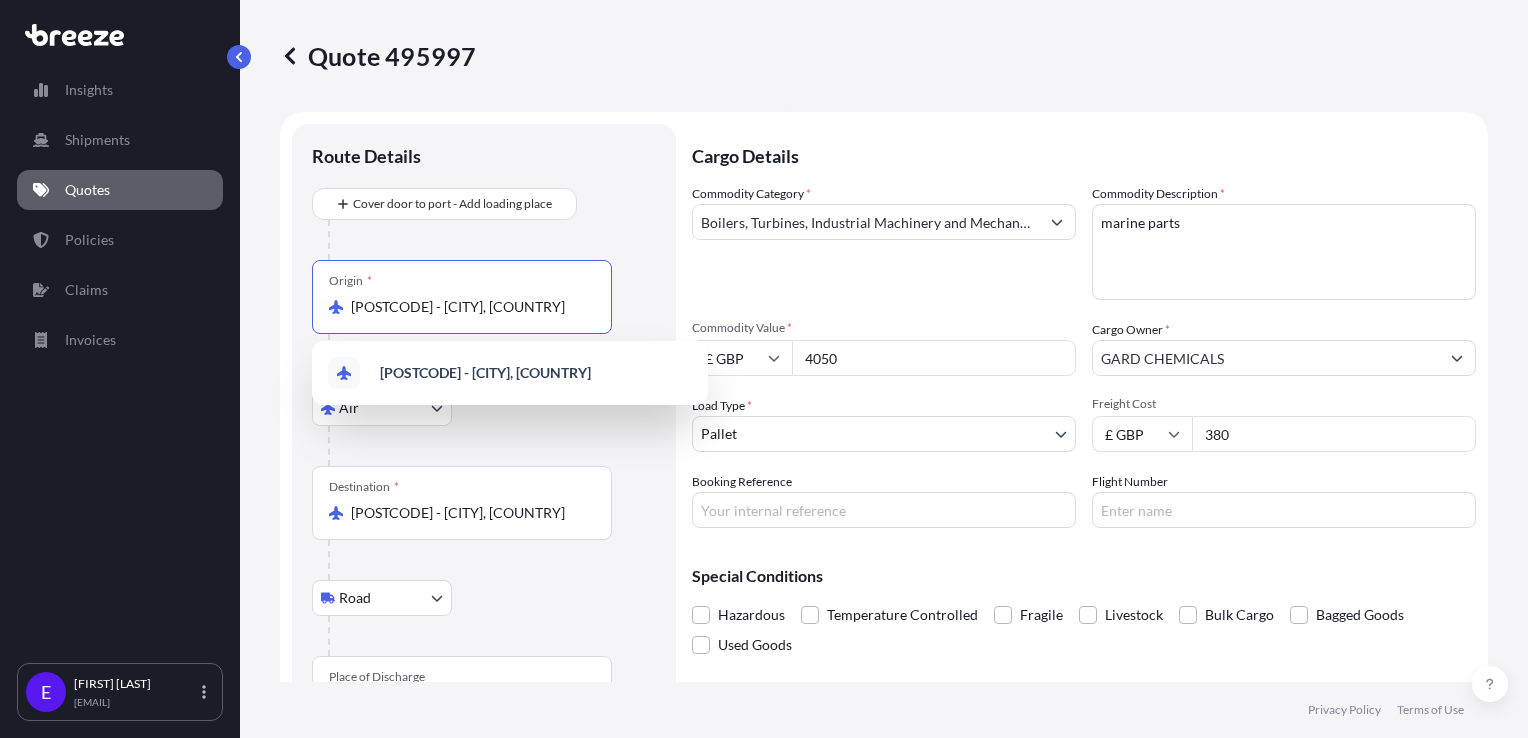 click on "[POSTCODE] - [CITY], [COUNTRY]" at bounding box center (469, 307) 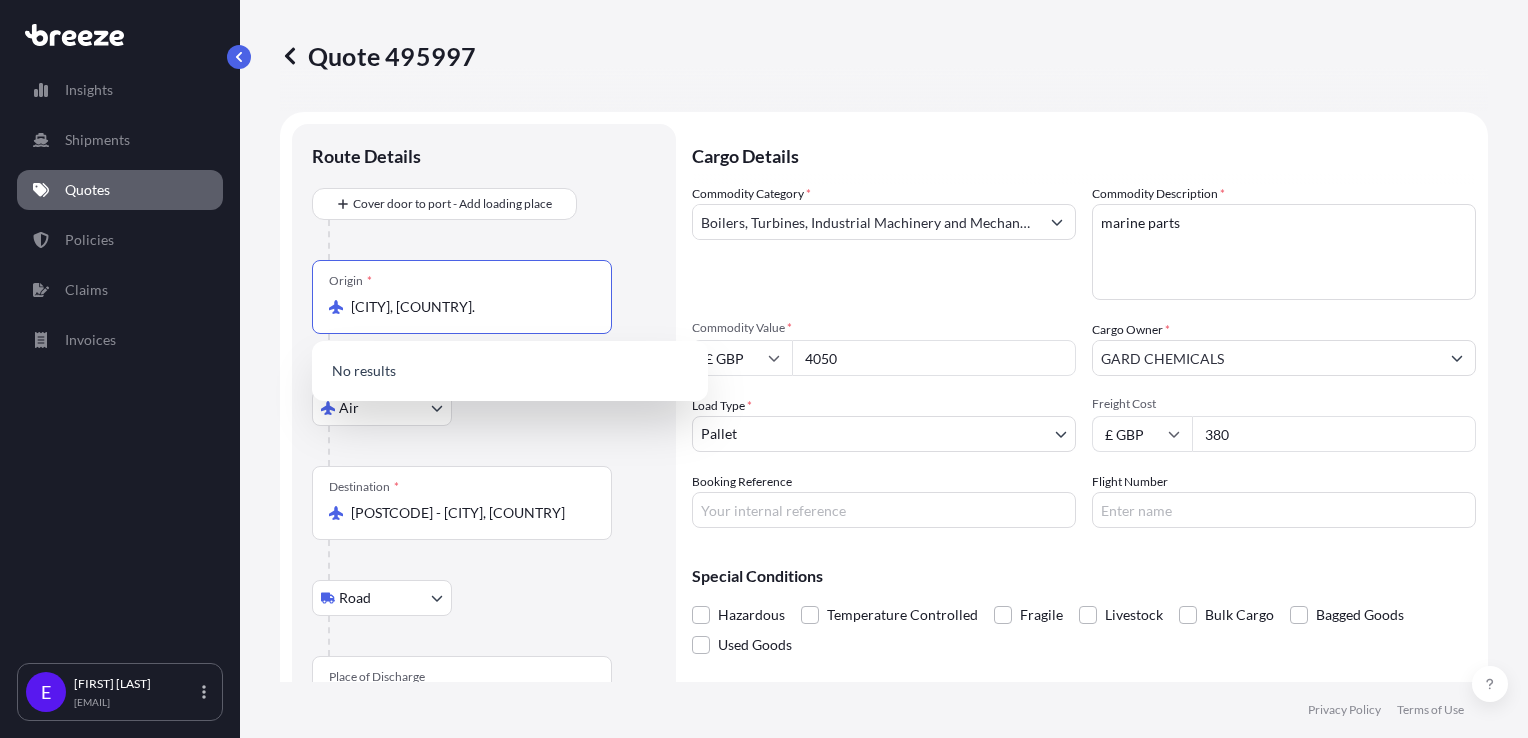 drag, startPoint x: 424, startPoint y: 307, endPoint x: 96, endPoint y: 306, distance: 328.00153 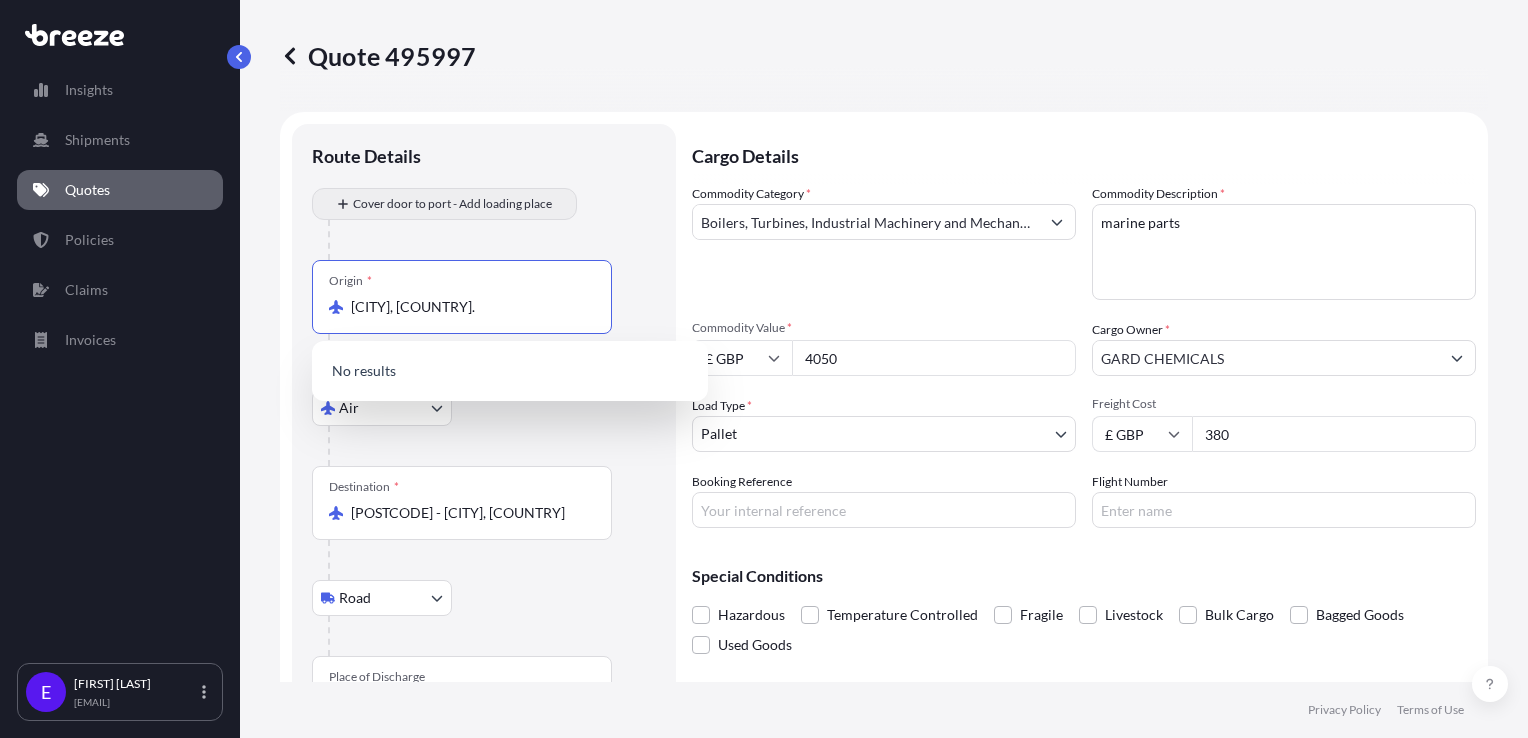 type on "[POSTCODE] - [CITY], [COUNTRY]" 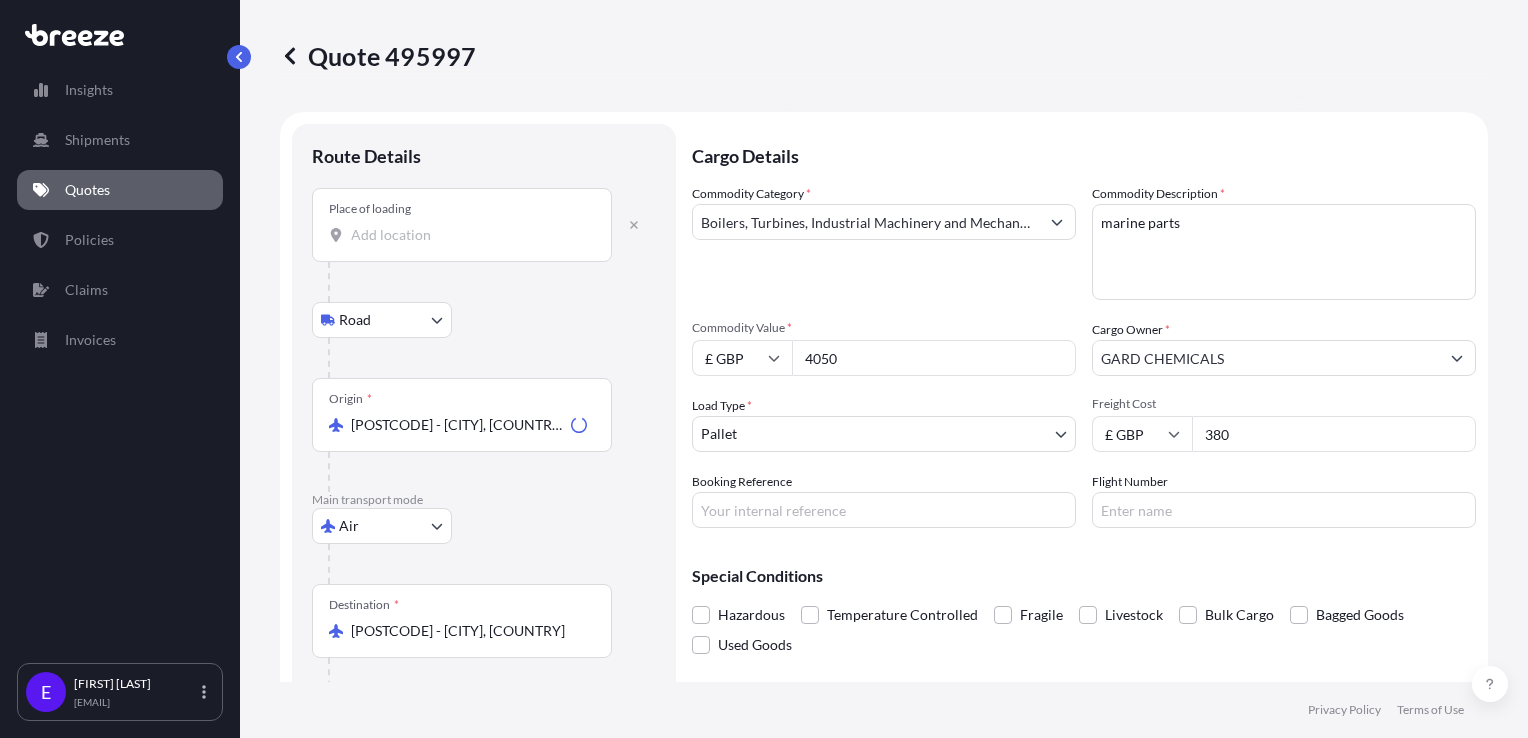 click on "Place of loading" at bounding box center (462, 225) 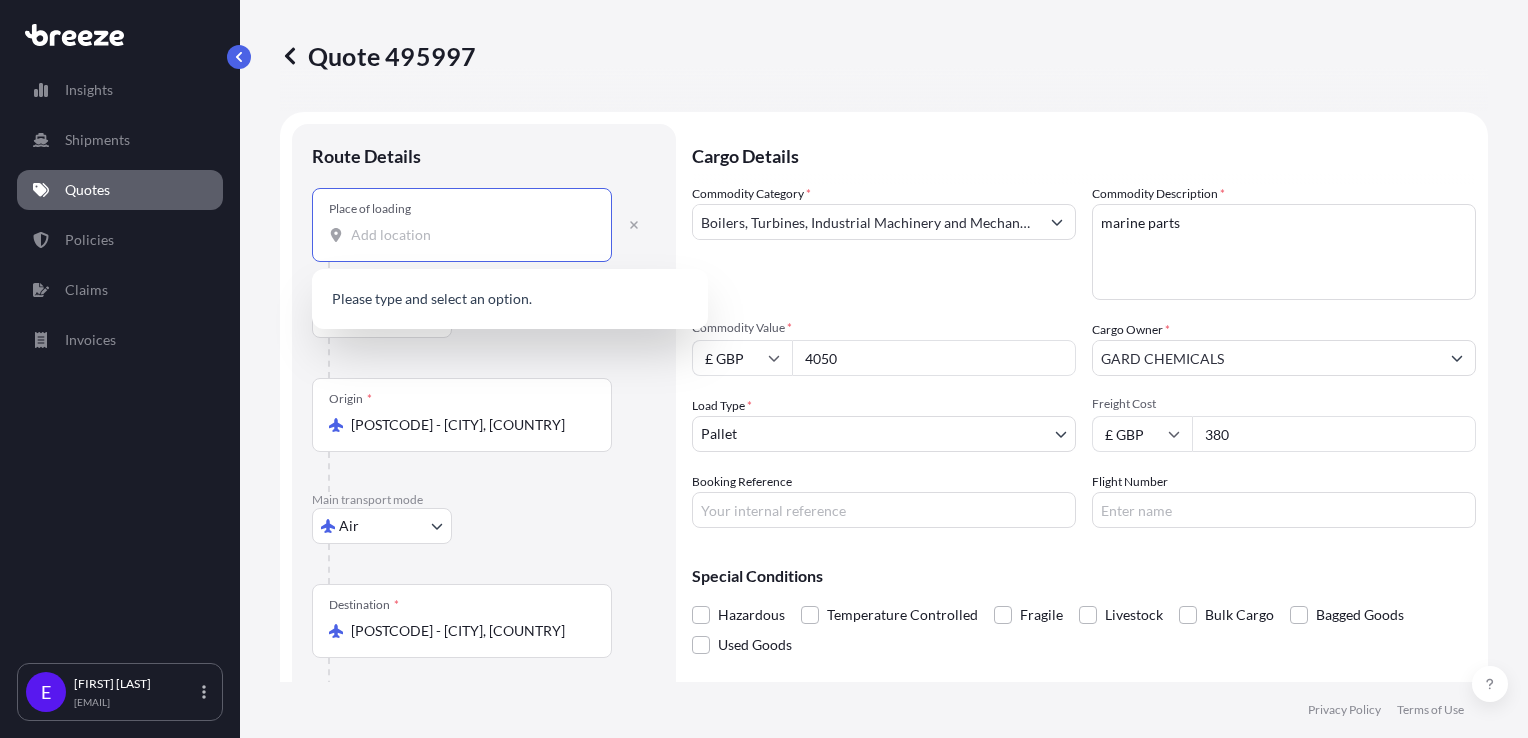 paste on "[CITY], [COUNTRY]." 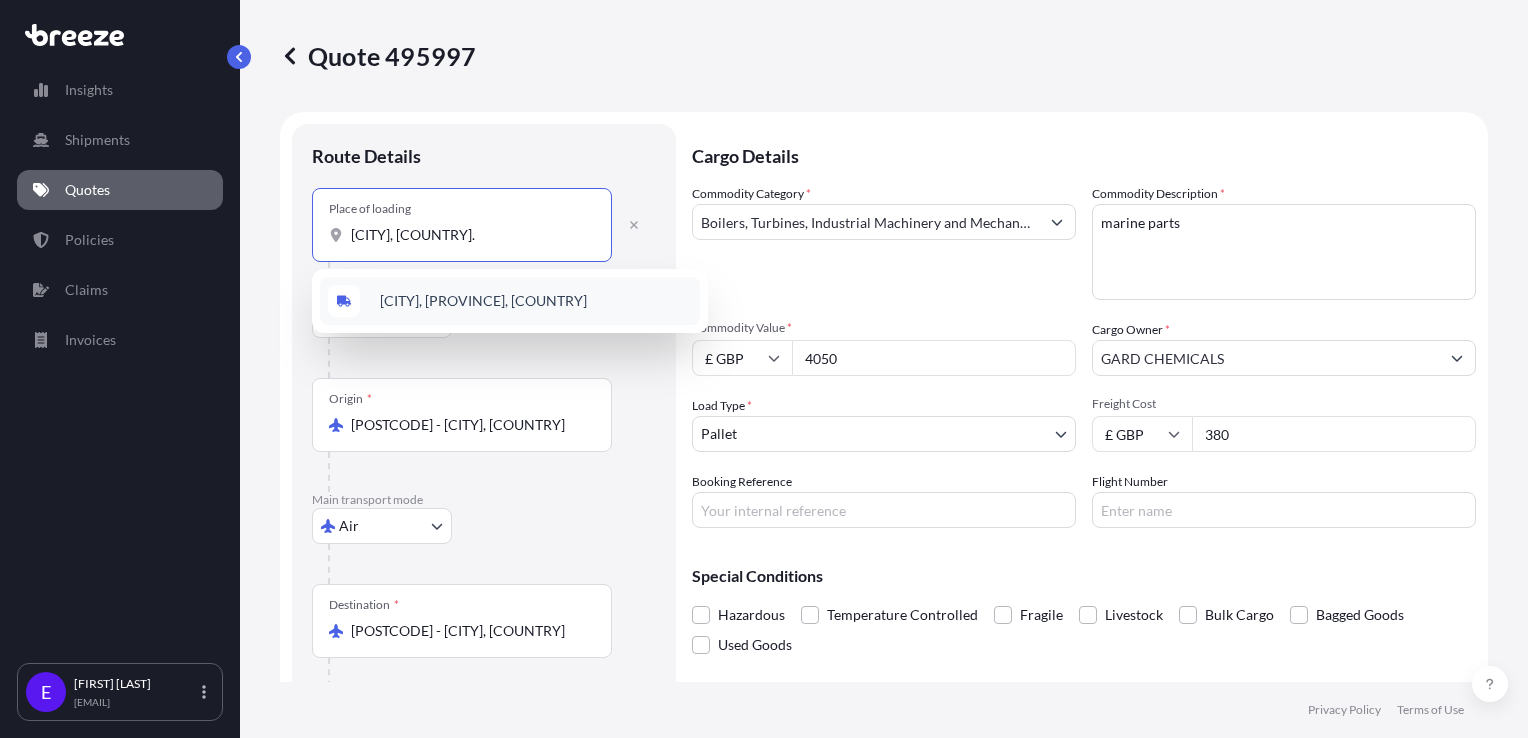 click on "[CITY], [PROVINCE], [COUNTRY]" at bounding box center (483, 301) 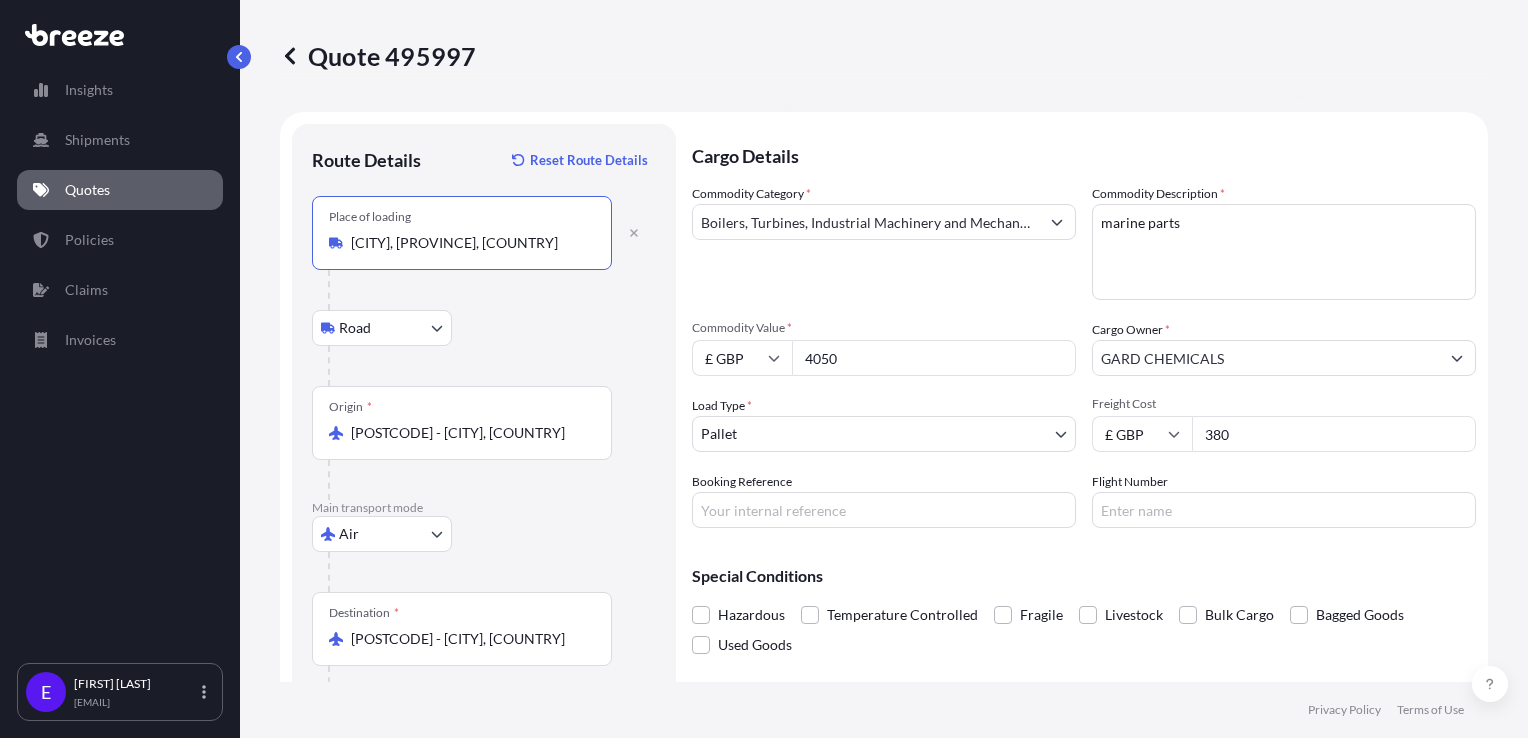type on "[CITY], [PROVINCE], [COUNTRY]" 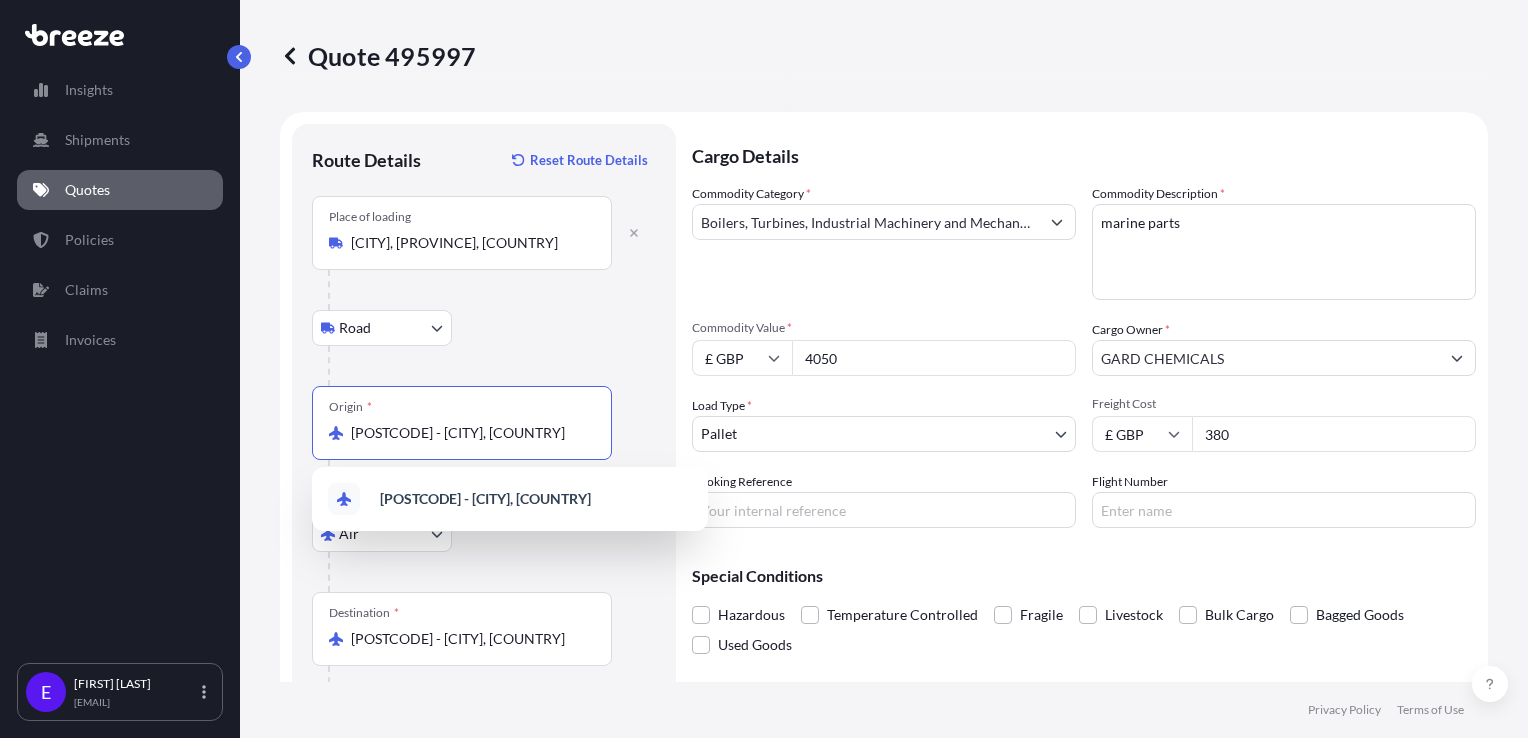click at bounding box center (492, 366) 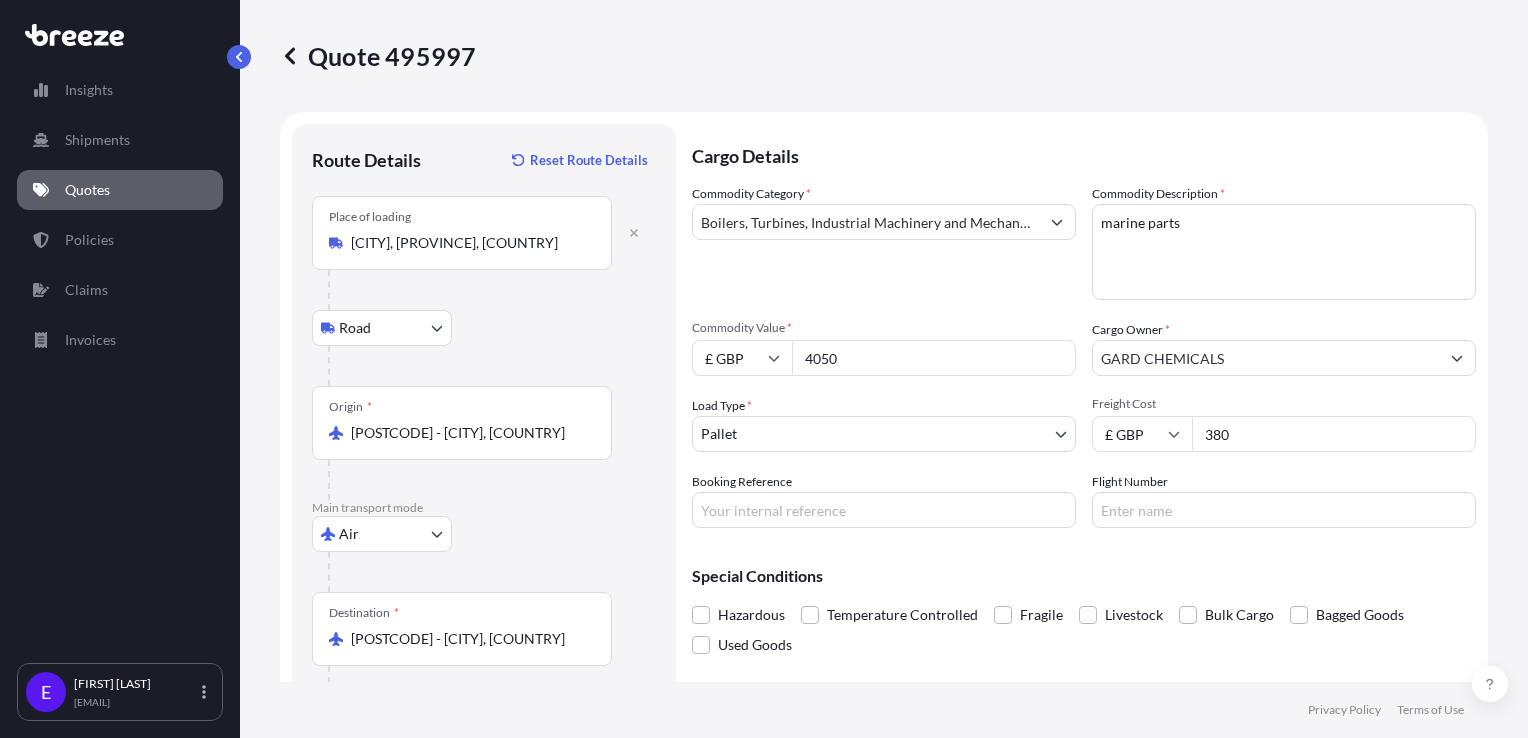 click on "Origin * [POSTCODE] - [CITY], [COUNTRY]" at bounding box center (462, 423) 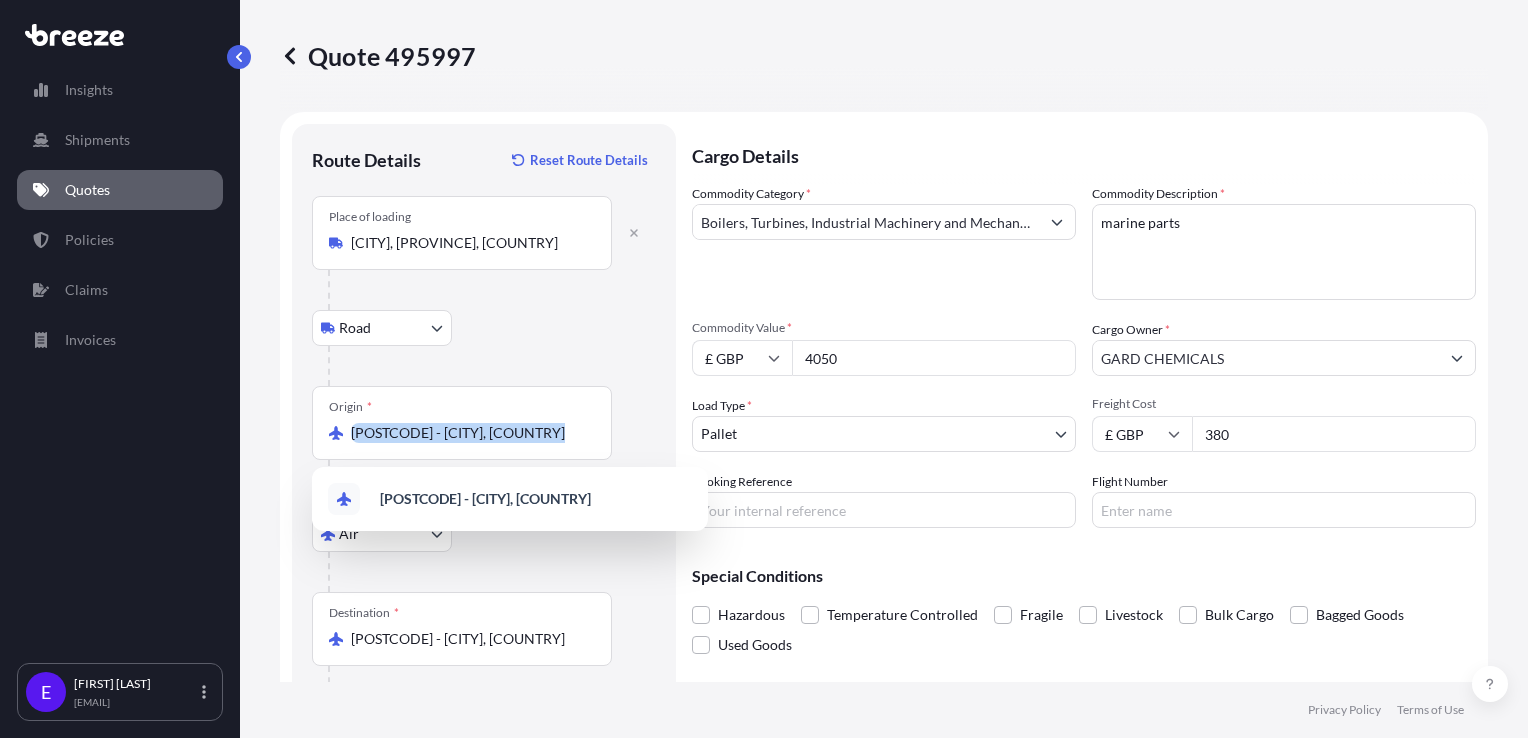 click on "Origin * [POSTCODE] - [CITY], [COUNTRY]" at bounding box center [462, 423] 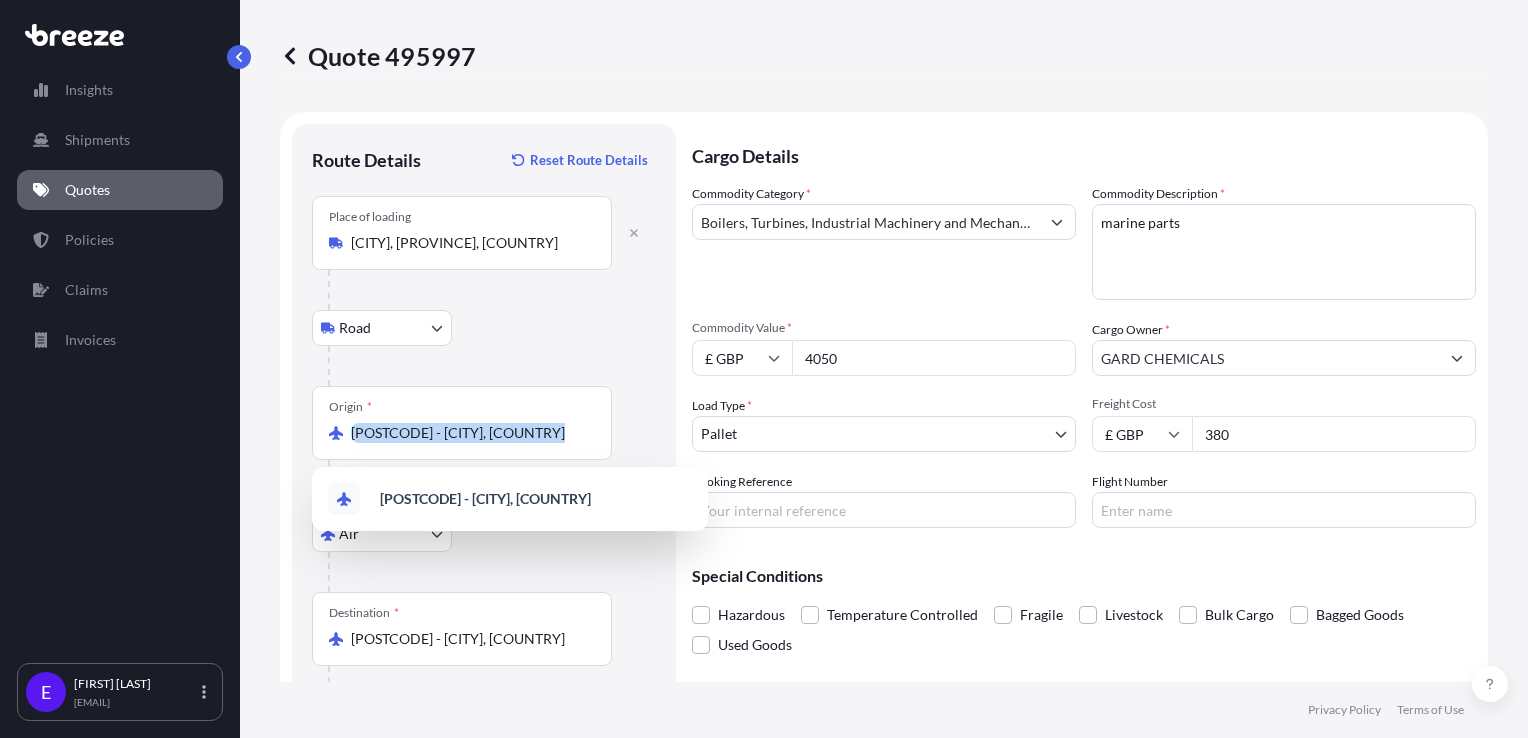 click on "Origin * [POSTCODE] - [CITY], [COUNTRY]" at bounding box center [462, 423] 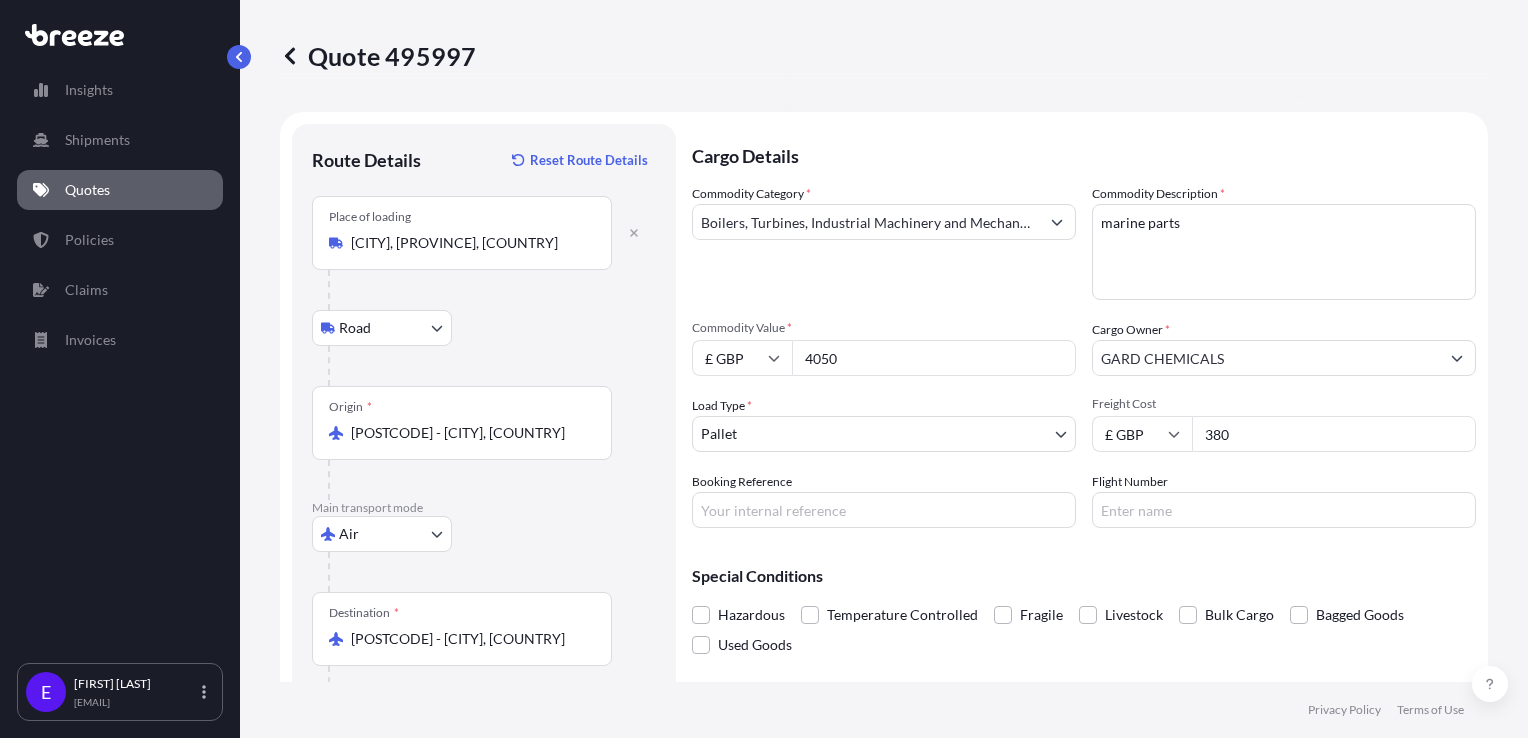click on "Origin * [POSTCODE] - [CITY], [COUNTRY]" at bounding box center [462, 423] 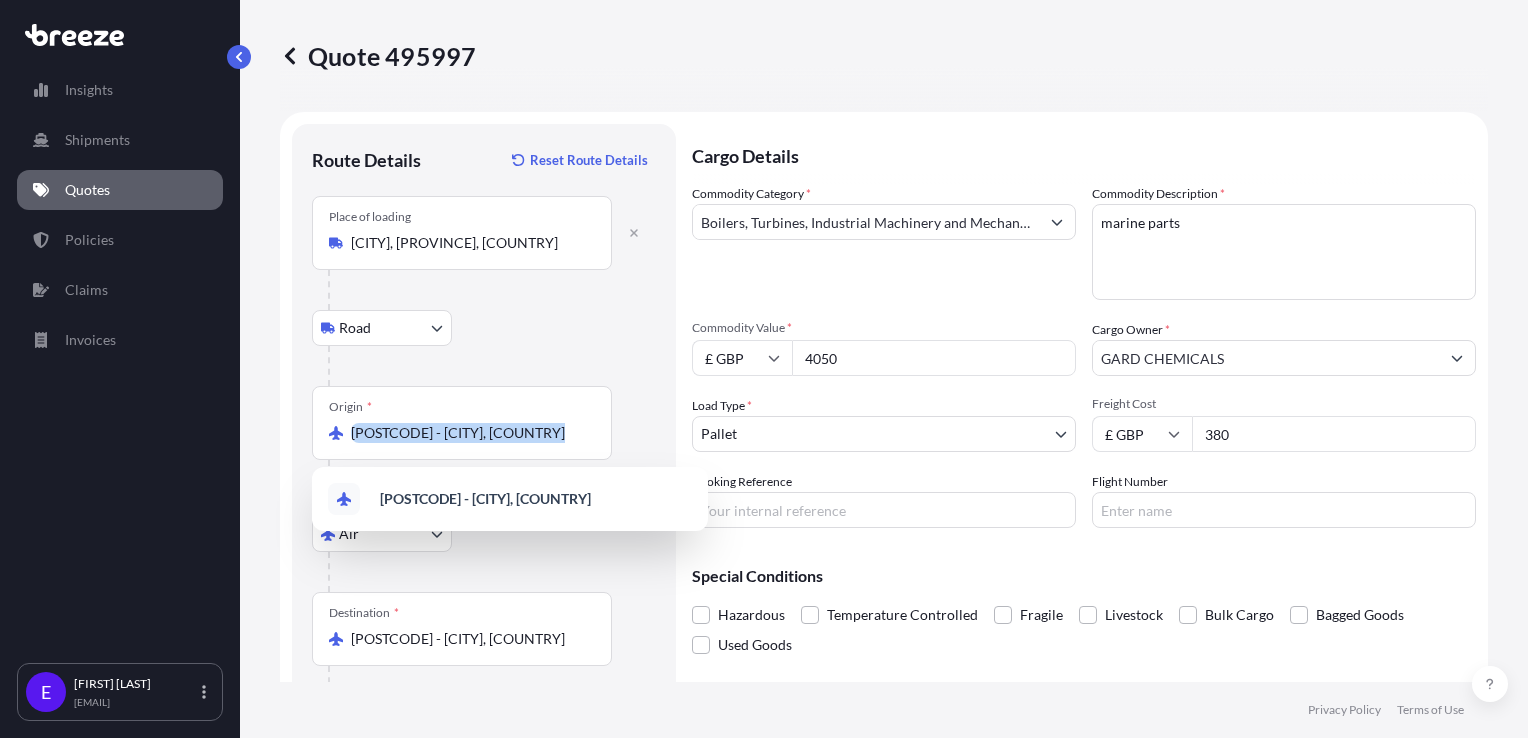 click on "Origin * [POSTCODE] - [CITY], [COUNTRY]" at bounding box center (462, 423) 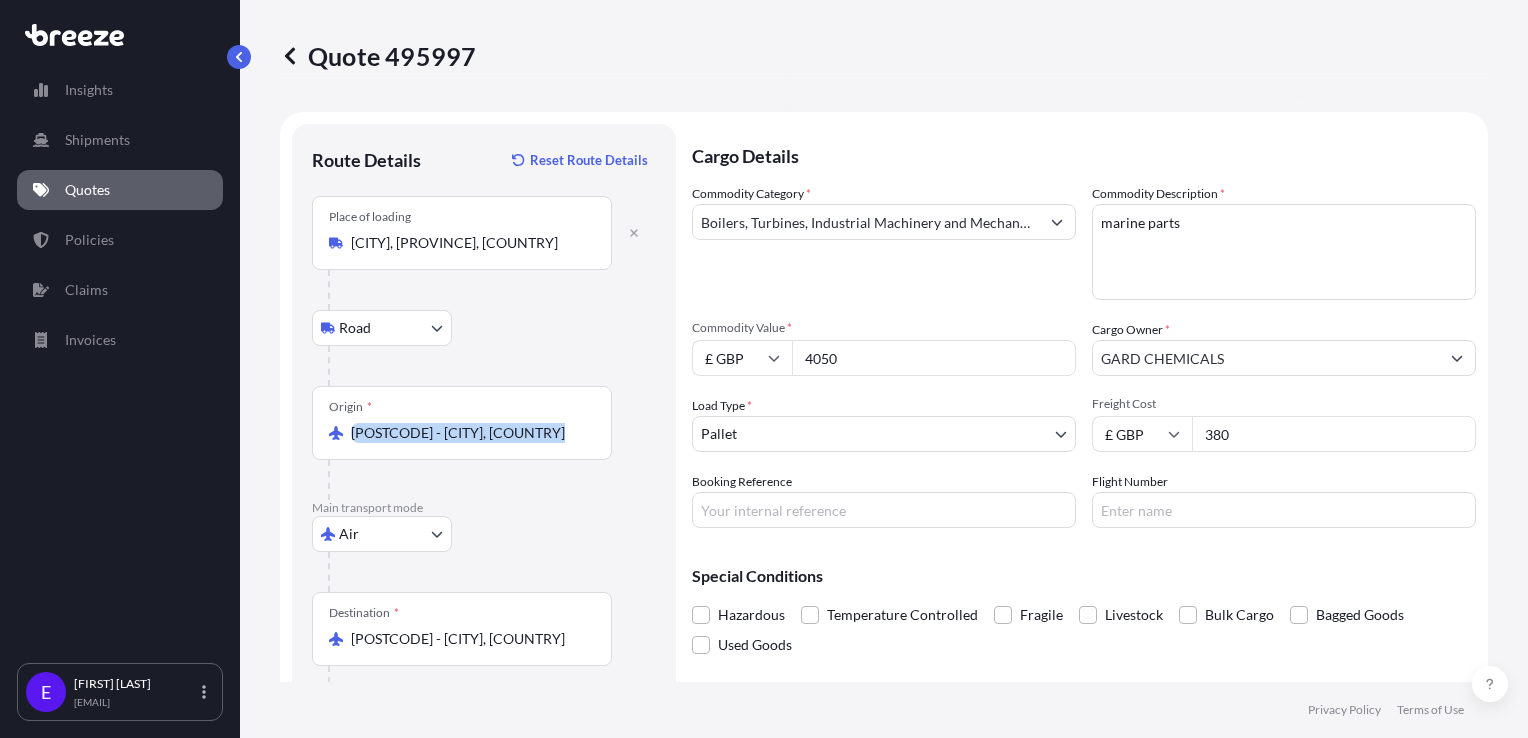 drag, startPoint x: 474, startPoint y: 421, endPoint x: 469, endPoint y: 441, distance: 20.615528 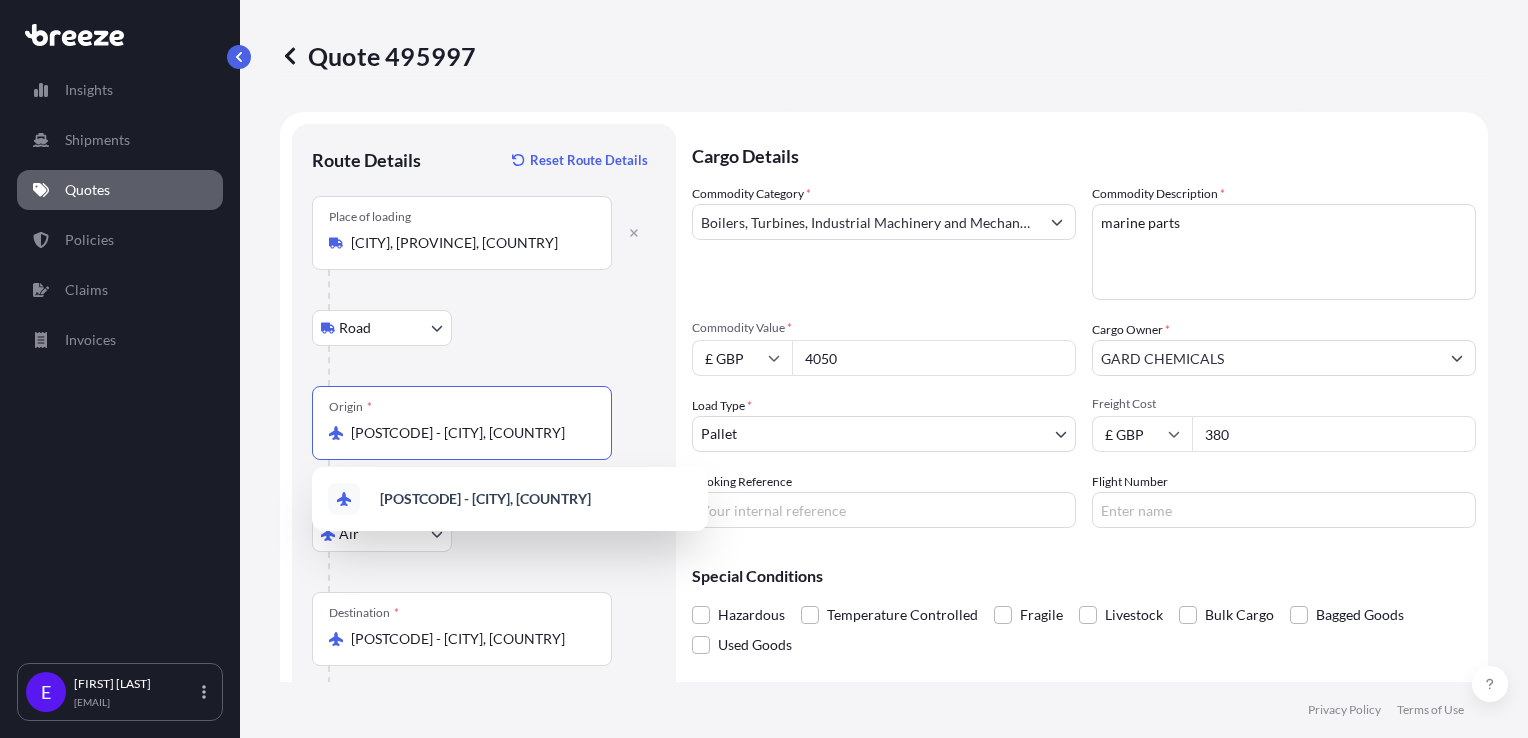 click on "[POSTCODE] - [CITY], [COUNTRY]" at bounding box center [469, 433] 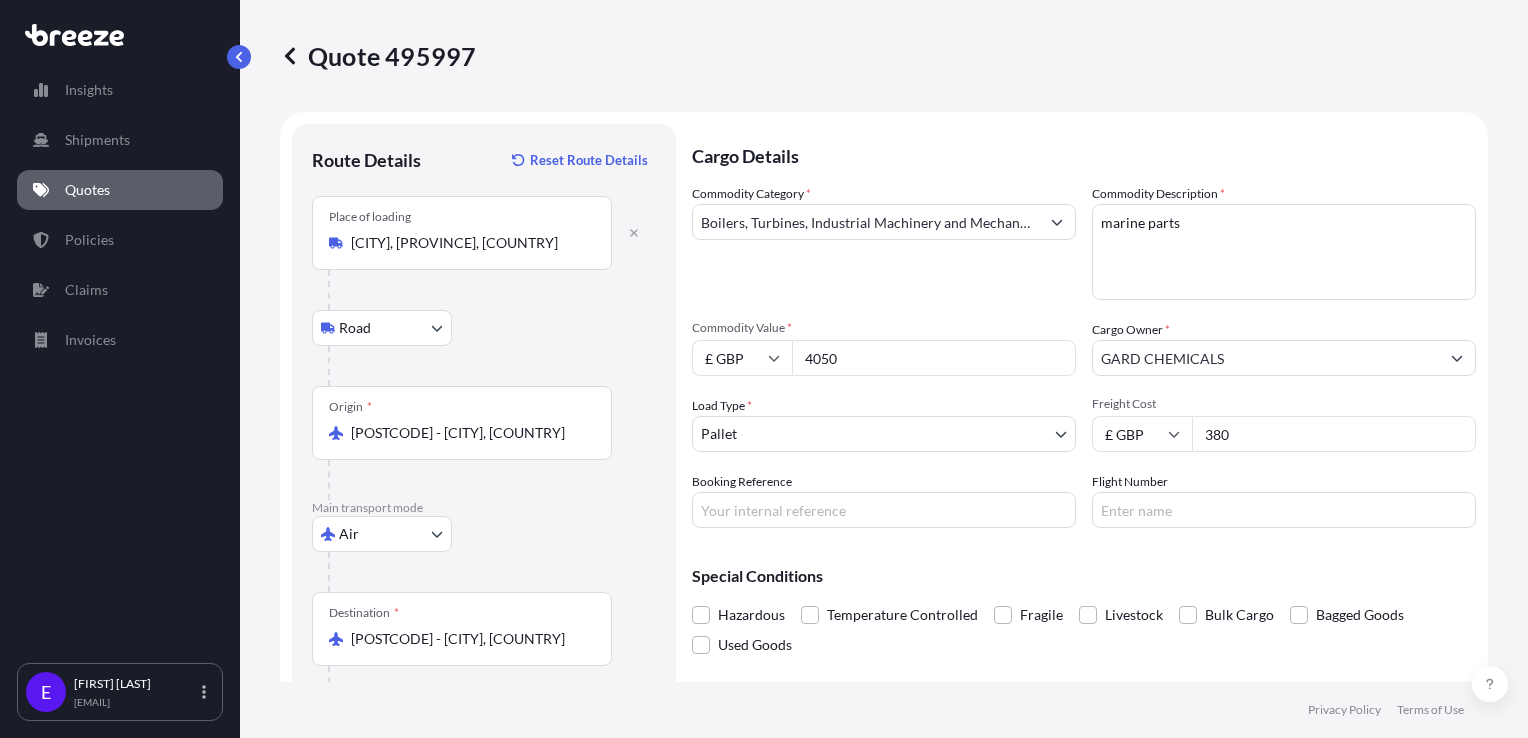 click on "[POSTCODE] - [CITY], [COUNTRY]" at bounding box center [469, 433] 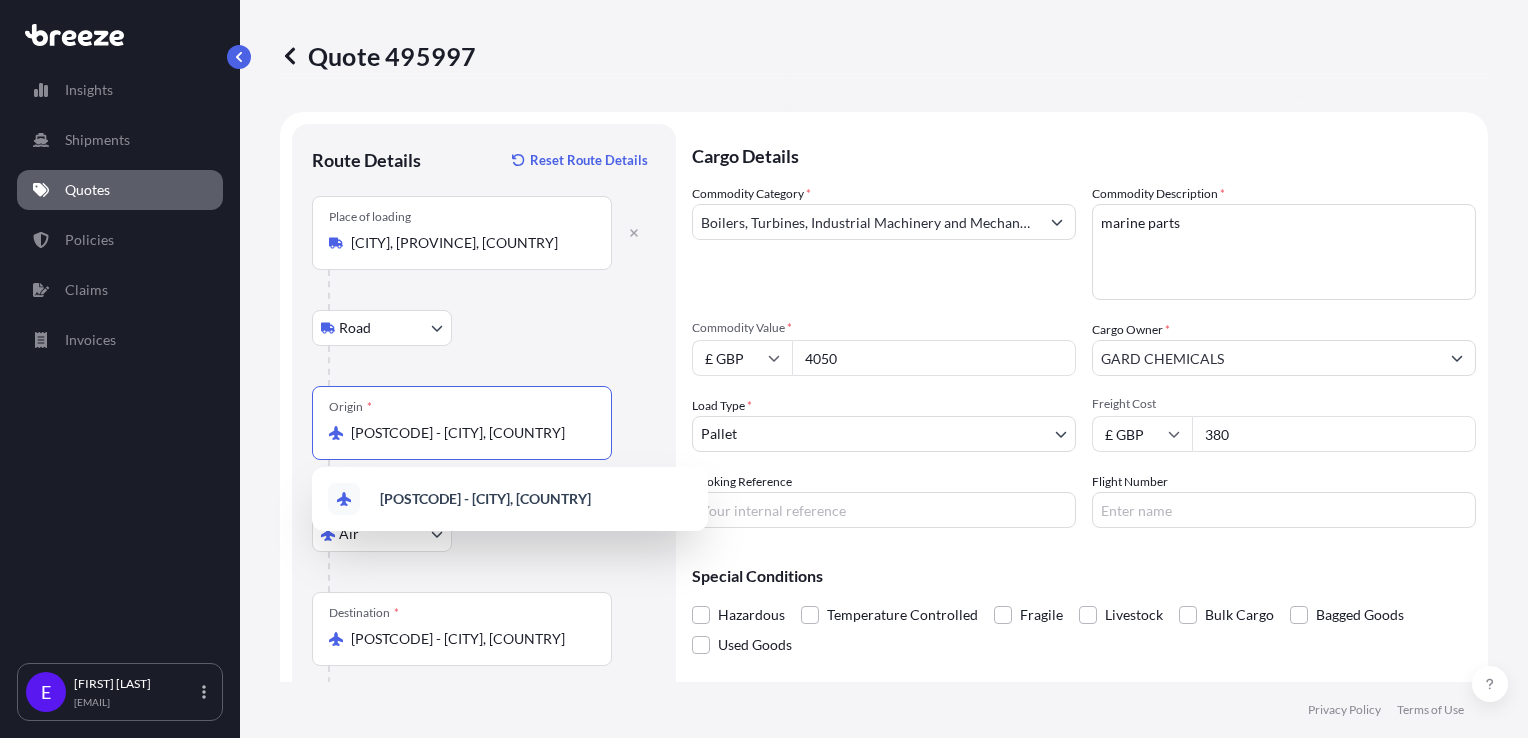 click on "[POSTCODE] - [CITY], [COUNTRY]" at bounding box center (469, 433) 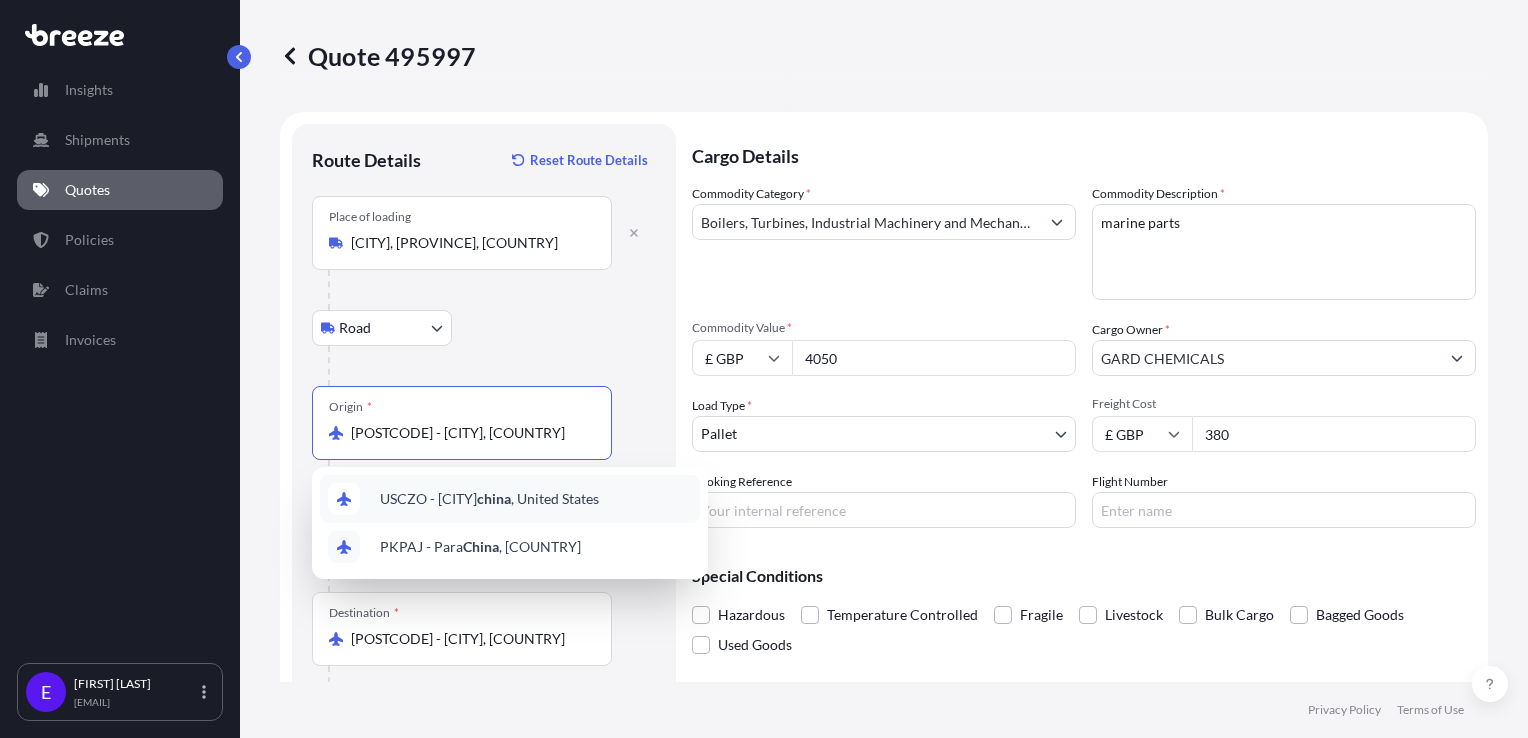 click on "0 options available. 2 options available.
Insights Shipments Quotes Policies Claims Invoices E [FIRST]   [LAST] [EMAIL] Quote 495997 Route Details Reset Route Details Place of loading [CITY], [PROVINCE], [COUNTRY] Road Road Rail Origin * GBMNC / MAN - [CITY], [COUNTRY] Main transport mode Air Sea Air Road Rail Destination * AUAWP - [CITY], [COUNTRY] Road Road Rail Place of Discharge [CITY] [POSTCODE], [COUNTRY] Cargo Details Commodity Category * Boilers, Turbines, Industrial Machinery and Mechanical Appliances Commodity Description * marine parts Commodity Value   * £ GBP 4050 Cargo Owner * GARD CHEMICALS Load Type * Pallet PALLET CONTAINER PARCELS CARTONS Freight Cost   £ GBP 380 Booking Reference Flight Number Special Conditions Hazardous Temperature Controlled Fragile Livestock Bulk Cargo Bagged Goods Used Goods Cancel Changes Save Changes Here's your insurance offer Commodity Category Insured Value £ 4 , 873 . 00 Cargo Owner GARD CHEMICALS  :" at bounding box center [764, 369] 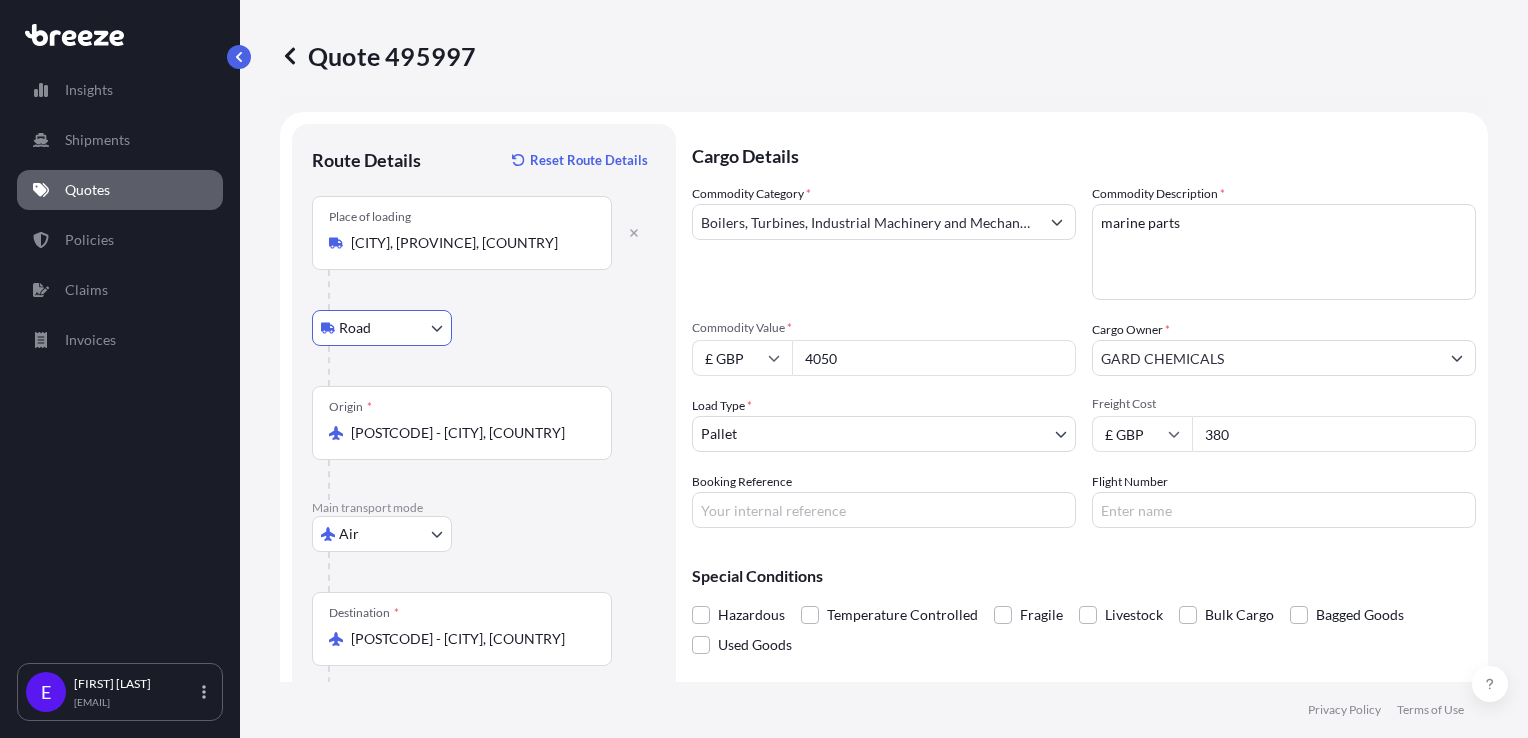 click on "Origin * [POSTCODE] - [CITY], [COUNTRY]" at bounding box center [462, 423] 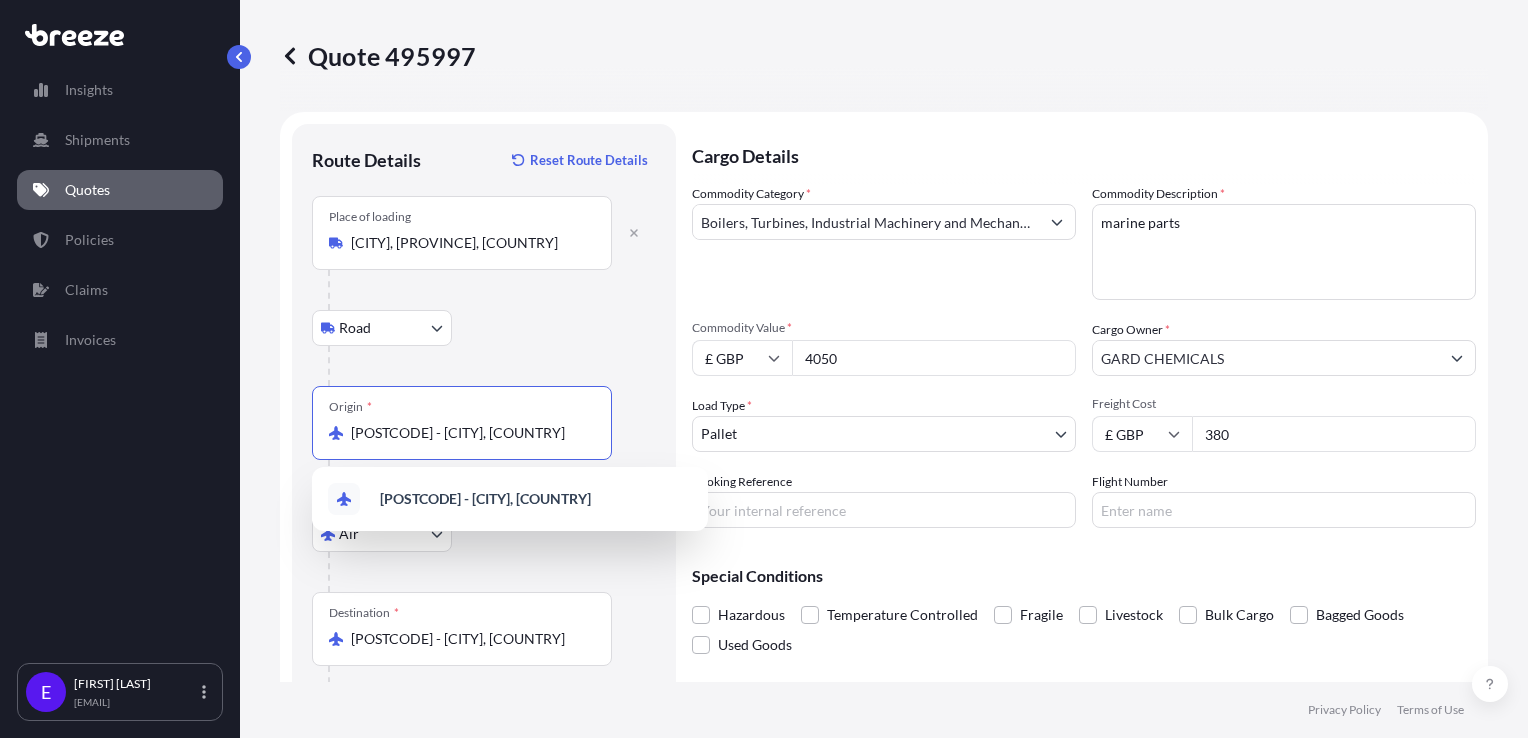 click on "Road Road Rail" at bounding box center (484, 328) 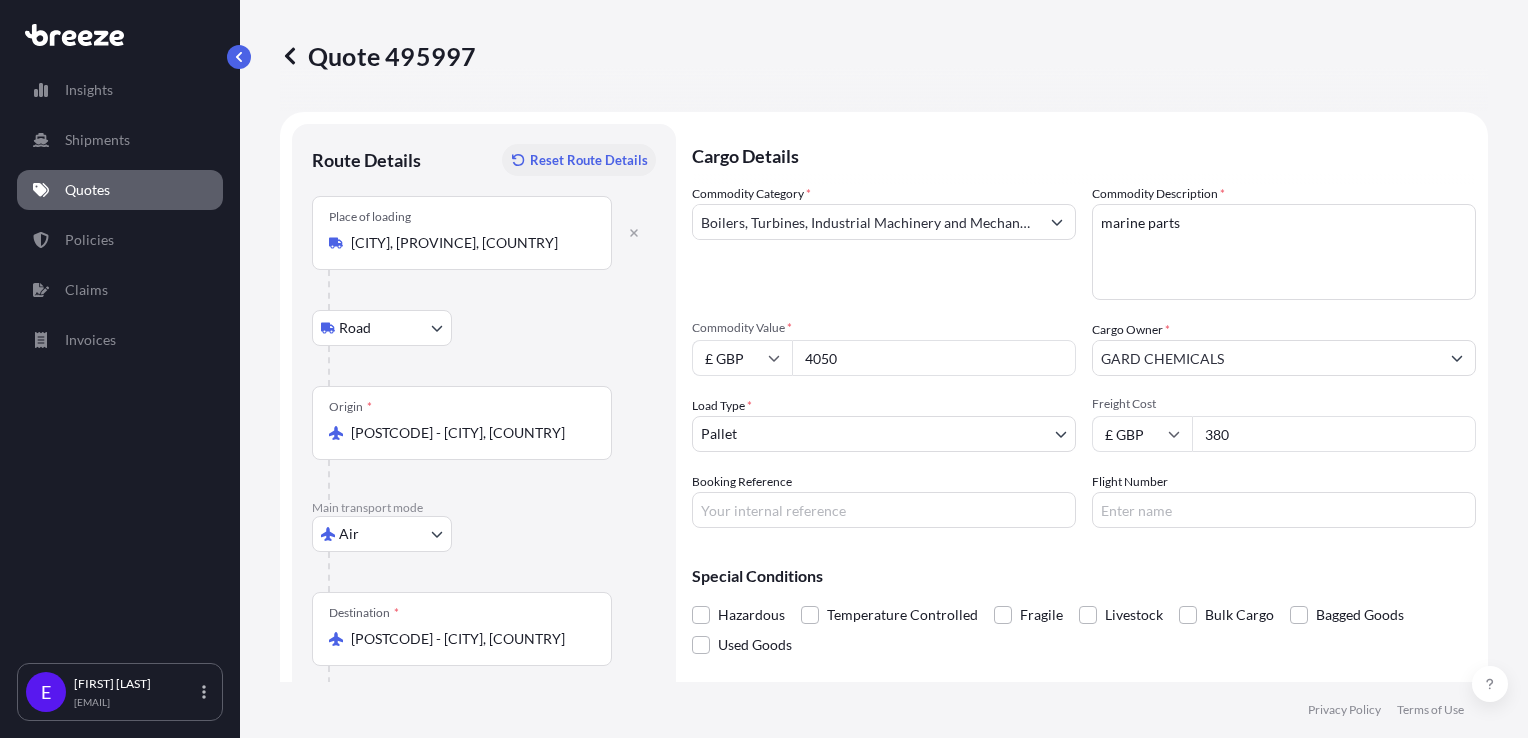 type on "[POSTCODE] - [CITY], [COUNTRY]" 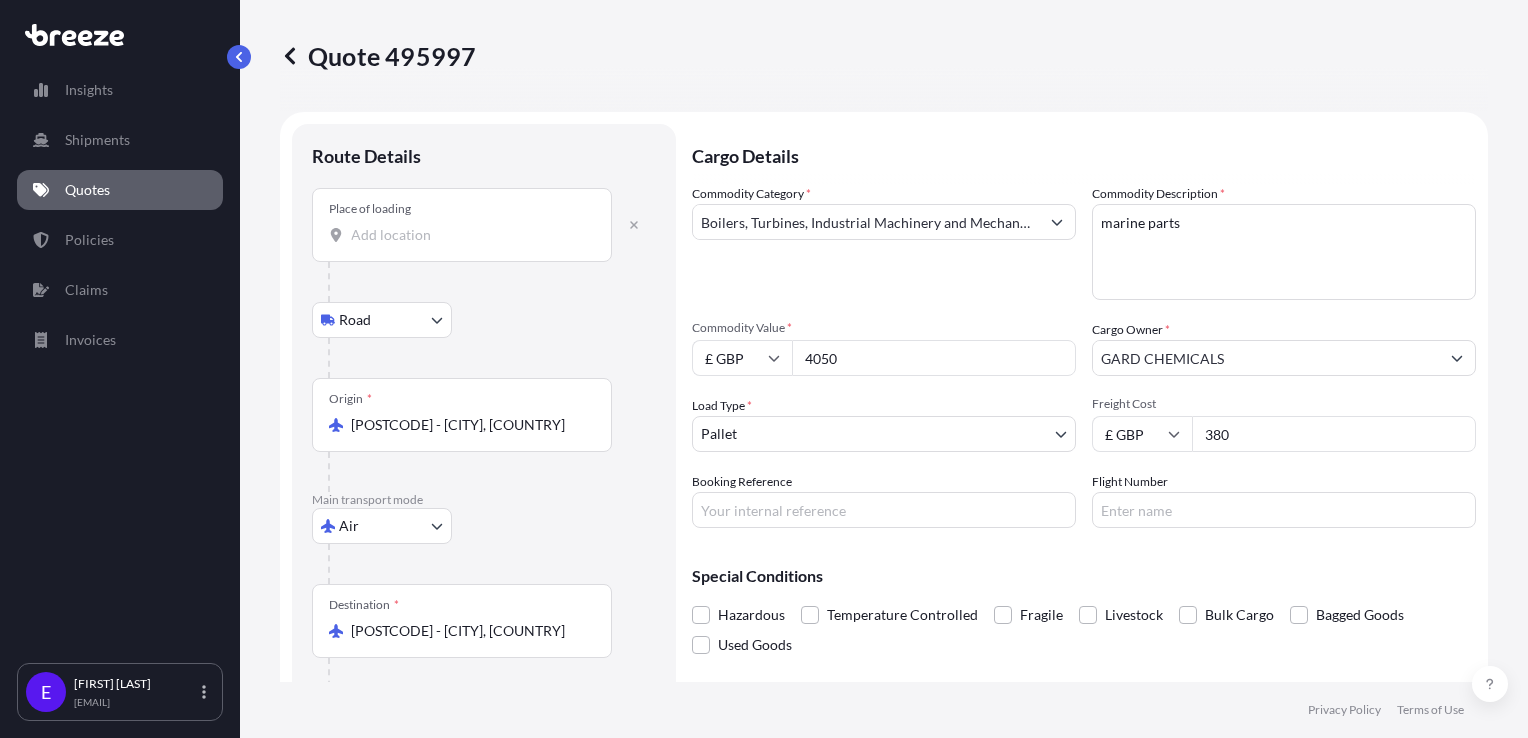 click on "Place of loading" at bounding box center (462, 225) 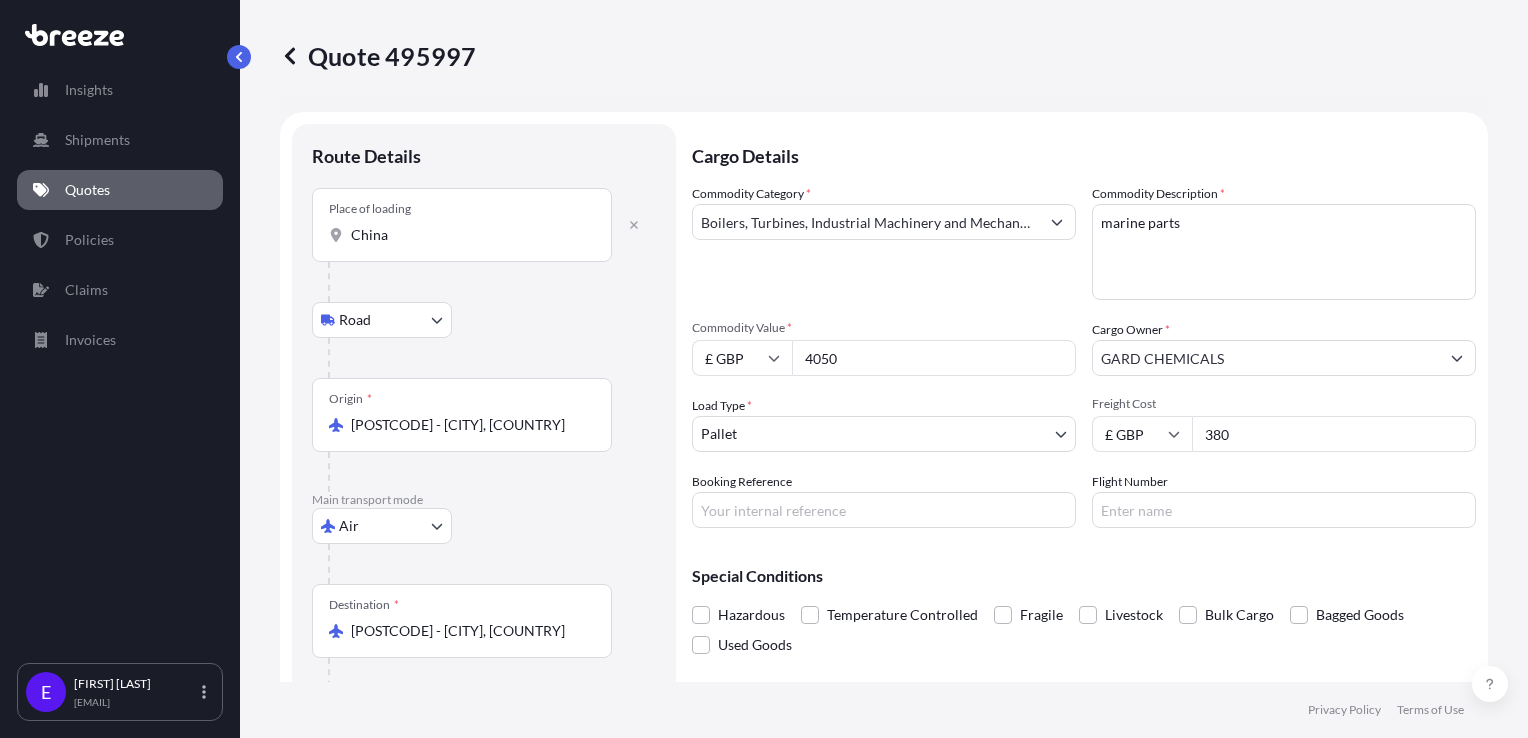click on "China" at bounding box center (469, 235) 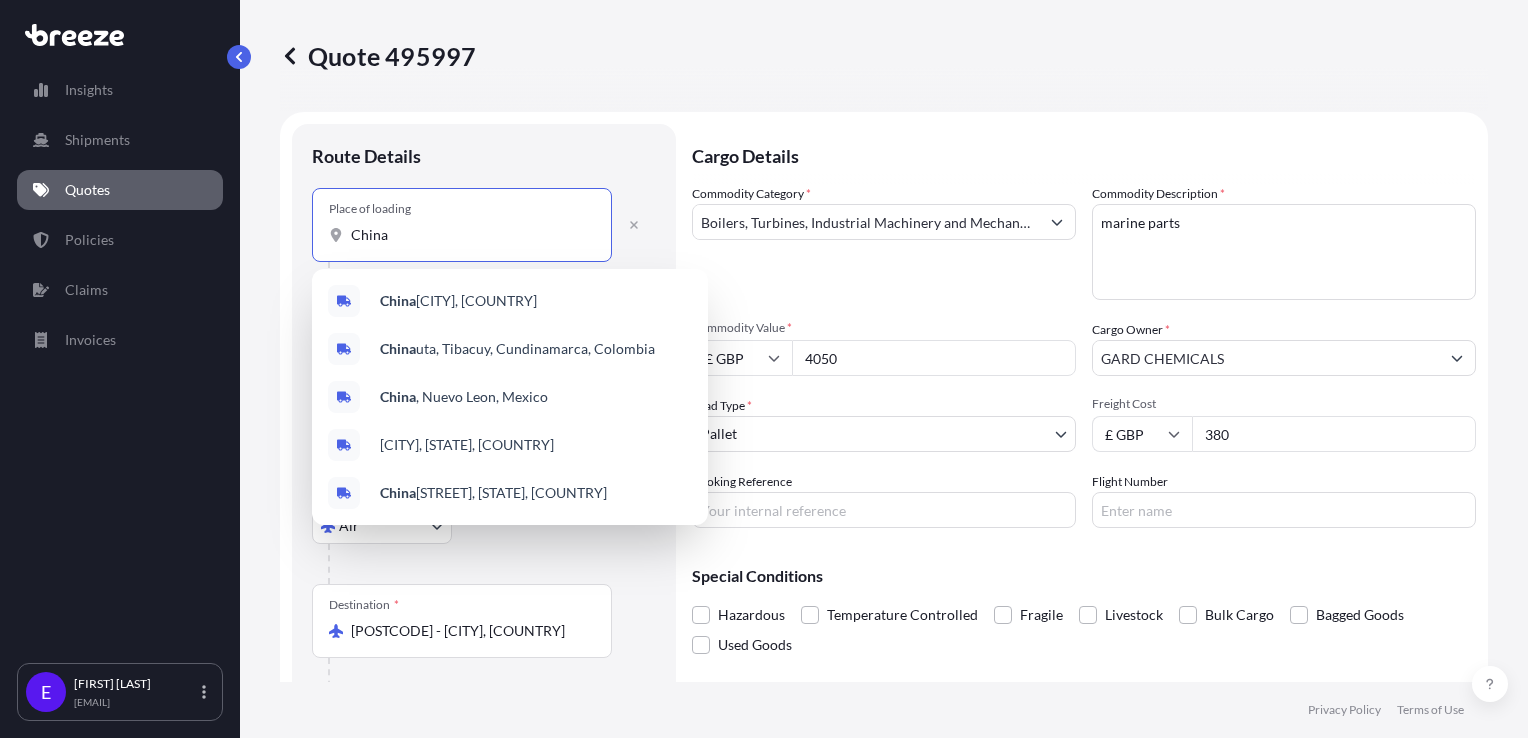 click on "China" at bounding box center [469, 235] 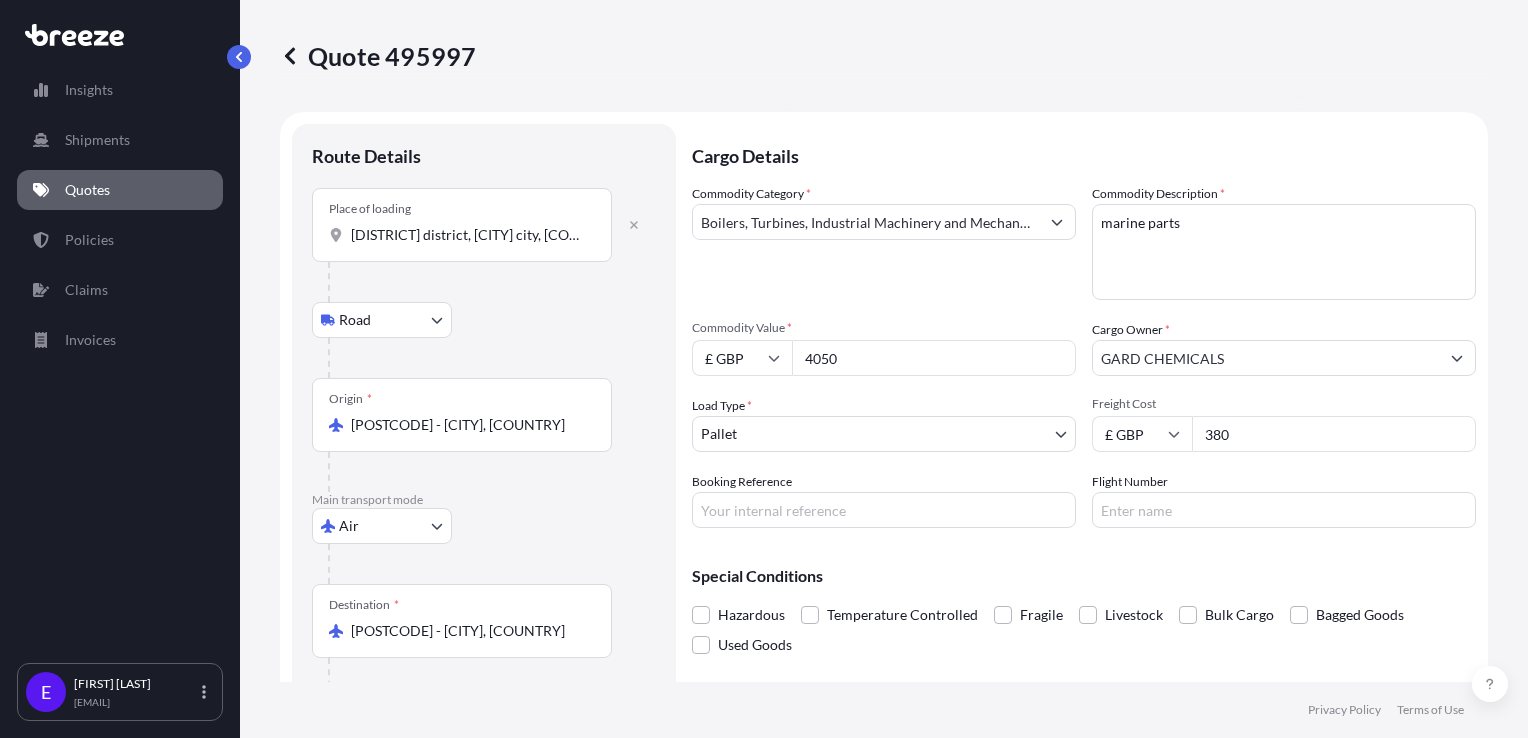 click on "[DISTRICT] district, [CITY] city, [COUNTRY]." at bounding box center [469, 235] 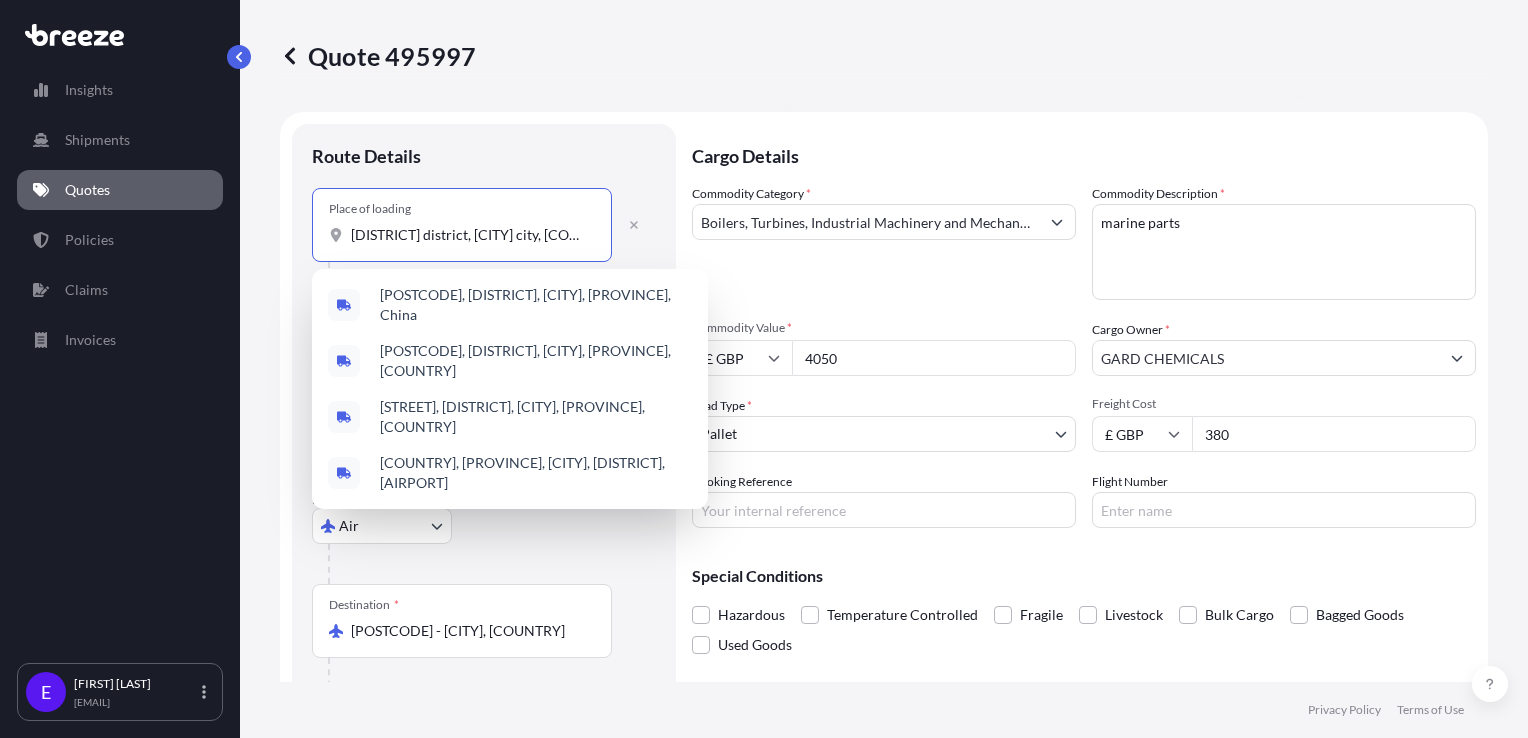 click on "[DISTRICT] district, [CITY] city, [COUNTRY]." at bounding box center (469, 235) 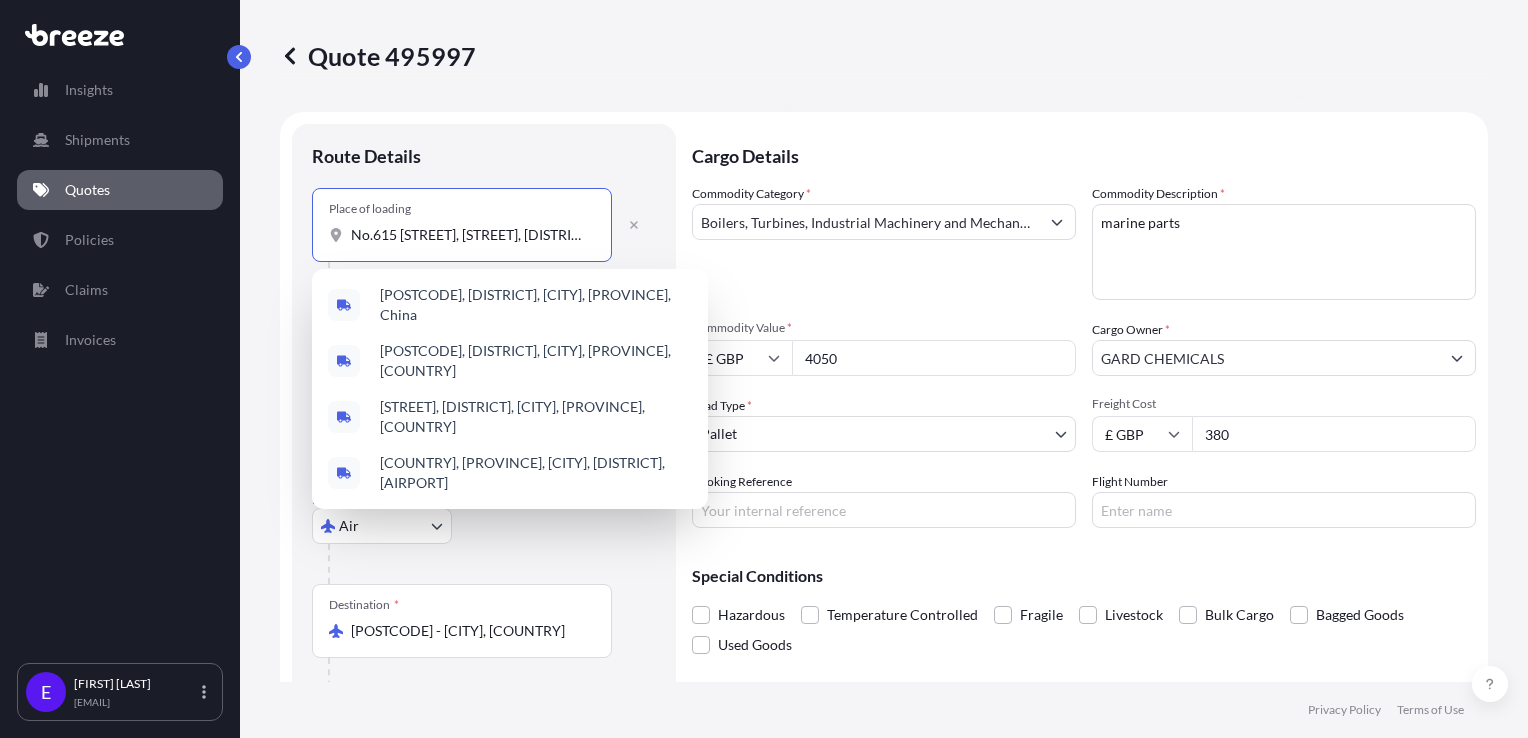 scroll, scrollTop: 0, scrollLeft: 260, axis: horizontal 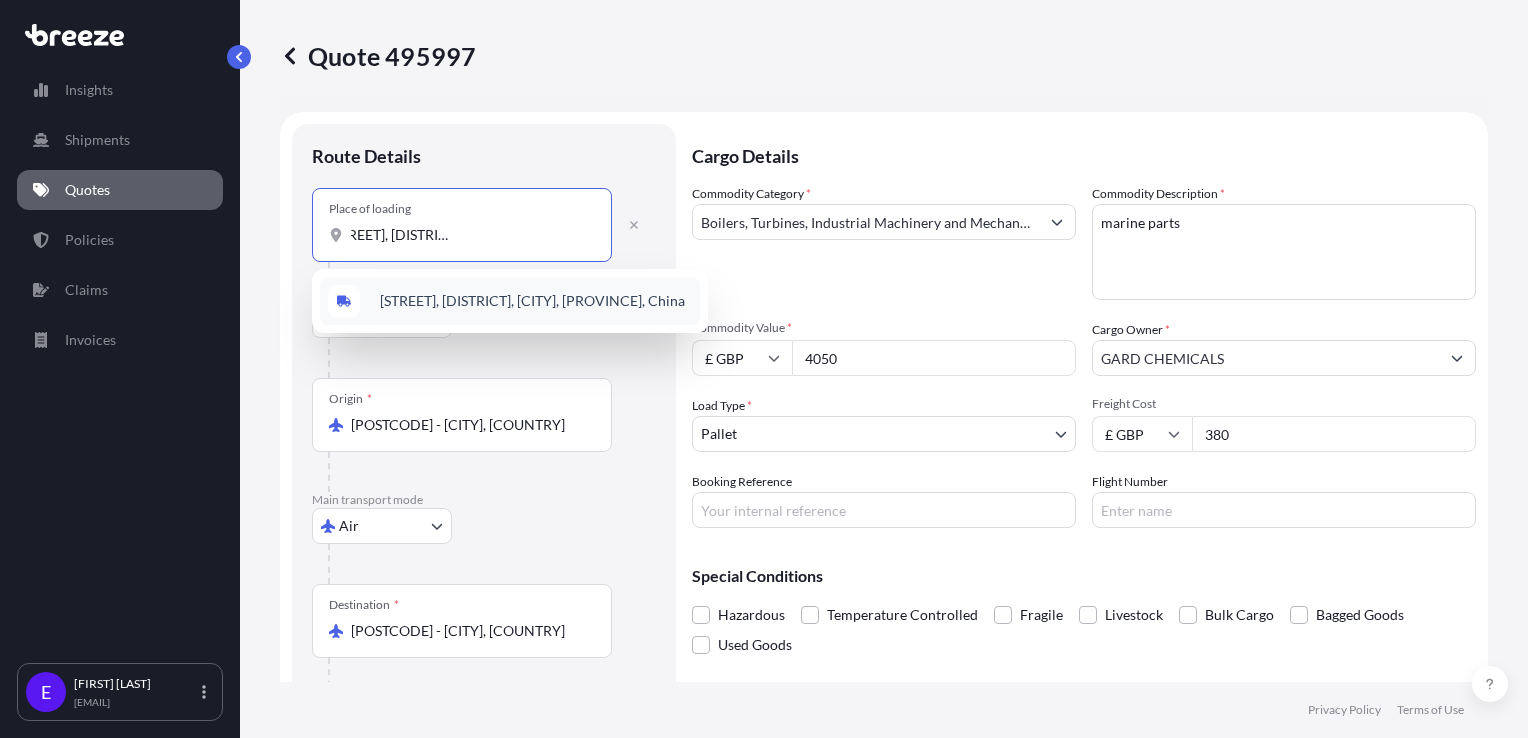 click on "[STREET], [DISTRICT], [CITY], [PROVINCE], China" at bounding box center (532, 301) 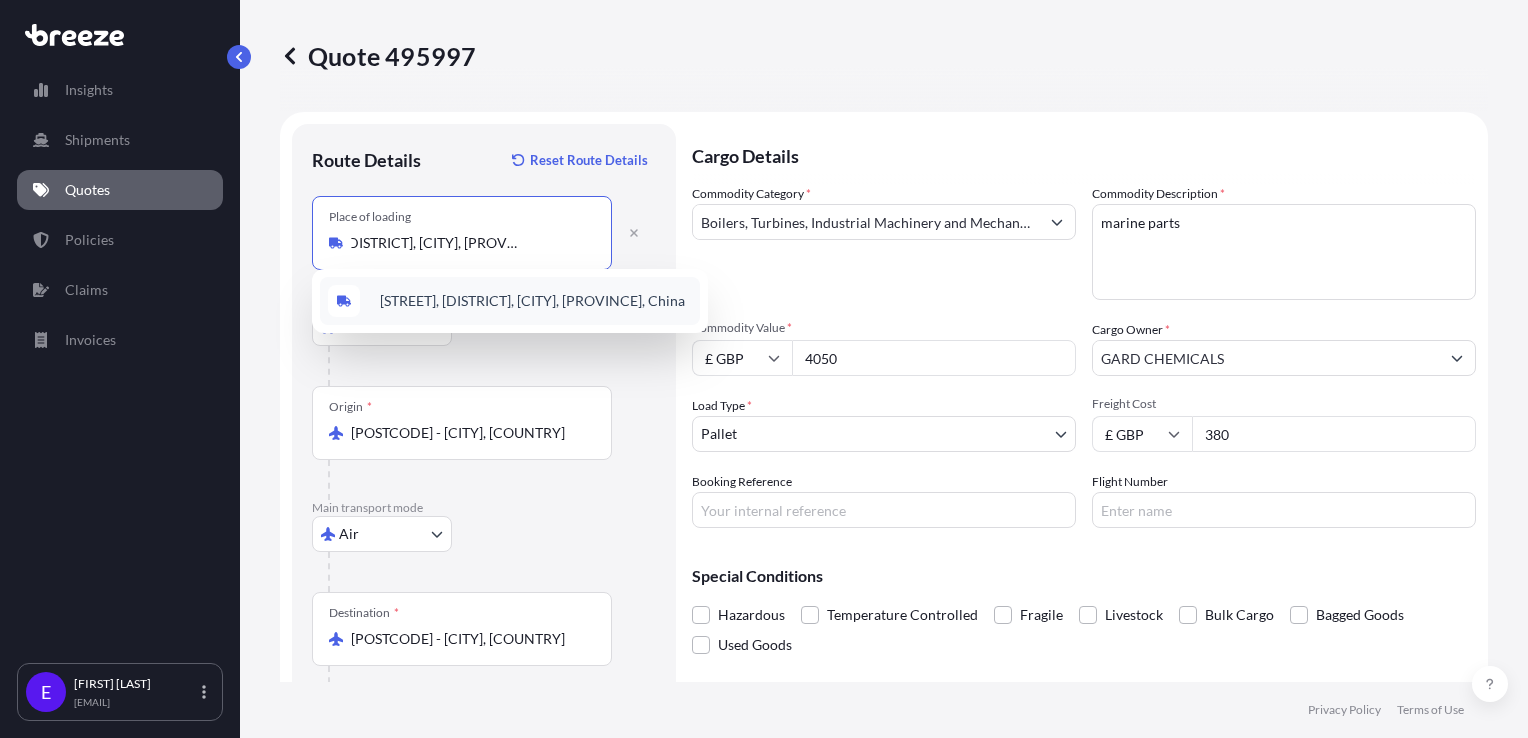 scroll, scrollTop: 0, scrollLeft: 137, axis: horizontal 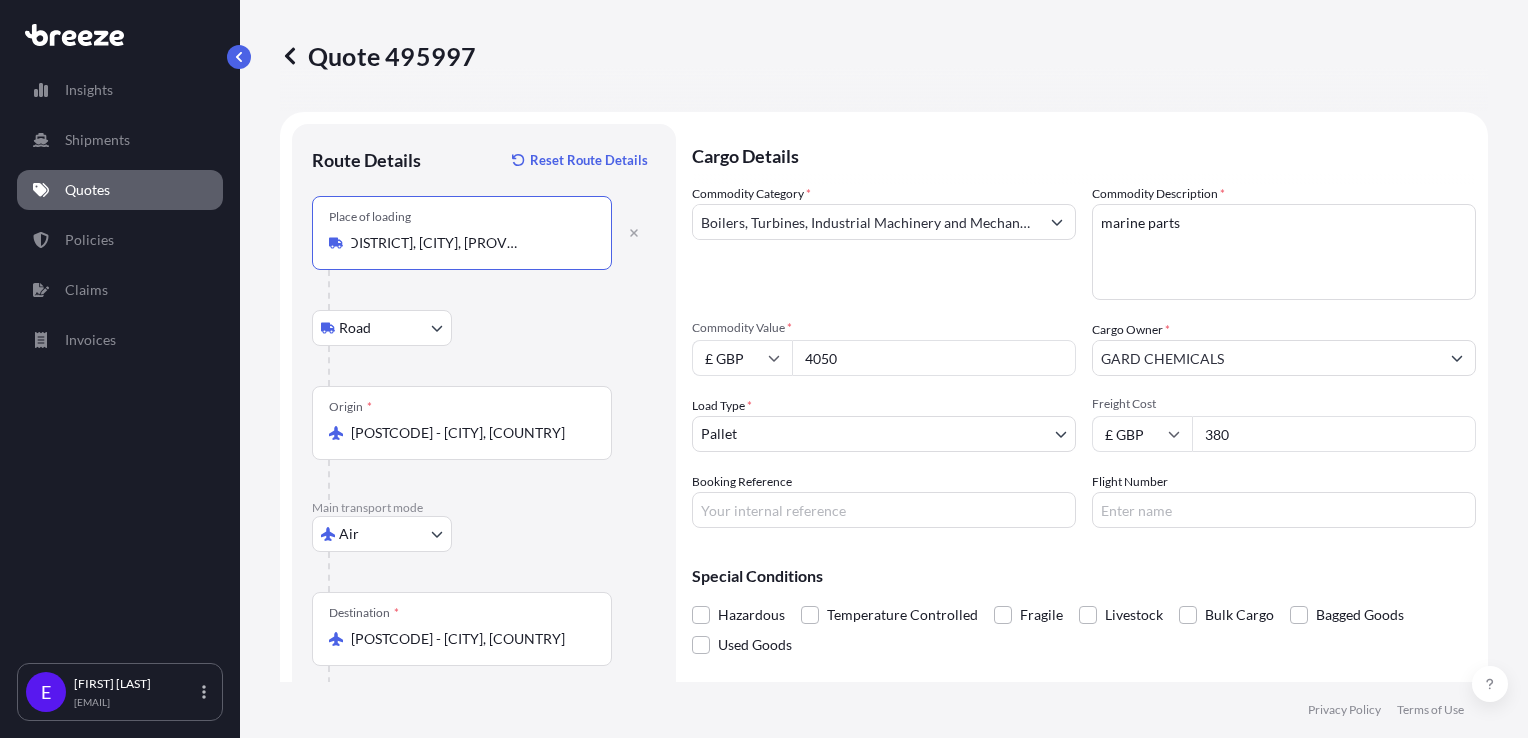 type on "[STREET], [DISTRICT], [CITY], [PROVINCE], China" 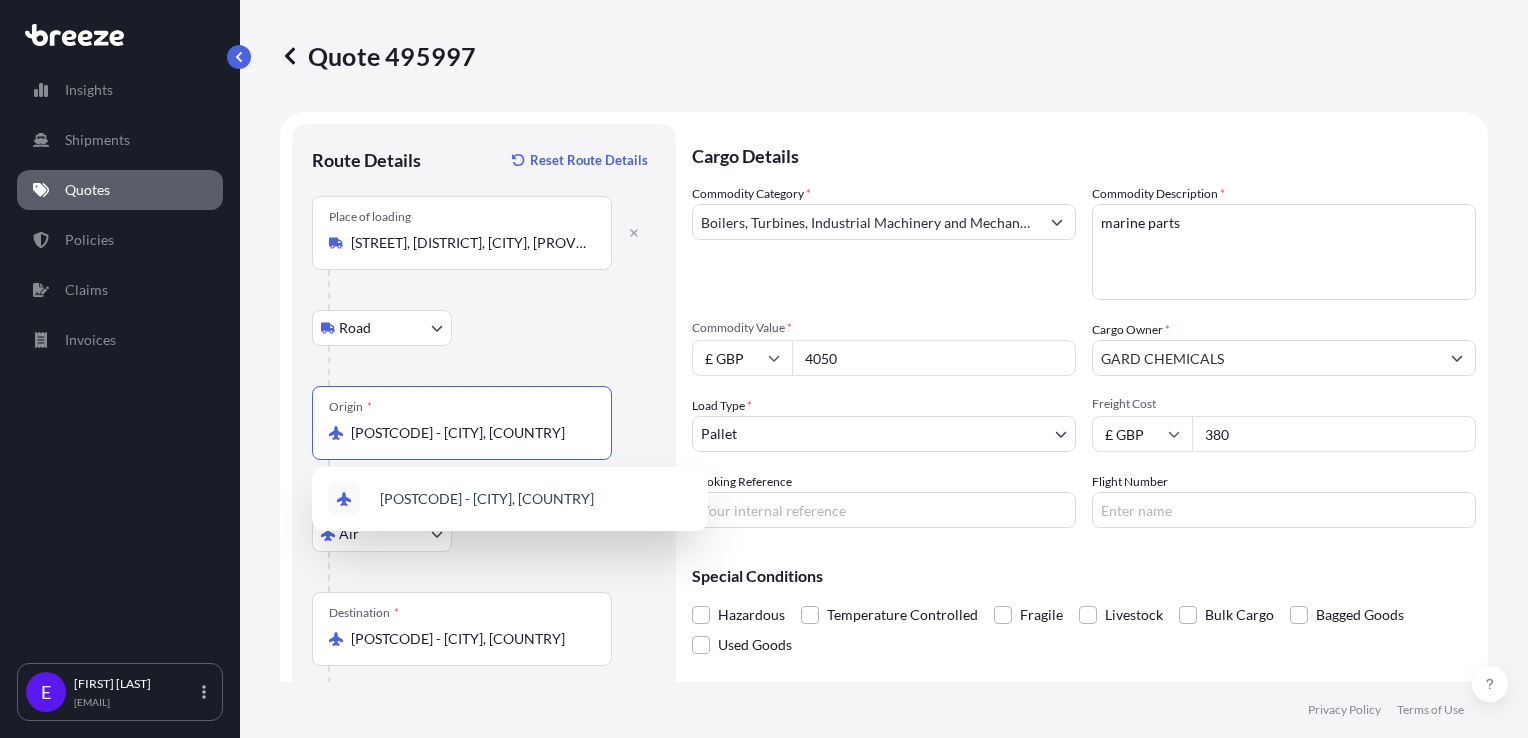 click on "[POSTCODE] - [CITY], [COUNTRY]" at bounding box center (469, 433) 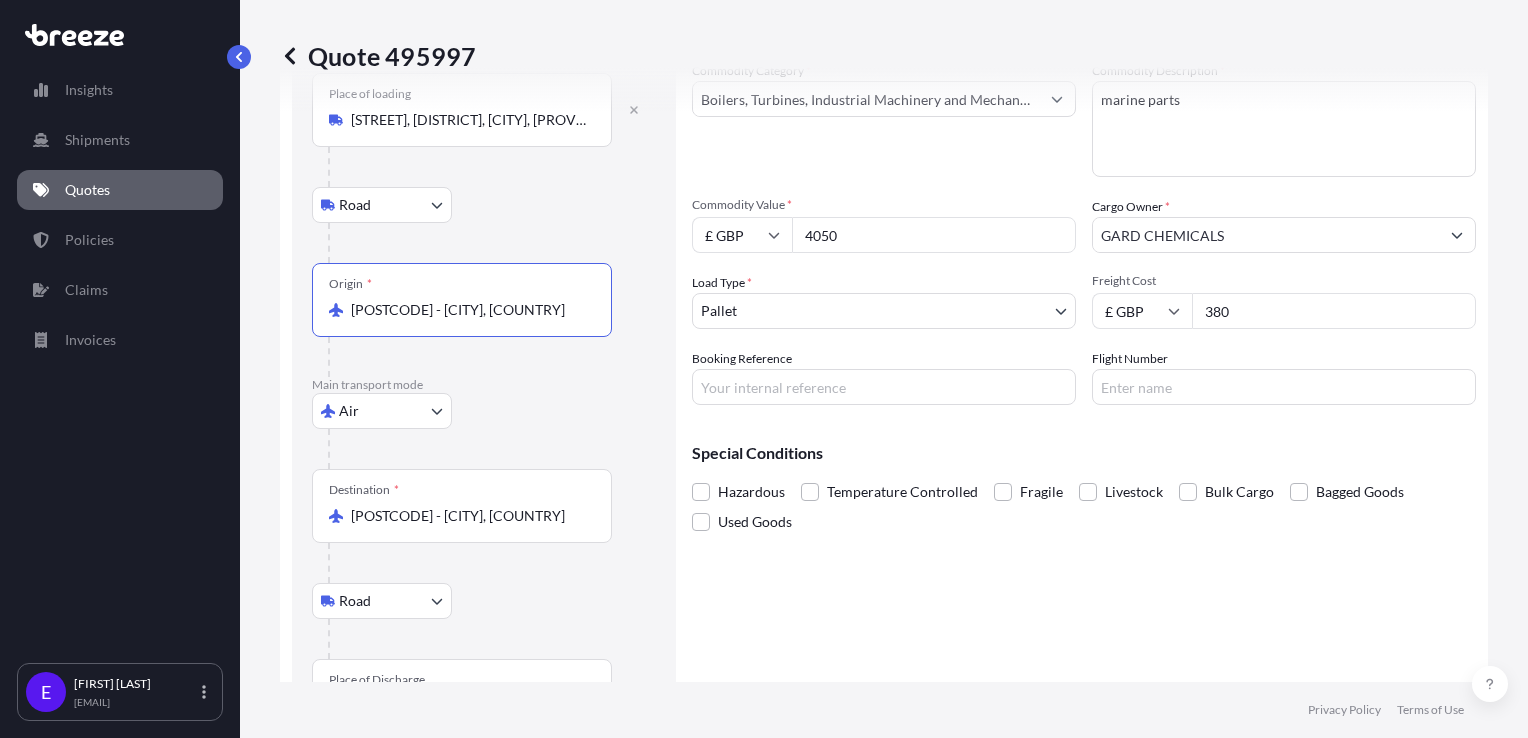 scroll, scrollTop: 100, scrollLeft: 0, axis: vertical 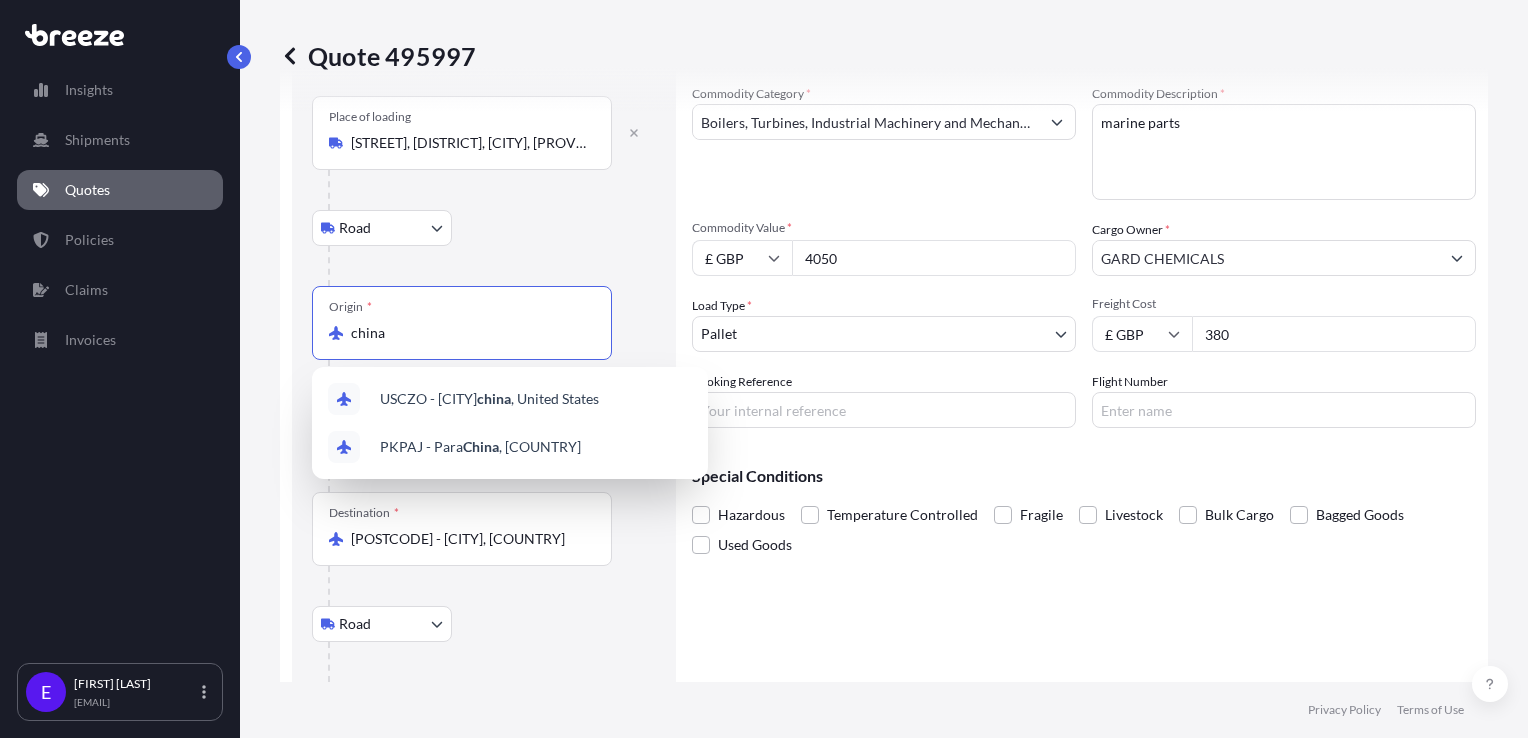 type on "[POSTCODE] - [CITY], [COUNTRY]" 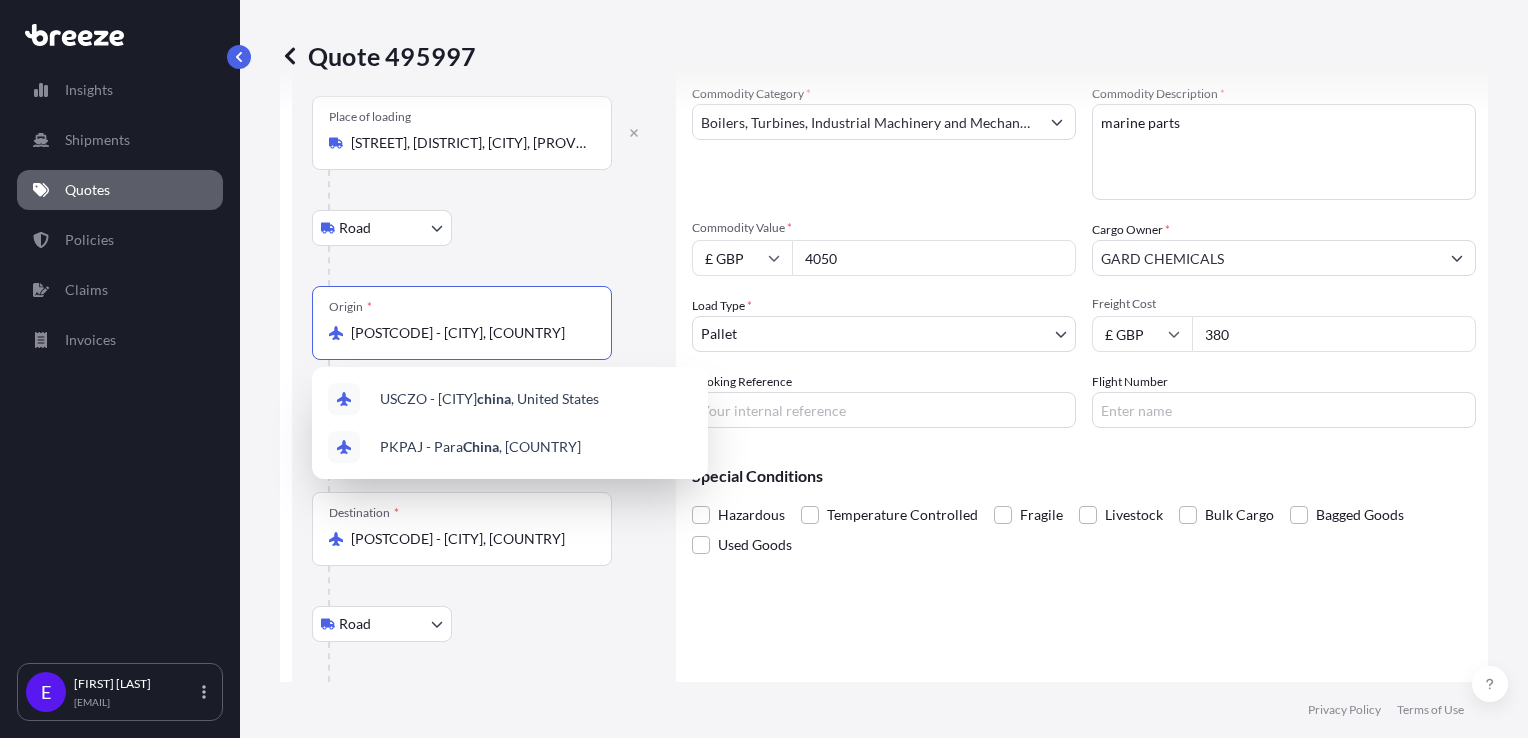 click on "Insights Shipments Quotes Policies Claims Invoices E [FIRST]   [LAST] [EMAIL] Quote 495997 Route Details Reset Route Details Place of loading [STREET], [DISTRICT], [CITY], [STATE], [COUNTRY] Road Road Rail Origin * [COUNTRY_CODE] - [CITY], [COUNTRY] Main transport mode Air Sea Air Road Rail Destination * [COUNTRY_CODE] - [COUNTRY] Road Road Rail Place of Discharge [CITY] [STATE] [POSTAL_CODE], [COUNTRY] Cargo Details Commodity Category * Boilers, Turbines, Industrial Machinery and Mechanical Appliances Commodity Description * marine parts Commodity Value   * £ GBP 4050 Cargo Owner * [COMPANY] Load Type * Pallet PALLET CONTAINER PARCELS CARTONS Freight Cost   £ GBP 380 Booking Reference Flight Number Special Conditions Hazardous Temperature Controlled Fragile Livestock Bulk Cargo Bagged Goods Used Goods Cancel Changes Save Changes Here's your insurance offer Commodity Category Boilers, Turbines, Industrial Machinery and Mechanical Appliances  Insured Value £ 4 , ." at bounding box center [764, 369] 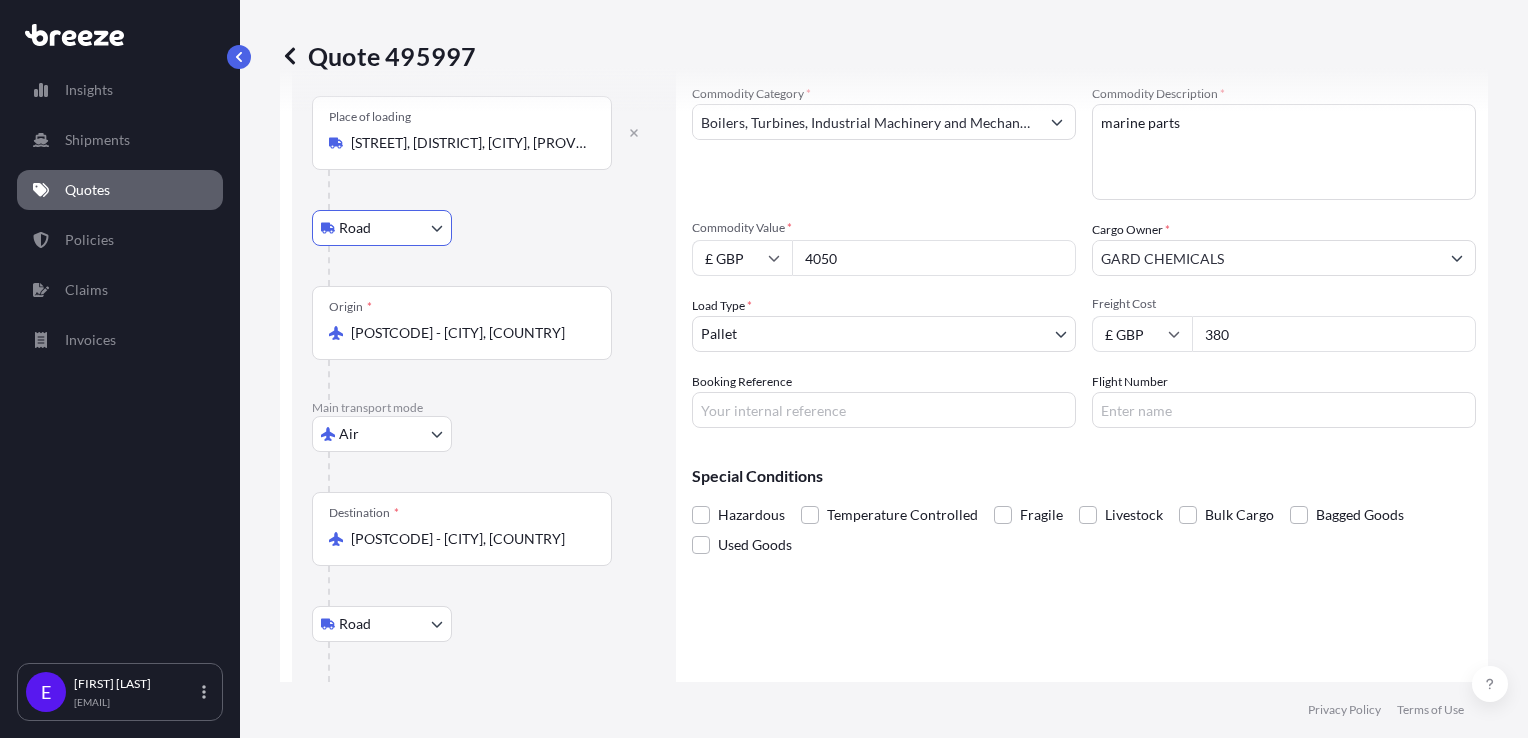click on "Insights Shipments Quotes Policies Claims Invoices E [FIRST]   [LAST] [EMAIL] Quote 495997 Route Details Reset Route Details Place of loading [STREET], [DISTRICT], [CITY], [STATE], [COUNTRY] Road Road Rail Origin * [COUNTRY_CODE] - [CITY], [COUNTRY] Main transport mode Air Sea Air Road Rail Destination * [COUNTRY_CODE] - [COUNTRY] Road Road Rail Place of Discharge [CITY] [STATE] [POSTAL_CODE], [COUNTRY] Cargo Details Commodity Category * Boilers, Turbines, Industrial Machinery and Mechanical Appliances Commodity Description * marine parts Commodity Value   * £ GBP 4050 Cargo Owner * [COMPANY] Load Type * Pallet PALLET CONTAINER PARCELS CARTONS Freight Cost   £ GBP 380 Booking Reference Flight Number Special Conditions Hazardous Temperature Controlled Fragile Livestock Bulk Cargo Bagged Goods Used Goods Cancel Changes Save Changes Here's your insurance offer Commodity Category Boilers, Turbines, Industrial Machinery and Mechanical Appliances  Insured Value £ 4 , ." at bounding box center (764, 369) 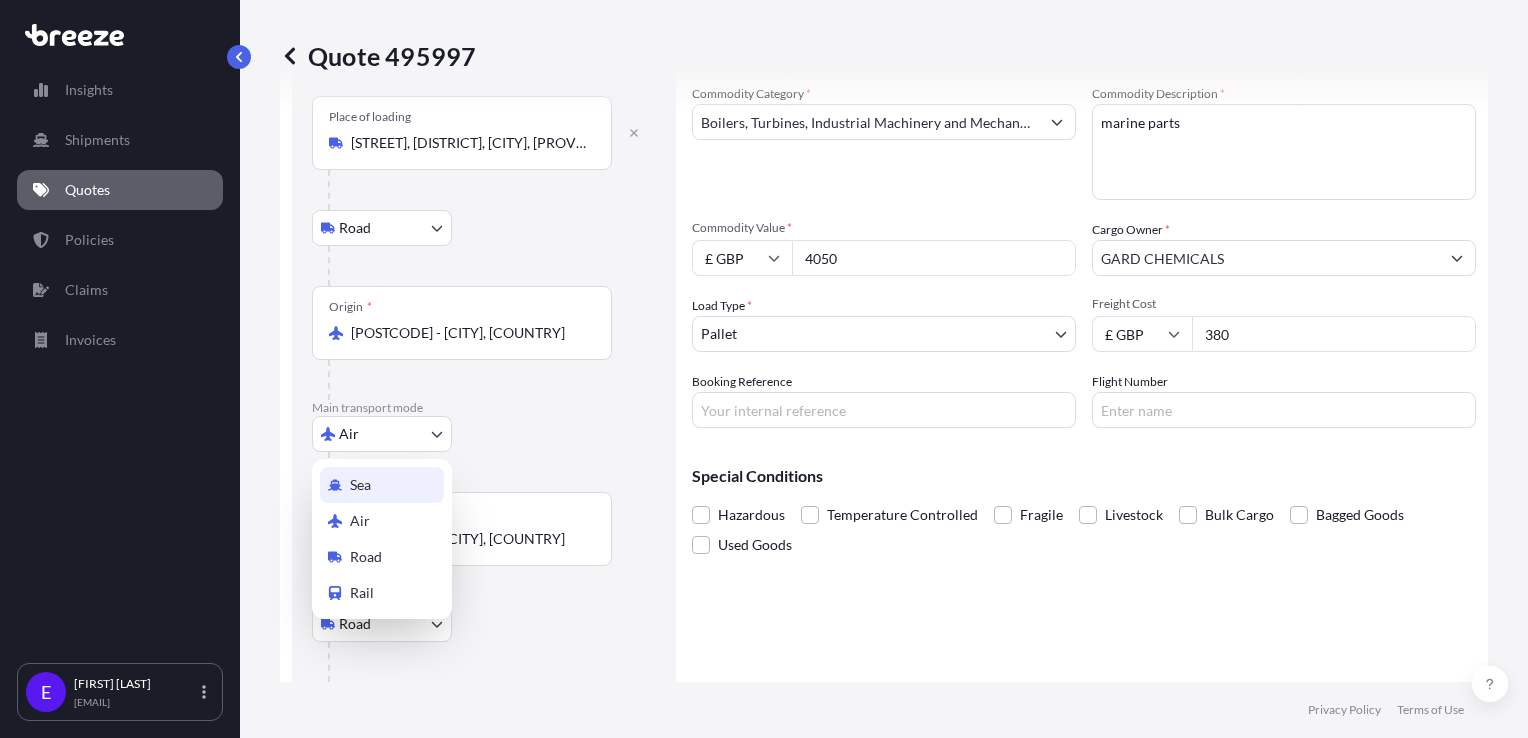 click on "Air" at bounding box center (382, 521) 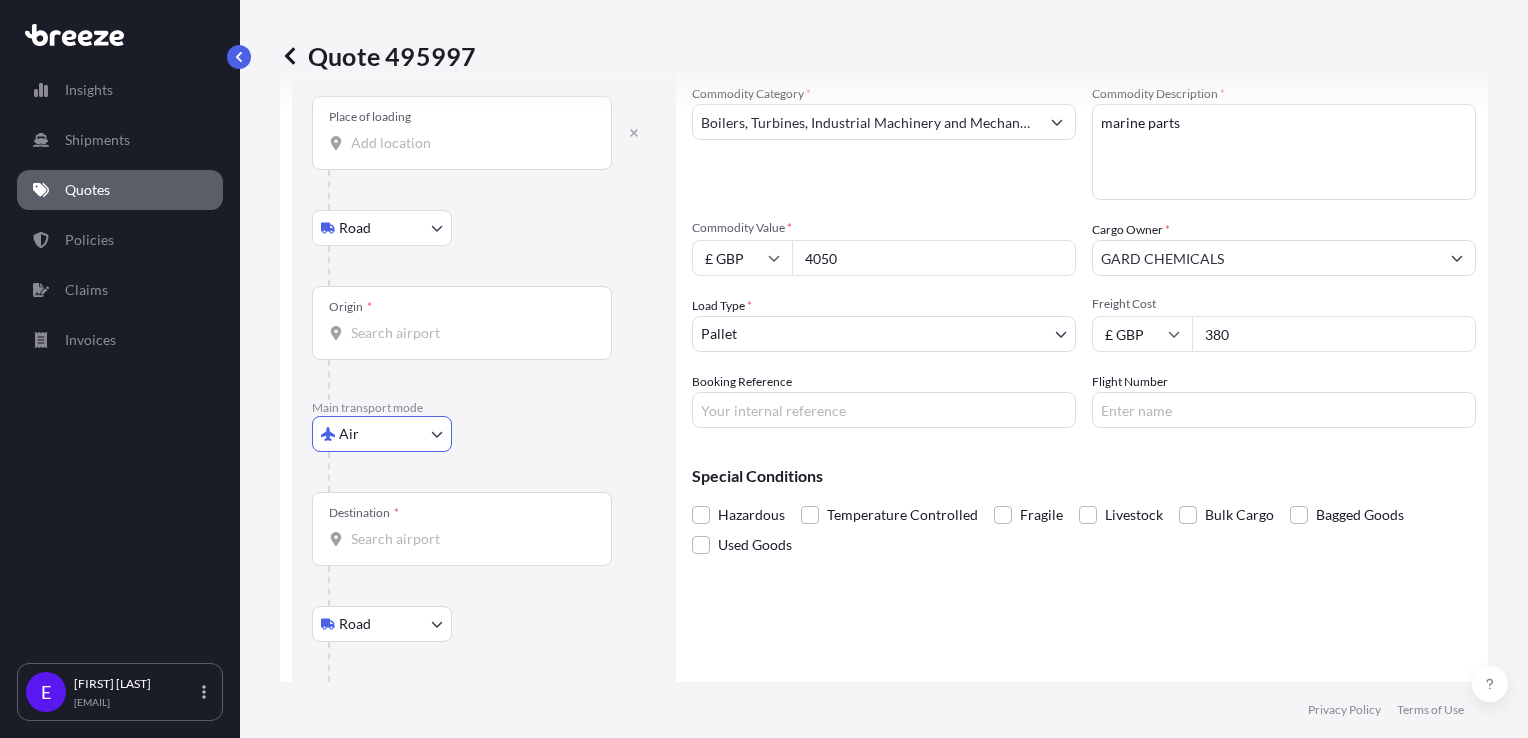 click on "Origin *" at bounding box center (469, 333) 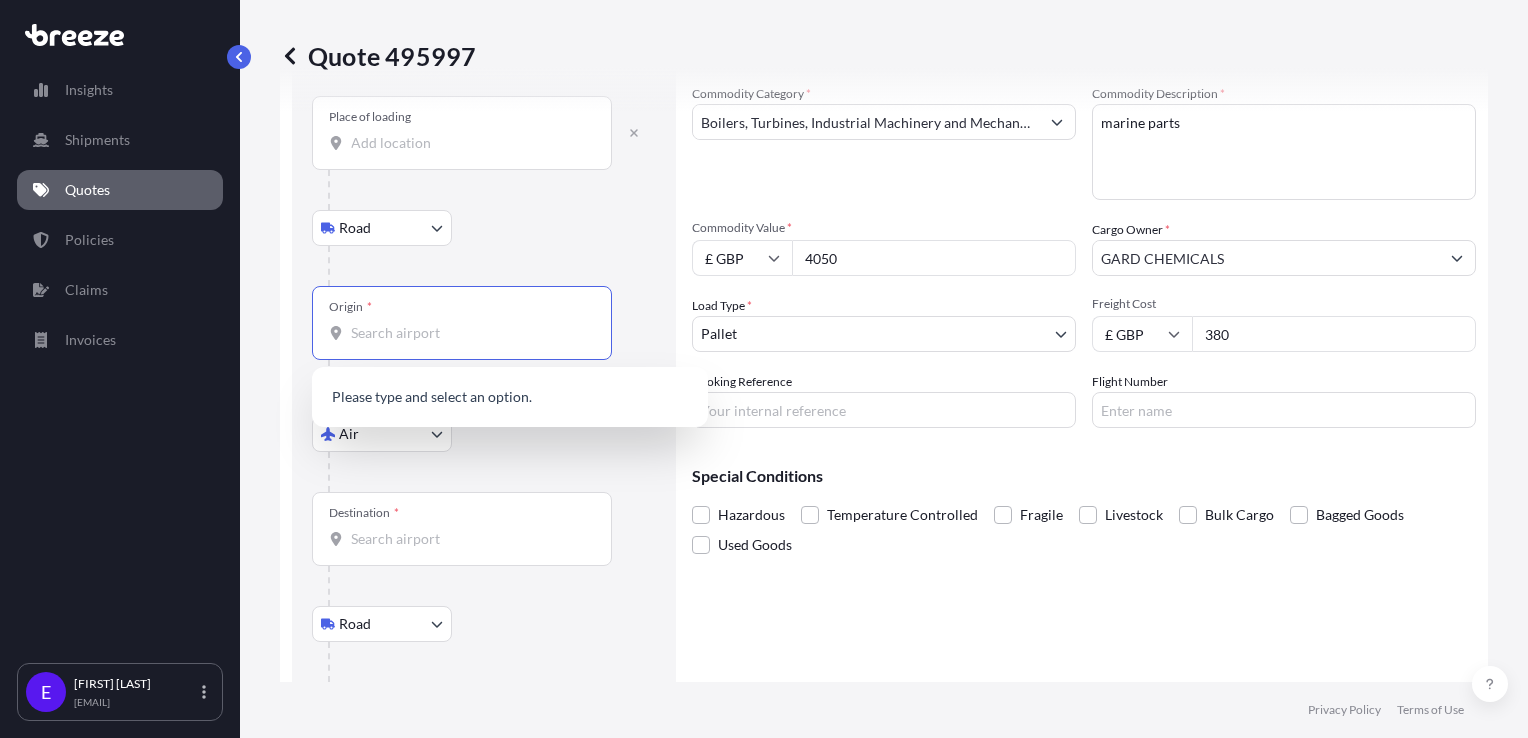 paste on "No.615 [STREET], [STREET], [DISTRICT] [CITY], [COUNTRY]." 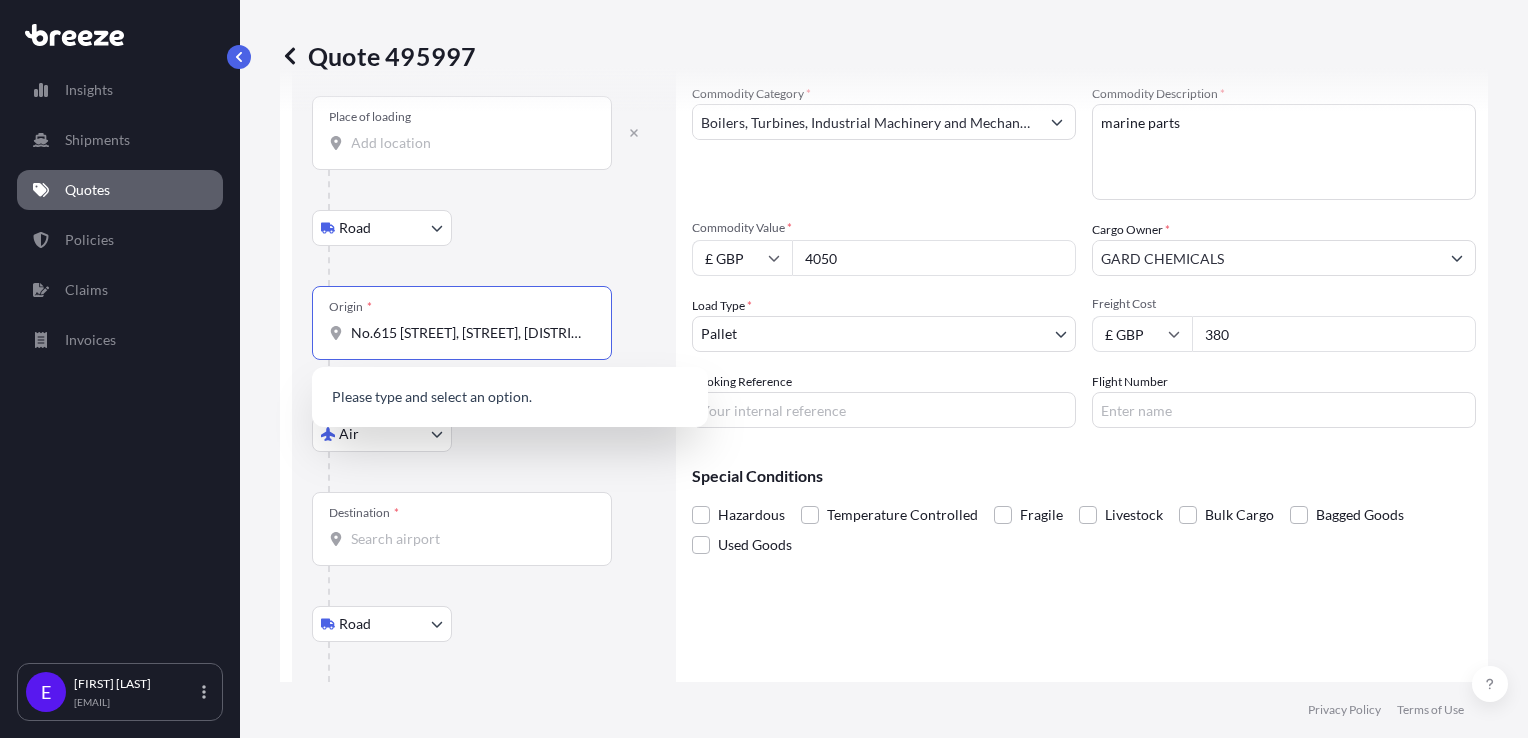 scroll, scrollTop: 0, scrollLeft: 260, axis: horizontal 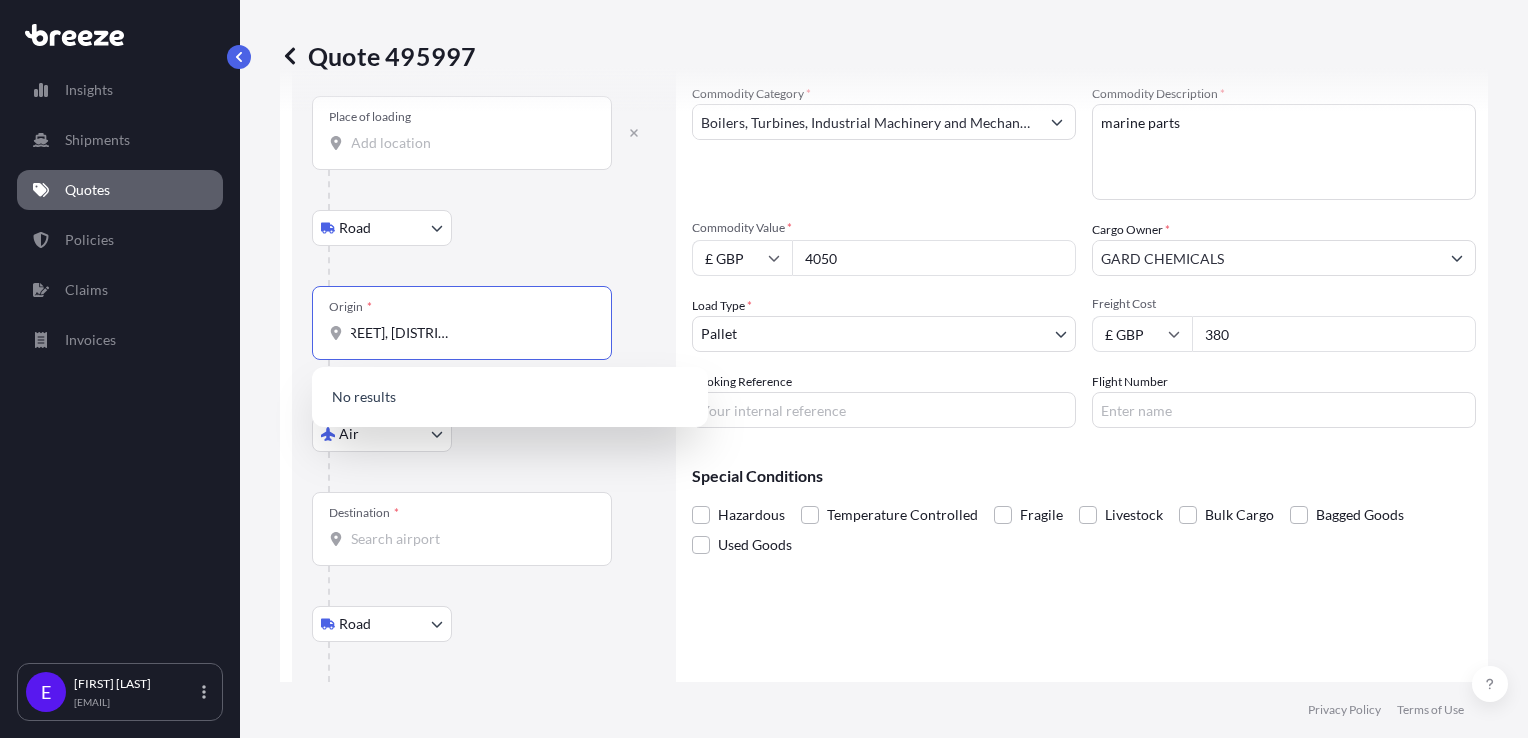 type on "No.615 [STREET], [STREET], [DISTRICT] [CITY], [COUNTRY]." 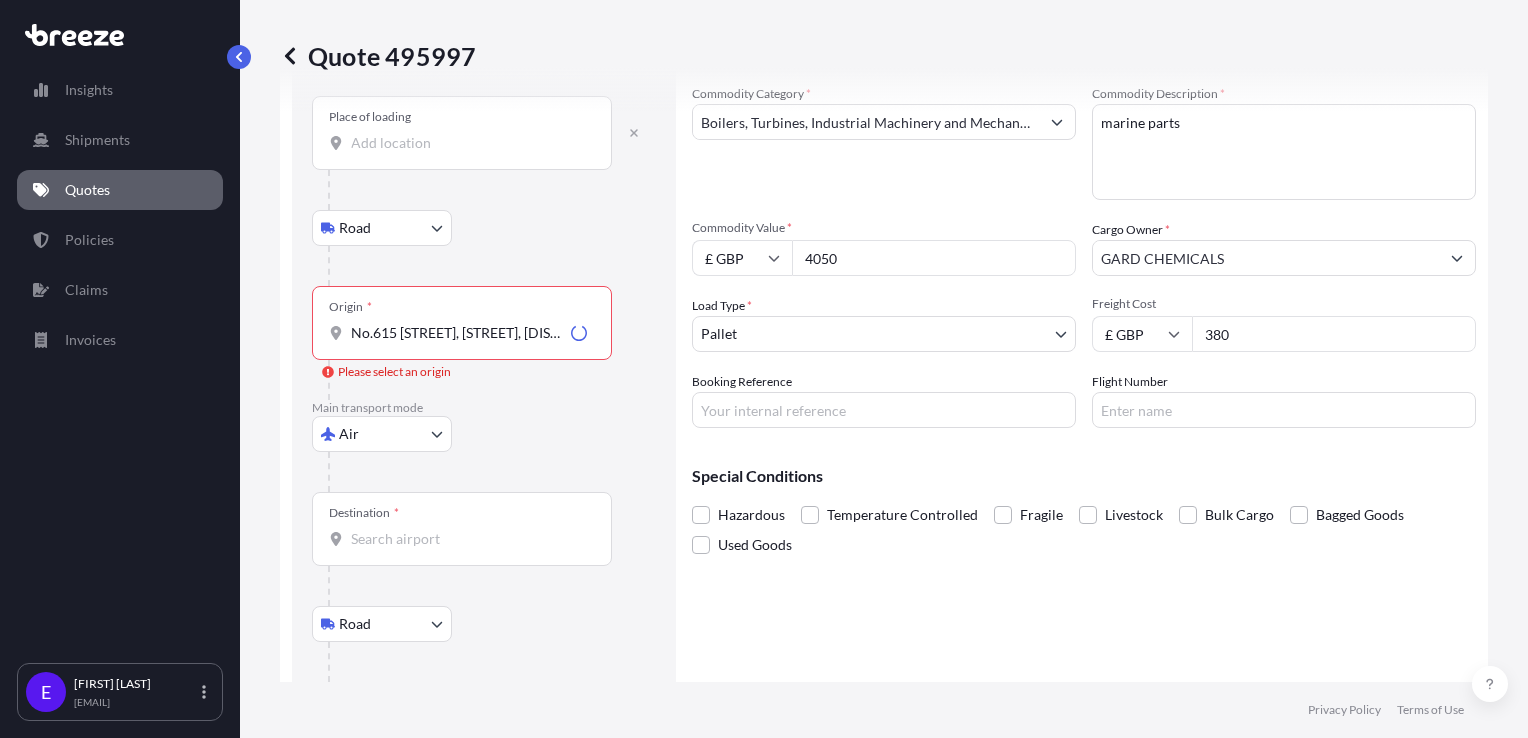 click on "0 options available.
Insights Shipments Quotes Policies Claims Invoices E [FIRST]   [LAST] [EMAIL] Quote 495997 Route Details Reset Route Details Place of loading Road Road Rail Origin * No.615 [STREET], [AVENUE], [DISTRICT], [CITY], [COUNTRY]. Please select an origin Main transport mode Air Sea Air Road Rail Destination * Road Road Rail Place of Discharge Cargo Details Commodity Category * Boilers, Turbines, Industrial Machinery and Mechanical Appliances Commodity Description * marine parts Commodity Value   * £ GBP 4050 Cargo Owner * GARD CHEMICALS Load Type * Pallet PALLET CONTAINER PARCELS CARTONS Freight Cost   £ GBP 380 Booking Reference Flight Number Special Conditions Hazardous Temperature Controlled Fragile Livestock Bulk Cargo Bagged Goods Used Goods Cancel Changes Save Changes Here's your insurance offer Commodity Category Boilers, Turbines, Industrial Machinery and Mechanical Appliances  Insured Value £ 4 , 873 . 00 Cargo Owner GARD CHEMICALS  :" at bounding box center [764, 369] 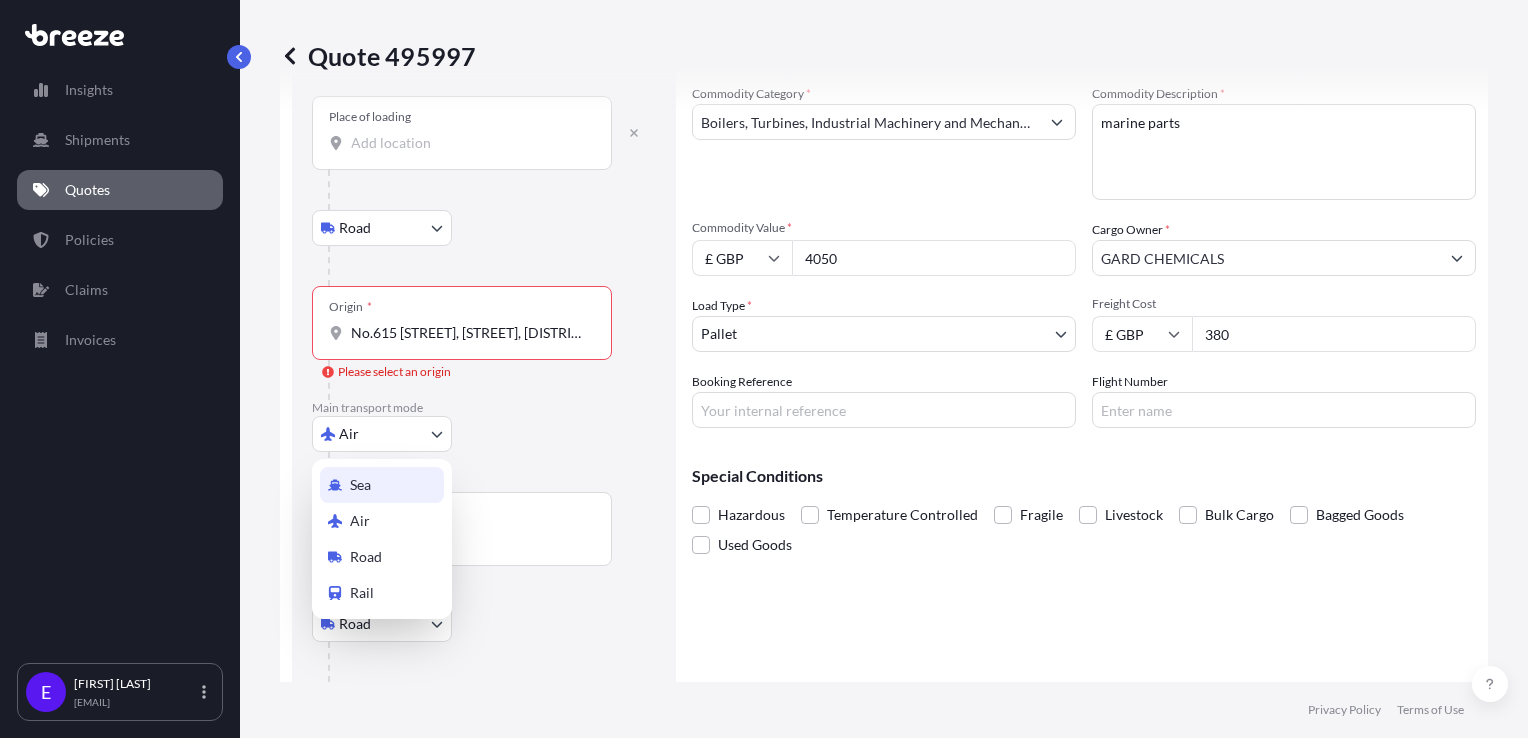 click on "Sea" at bounding box center [360, 485] 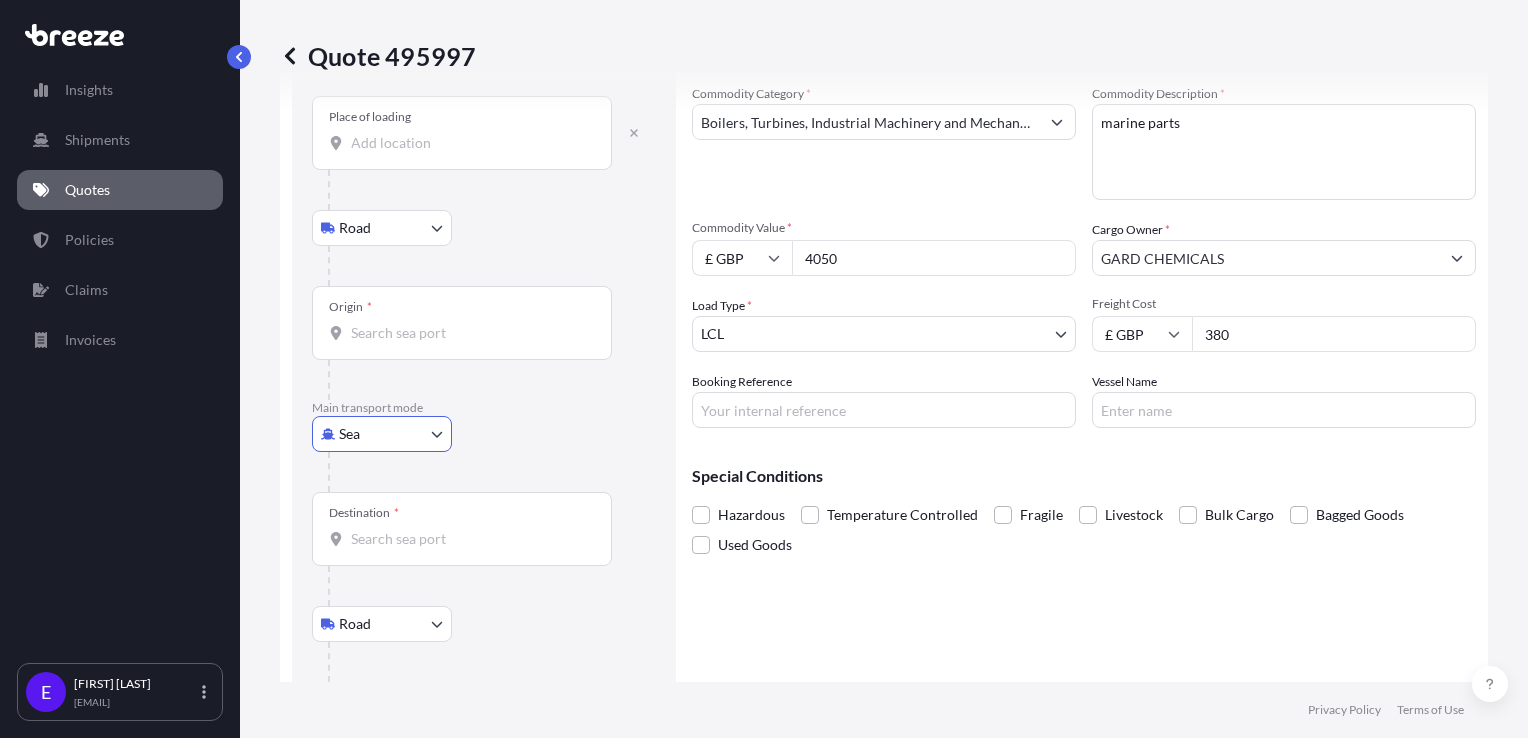 click on "Origin *" at bounding box center (462, 323) 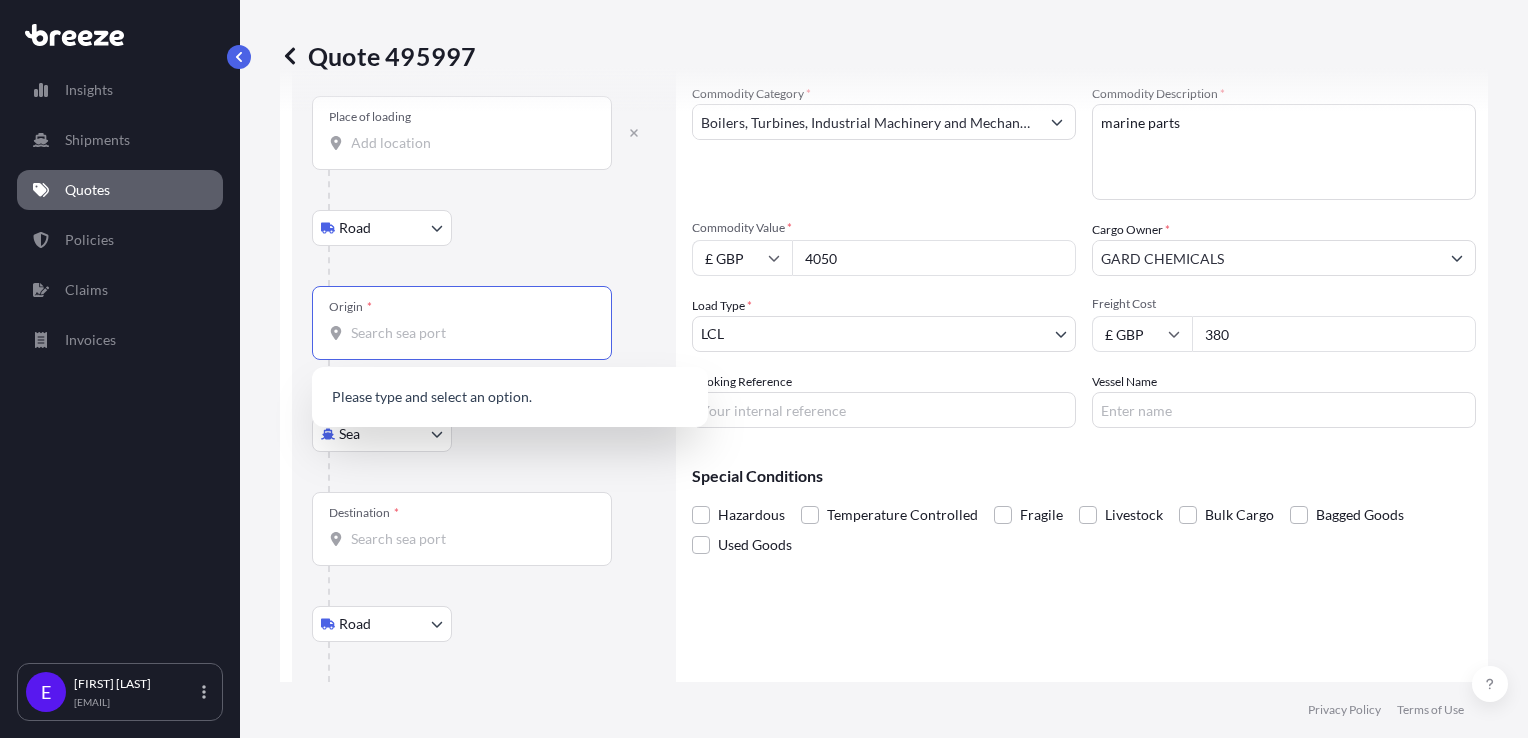 paste on "No.615 [STREET], [STREET], [DISTRICT] [CITY], [COUNTRY]." 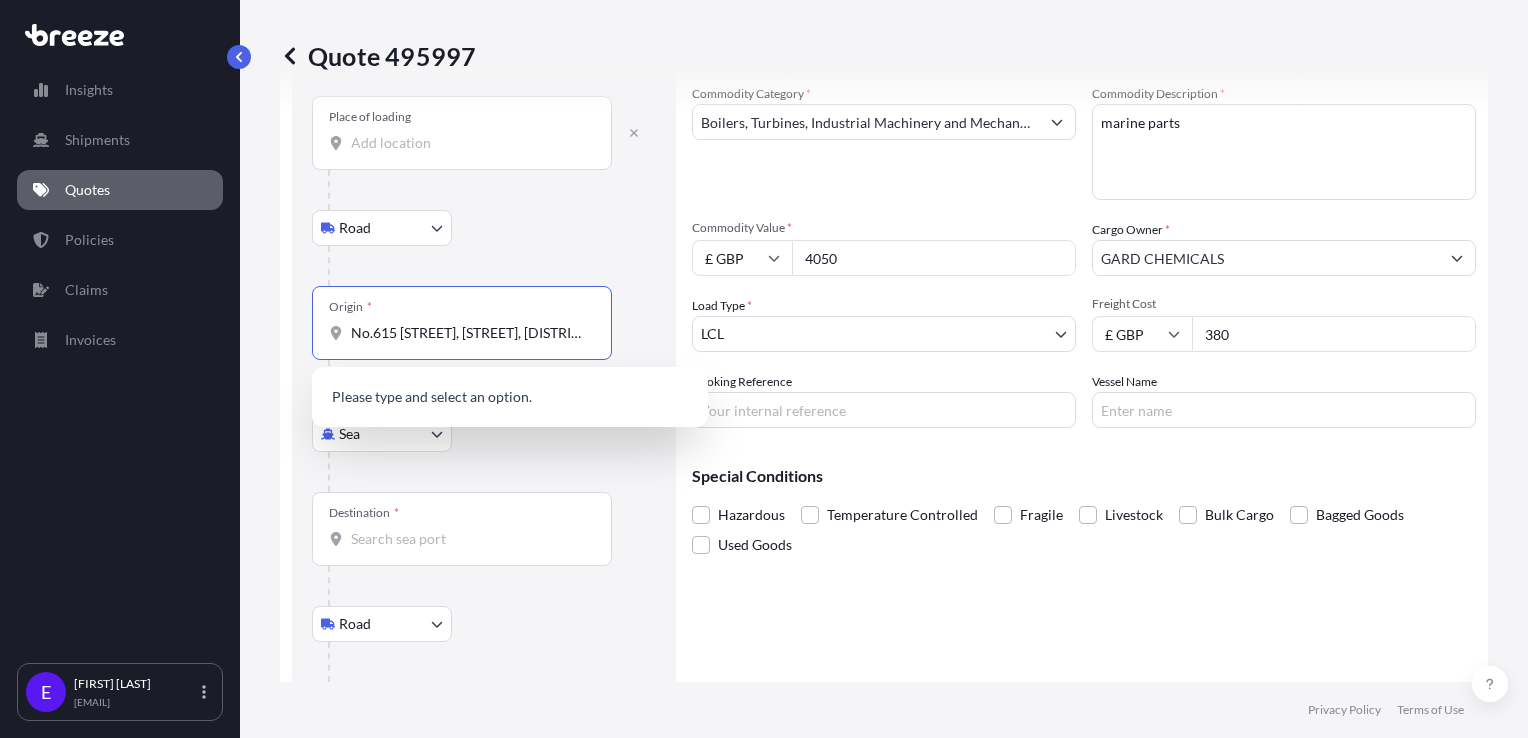 scroll, scrollTop: 0, scrollLeft: 260, axis: horizontal 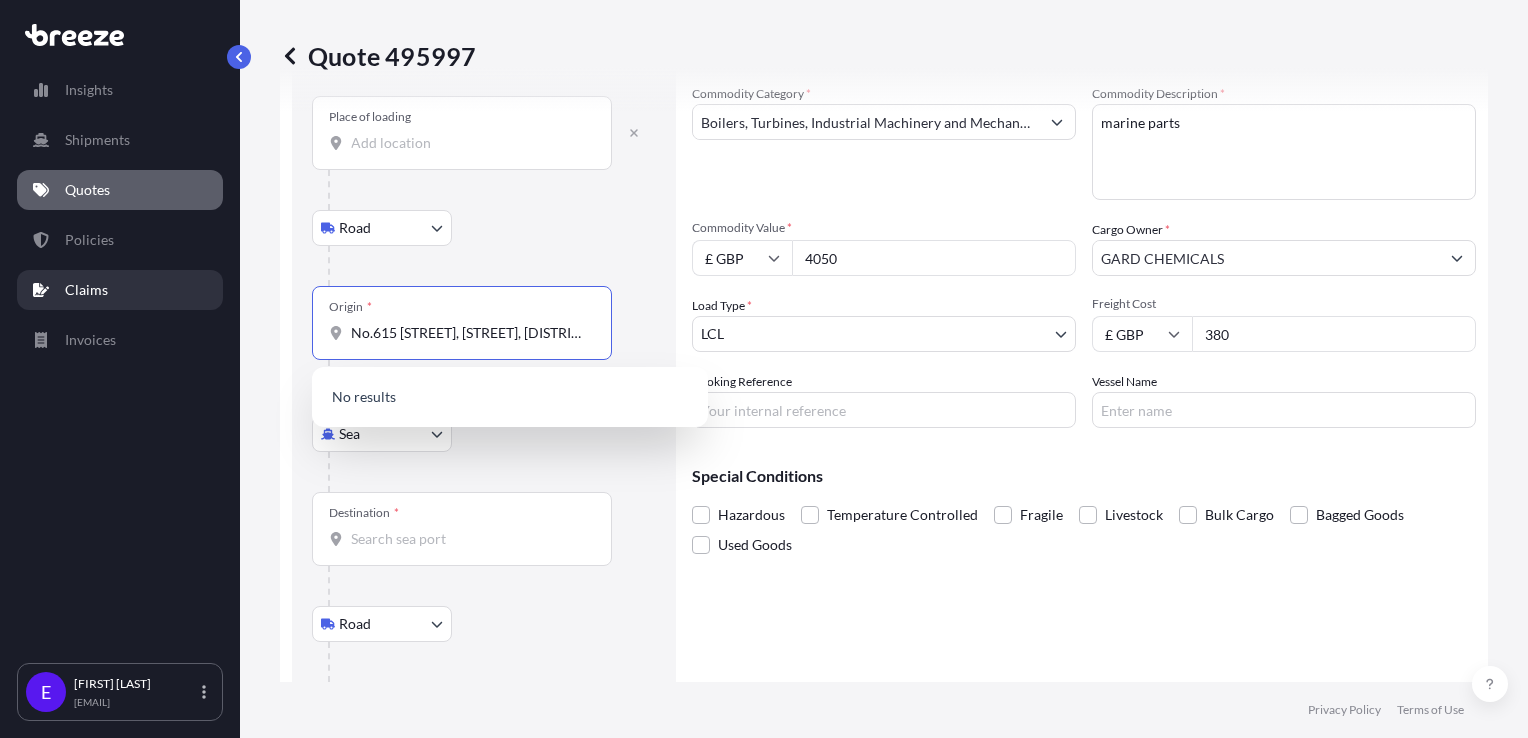 drag, startPoint x: 540, startPoint y: 330, endPoint x: 127, endPoint y: 282, distance: 415.78 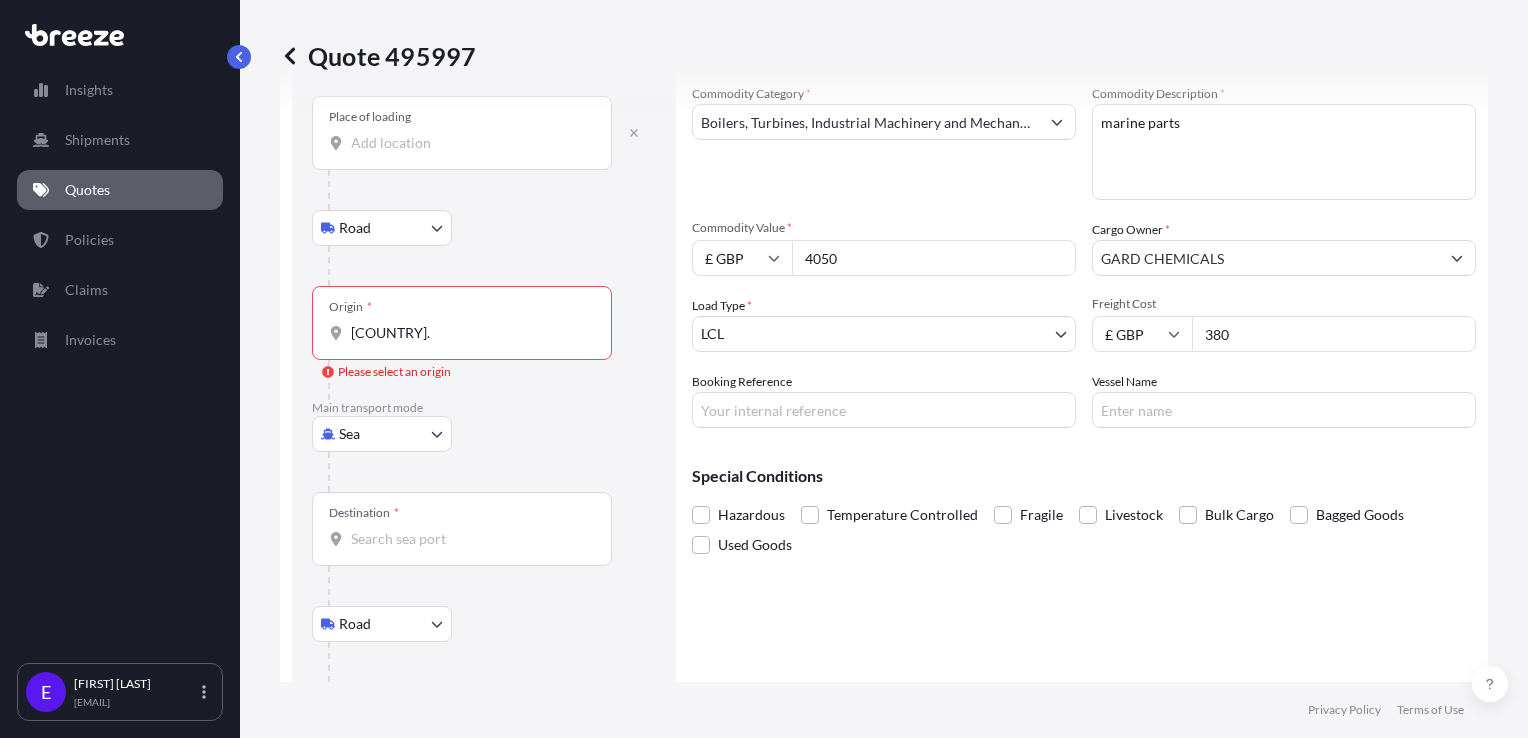 click on "[COUNTRY]." at bounding box center (469, 333) 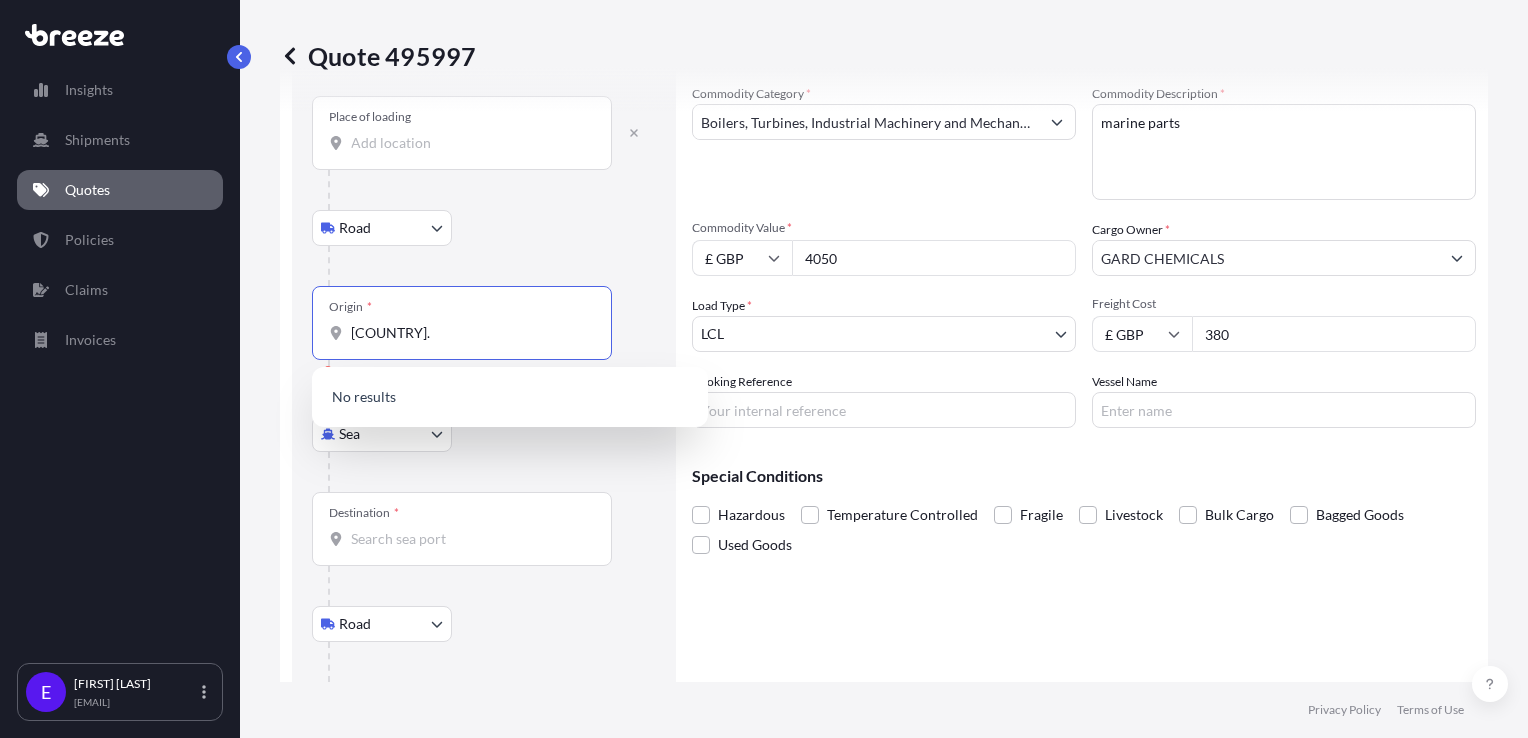 click on "[COUNTRY]." at bounding box center [469, 333] 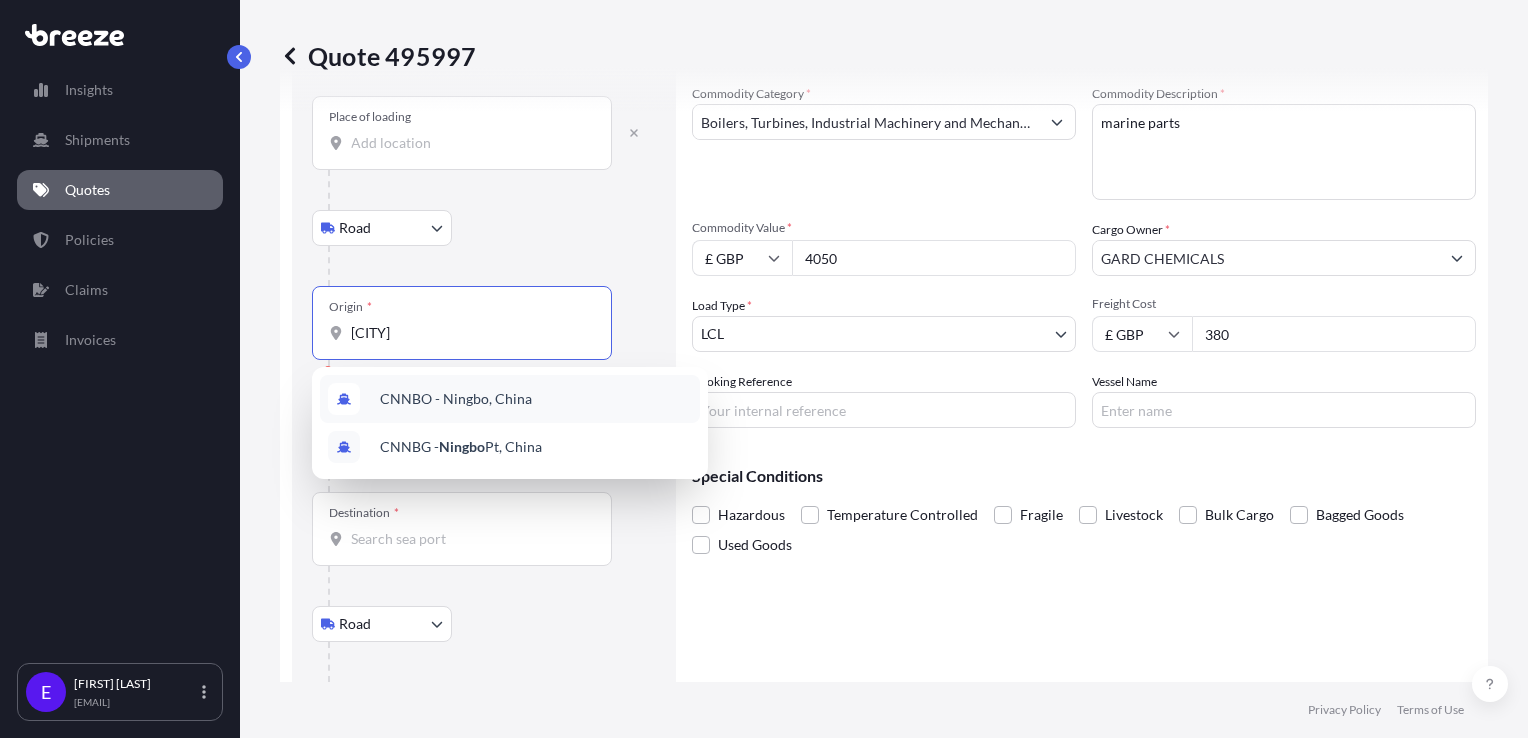 click on "CNNBO - Ningbo, China" at bounding box center [456, 399] 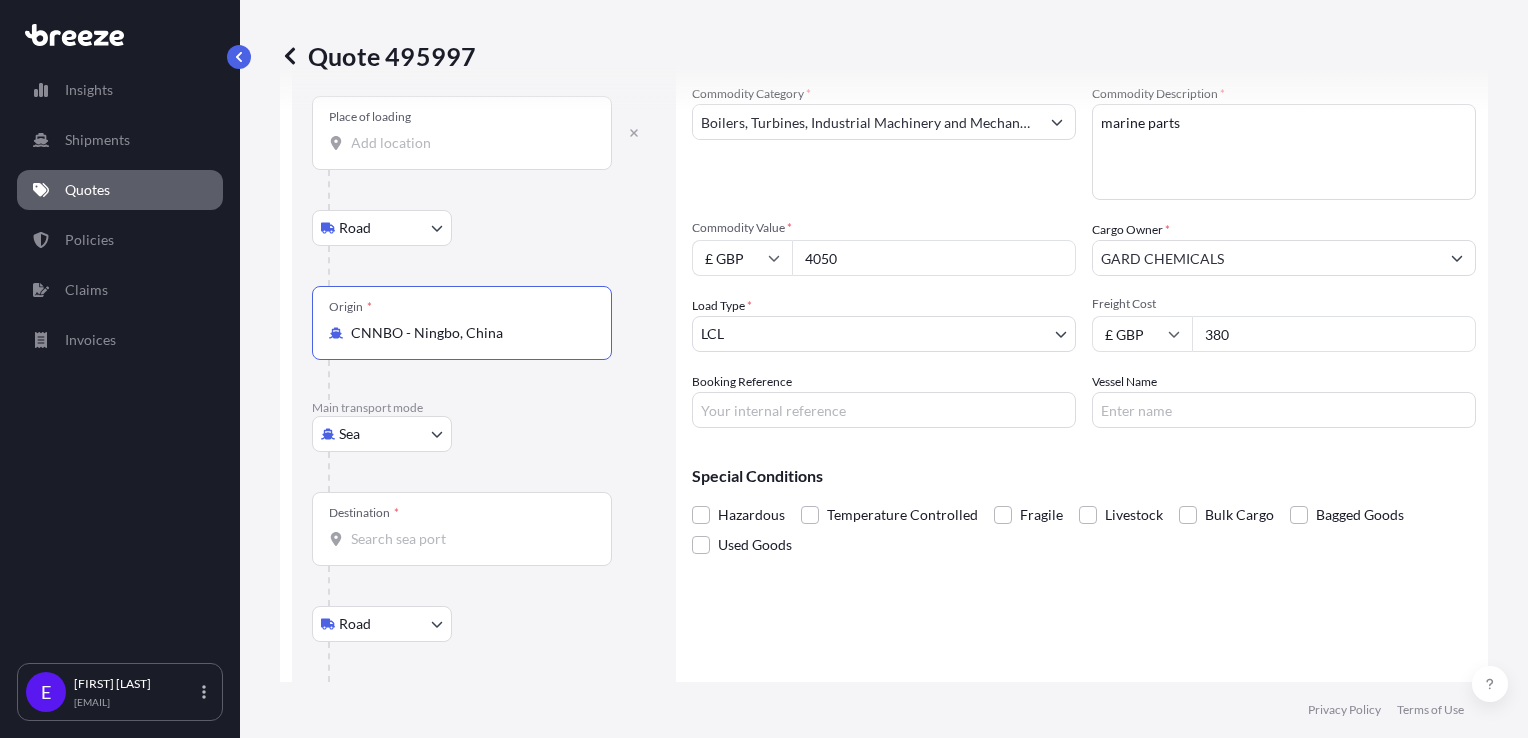 type on "CNNBO - Ningbo, China" 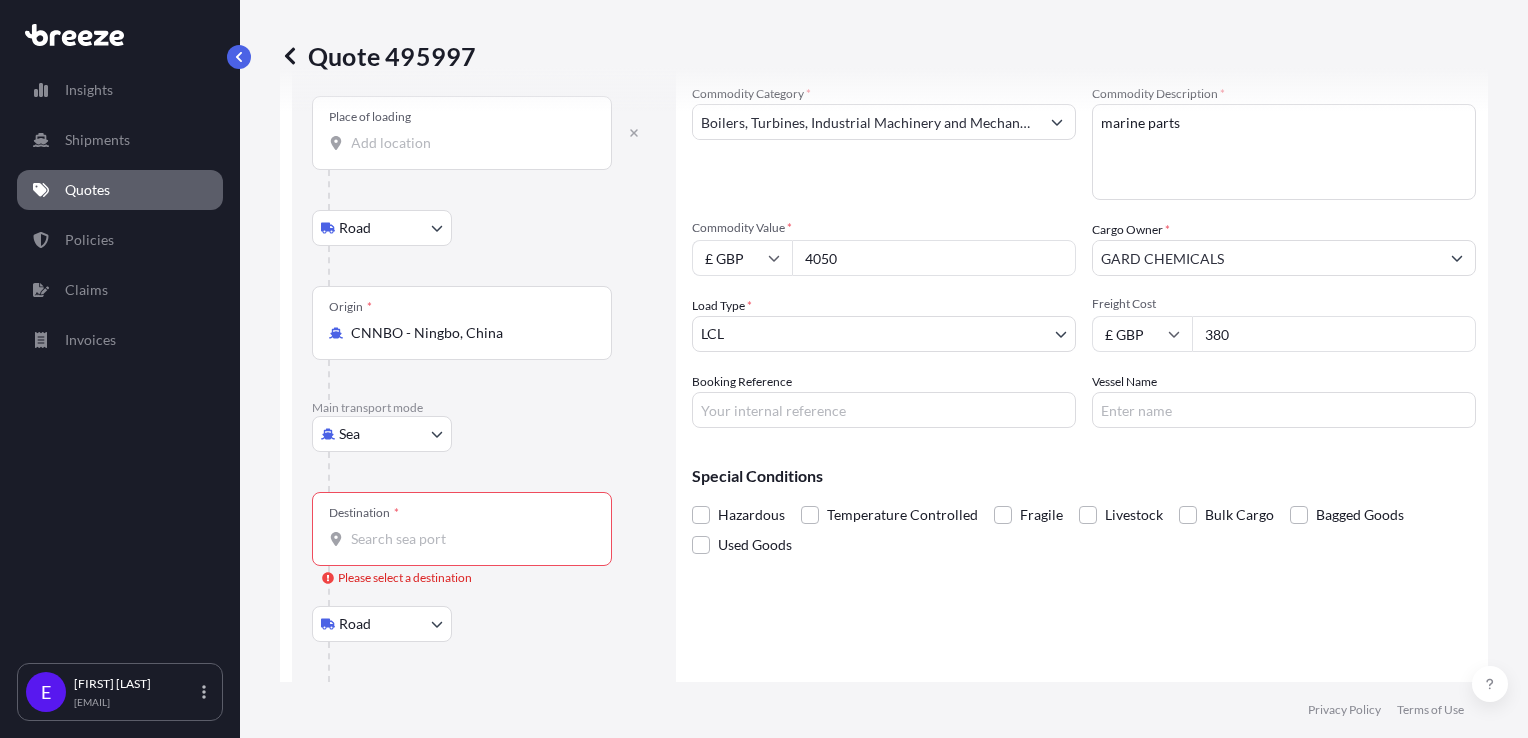 click on "Destination * Please select a destination" at bounding box center [469, 539] 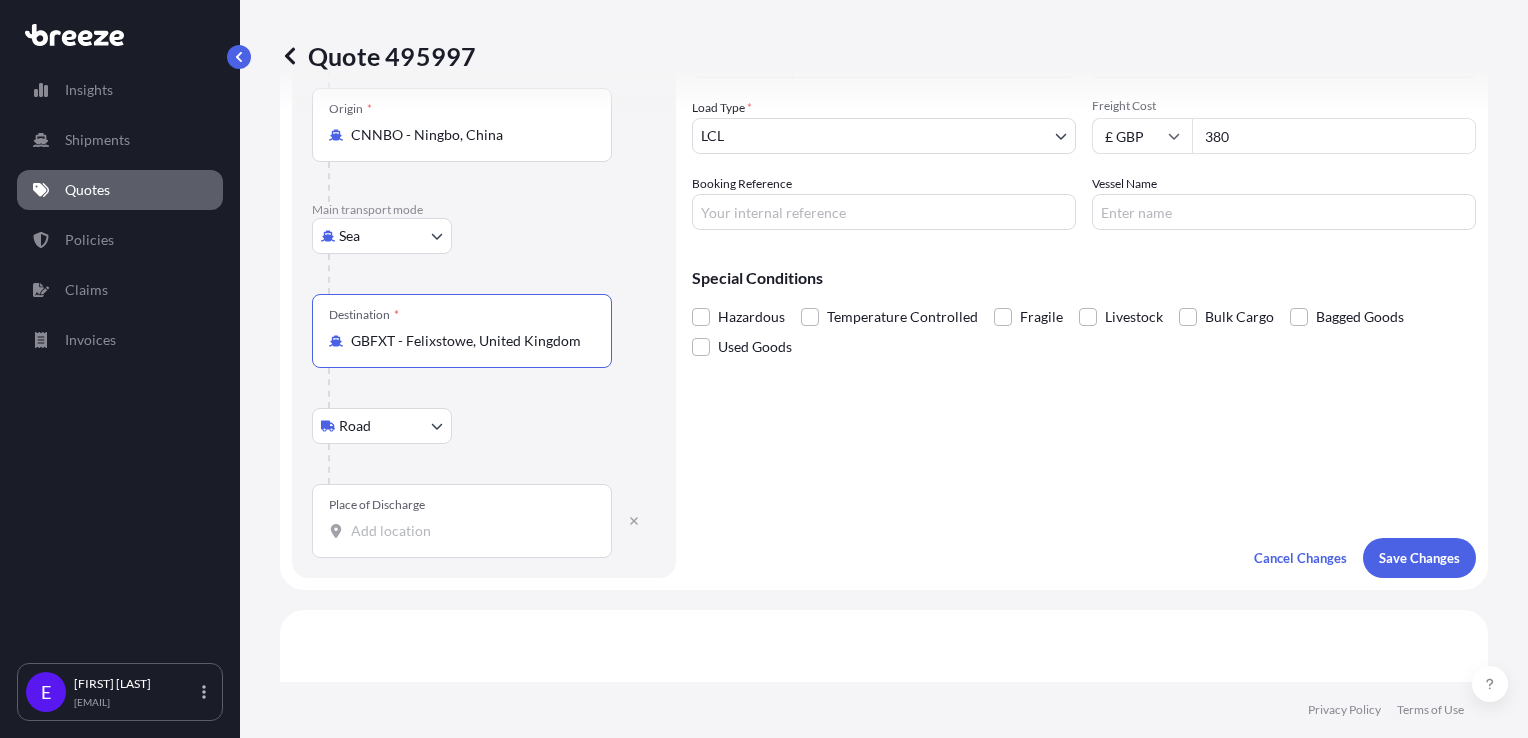 scroll, scrollTop: 300, scrollLeft: 0, axis: vertical 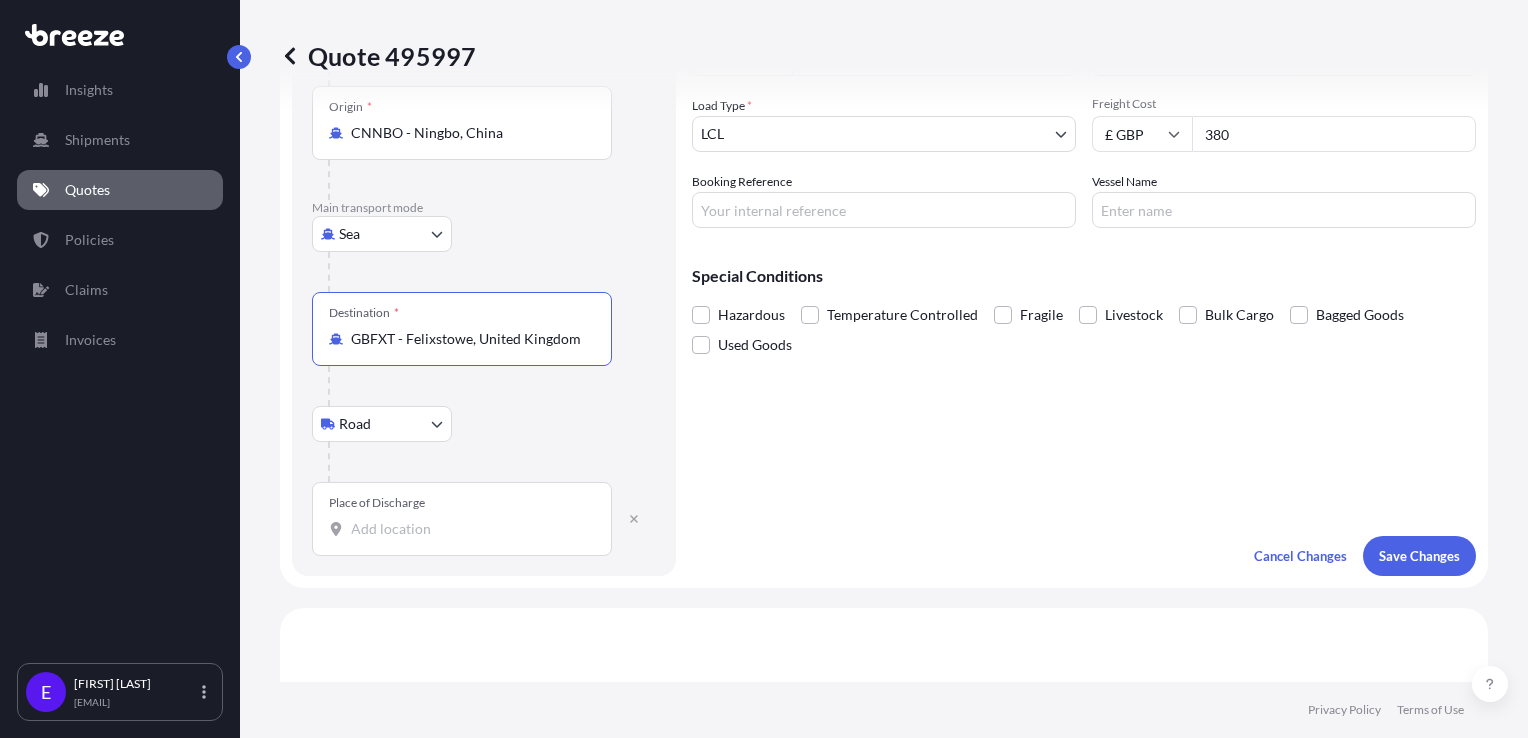 type on "GBFXT - Felixstowe, United Kingdom" 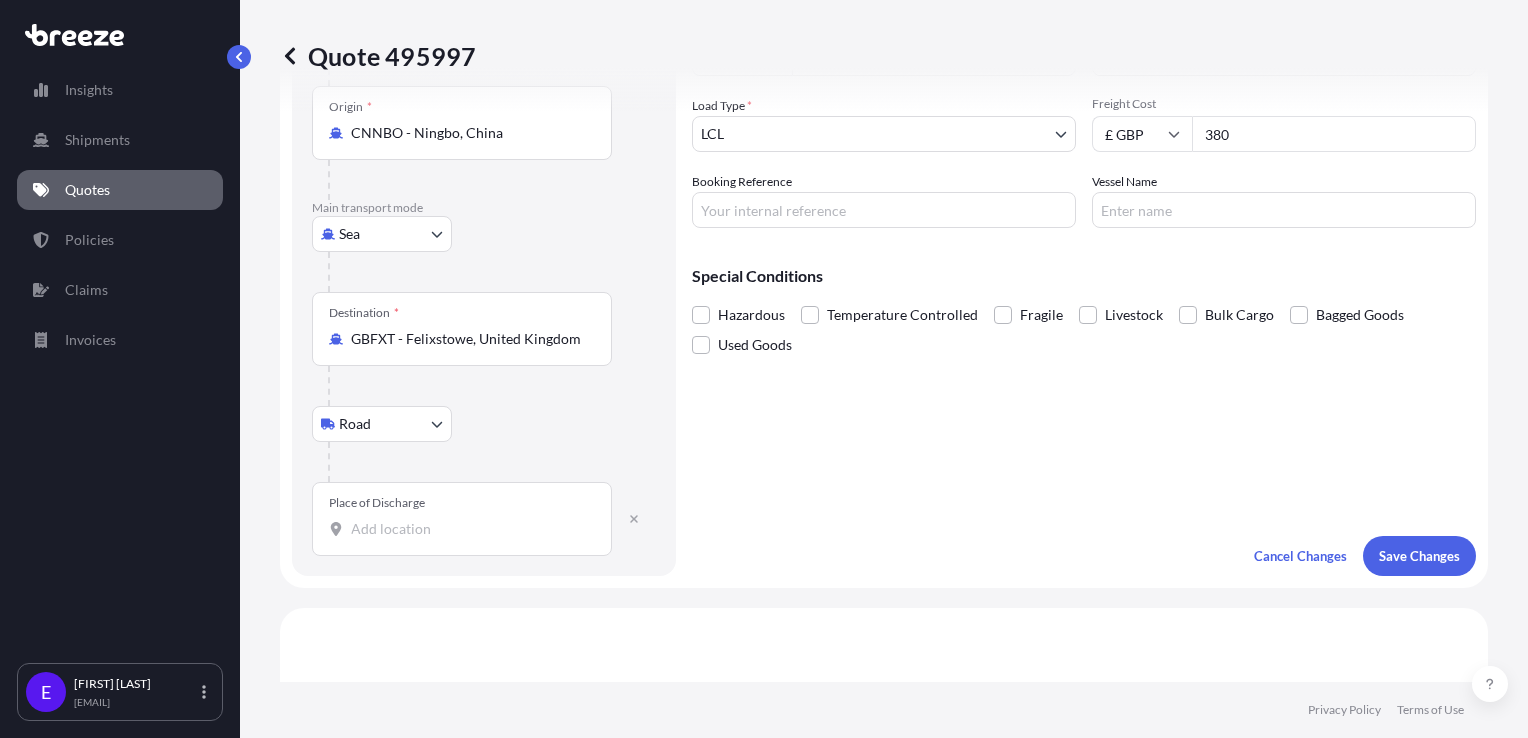 click on "Place of Discharge" at bounding box center (462, 519) 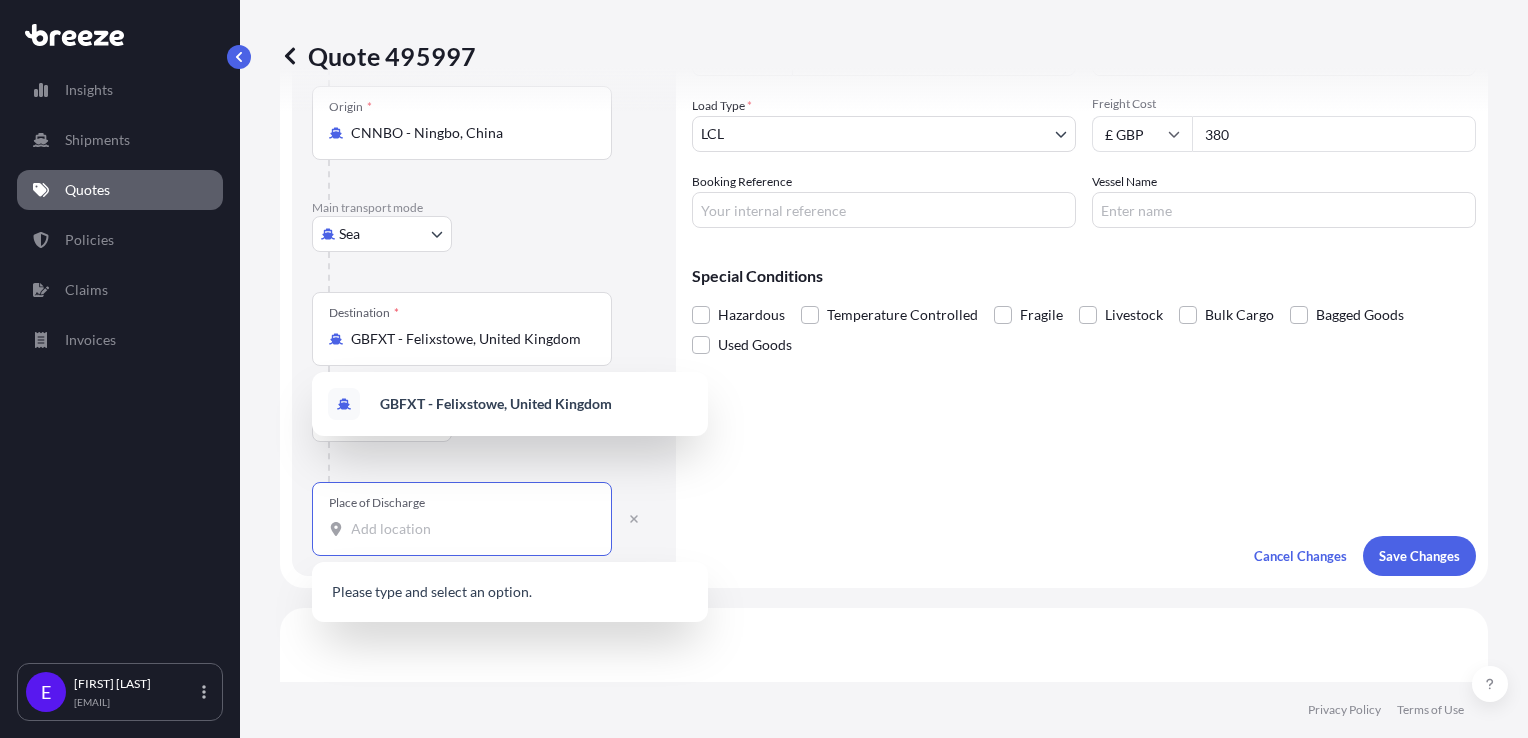 paste on "[STREET] ST6" 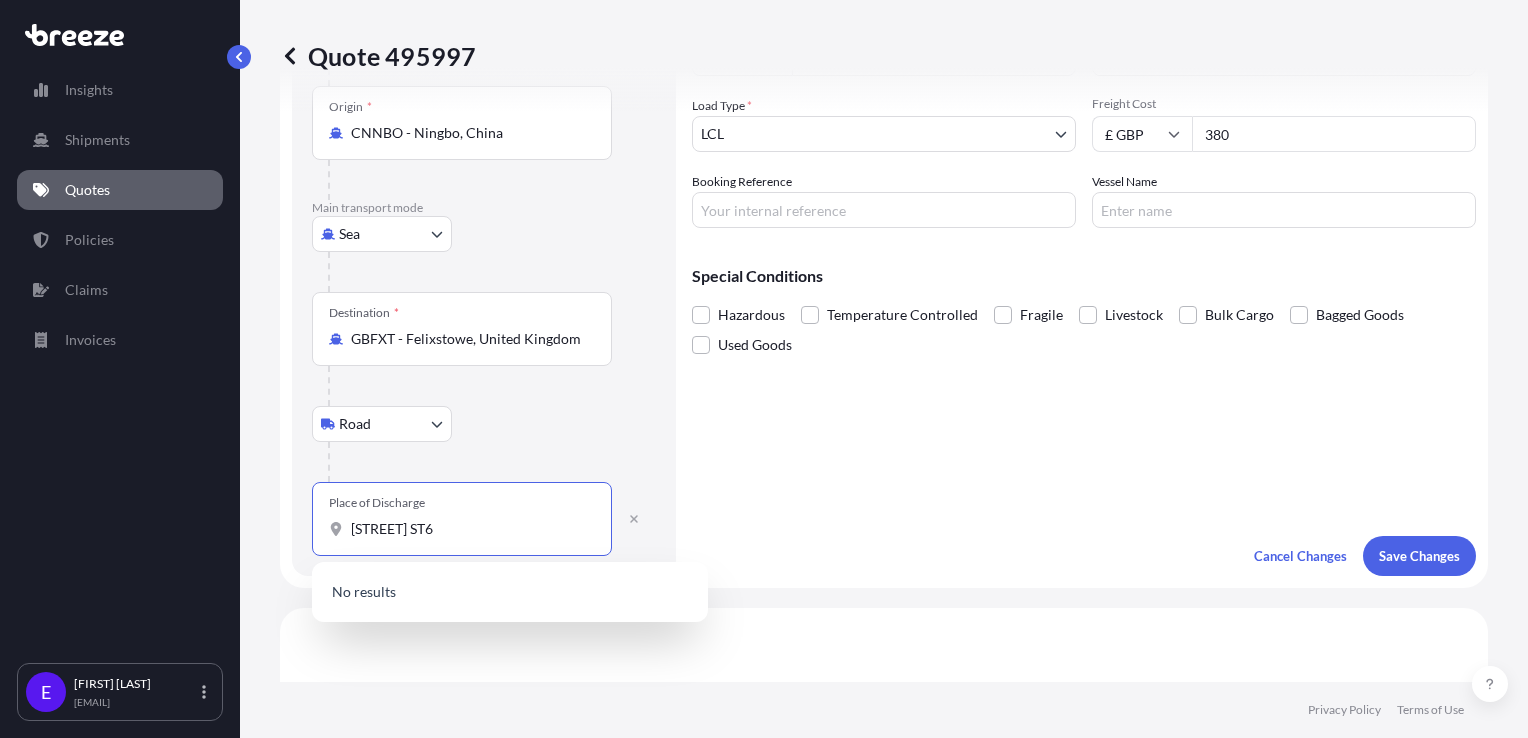 drag, startPoint x: 396, startPoint y: 530, endPoint x: 218, endPoint y: 509, distance: 179.23448 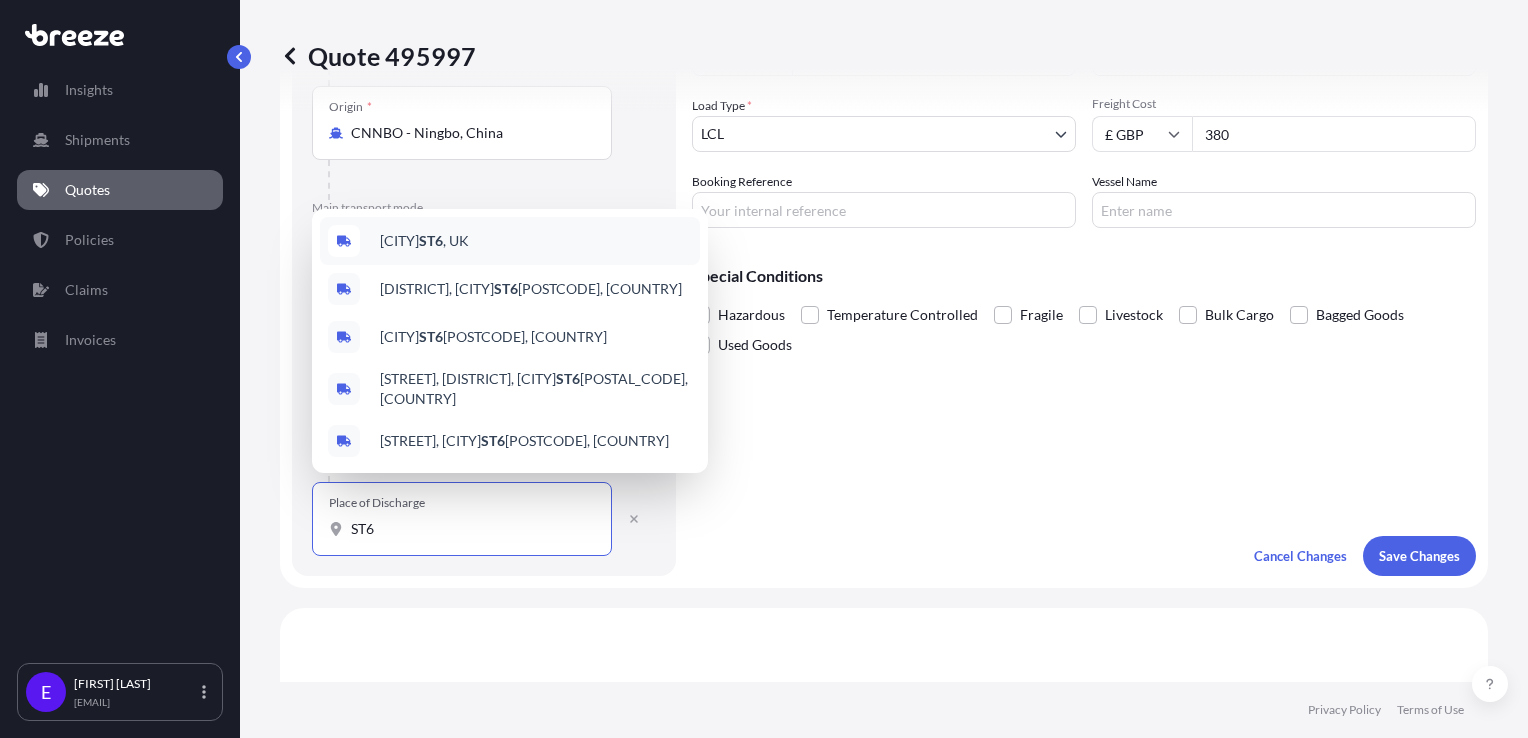 click on "[CITY] [POSTCODE], [COUNTRY]" at bounding box center (424, 241) 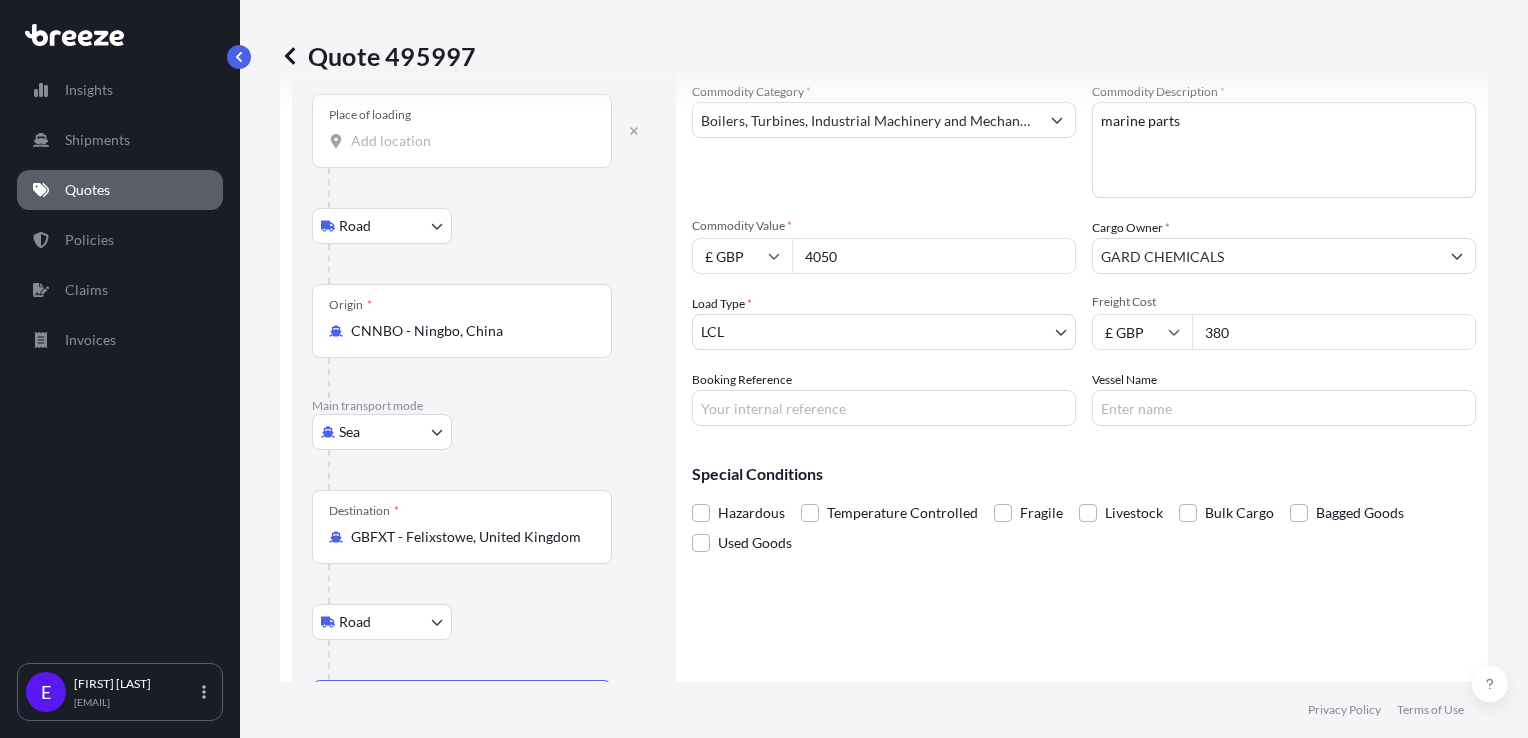 scroll, scrollTop: 0, scrollLeft: 0, axis: both 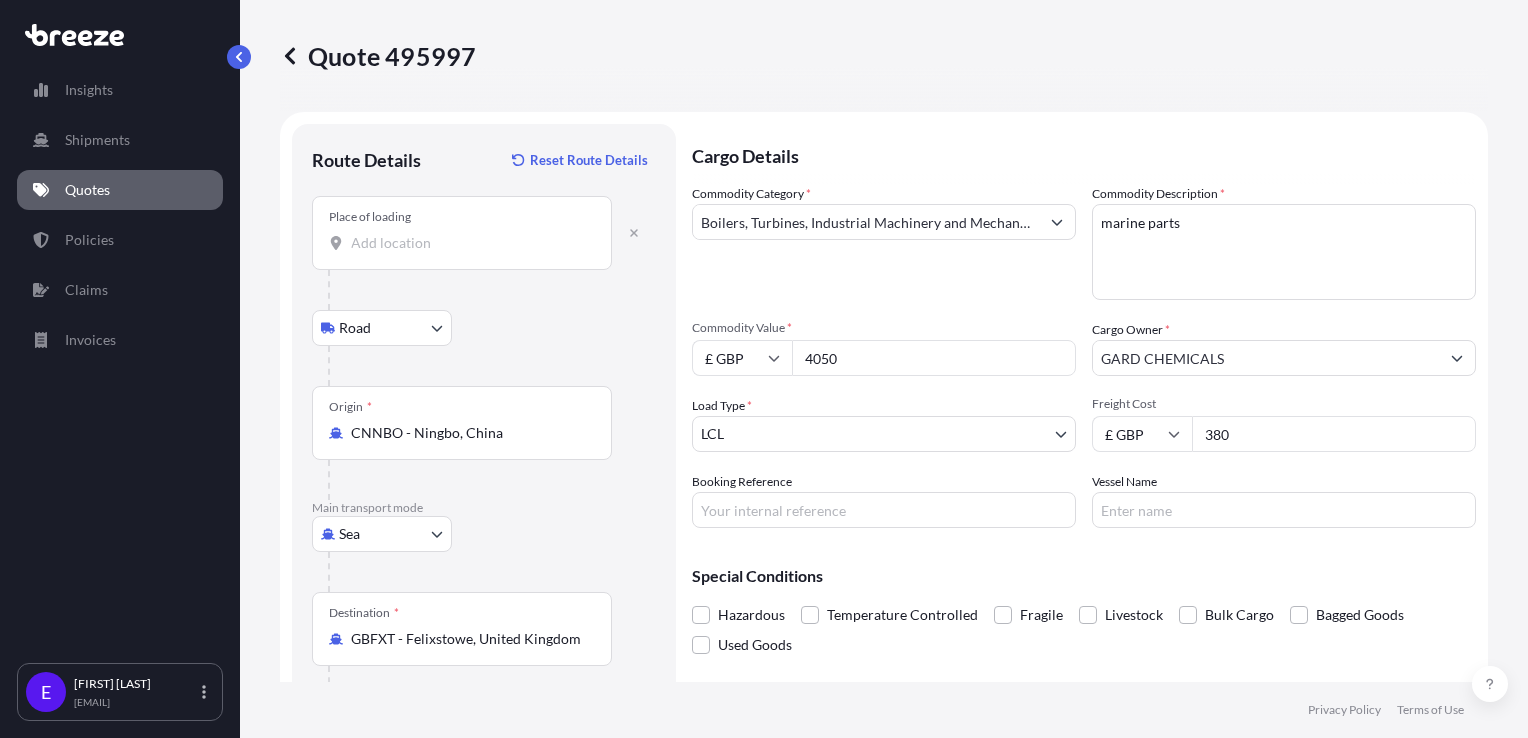 type on "[CITY] [POSTCODE], [COUNTRY]" 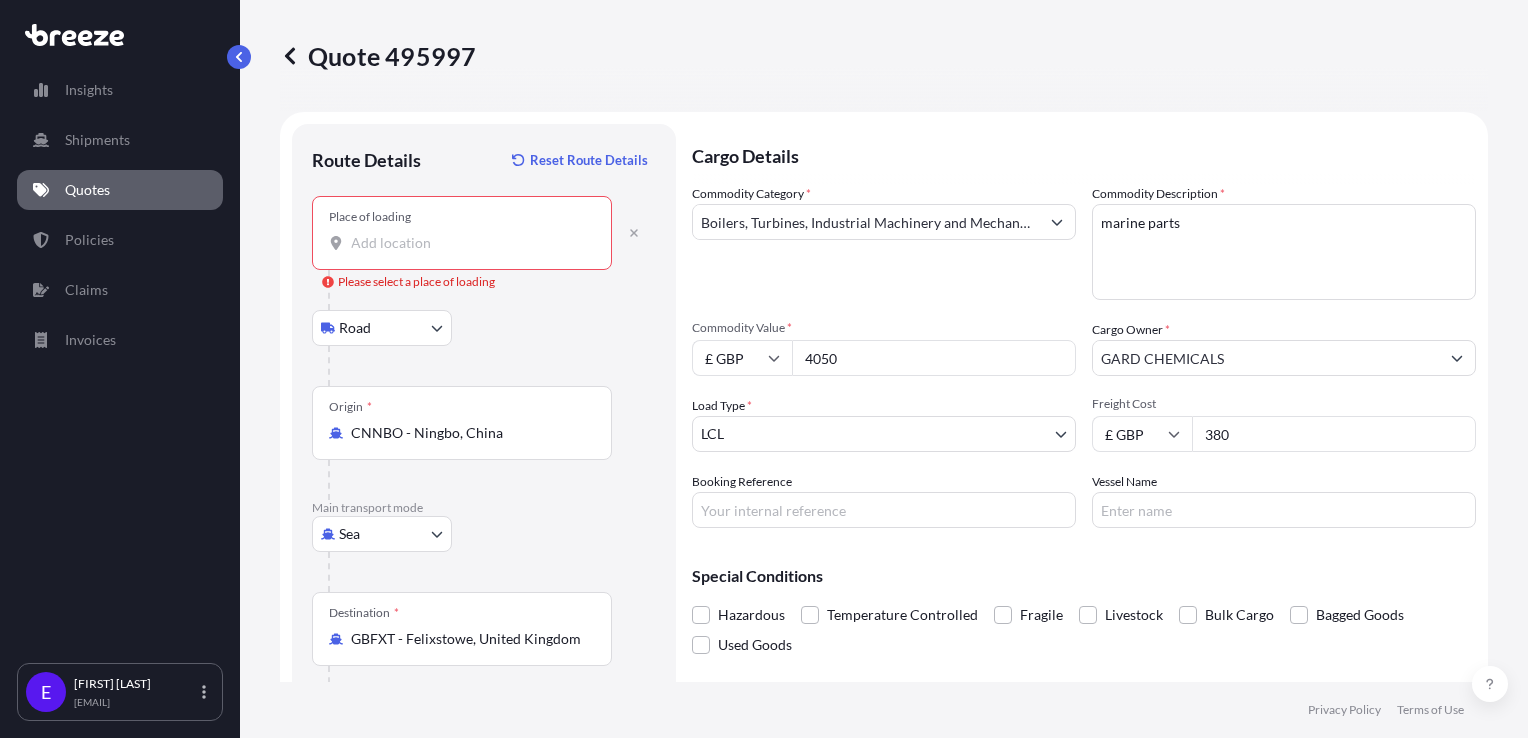click on "380" at bounding box center (1334, 434) 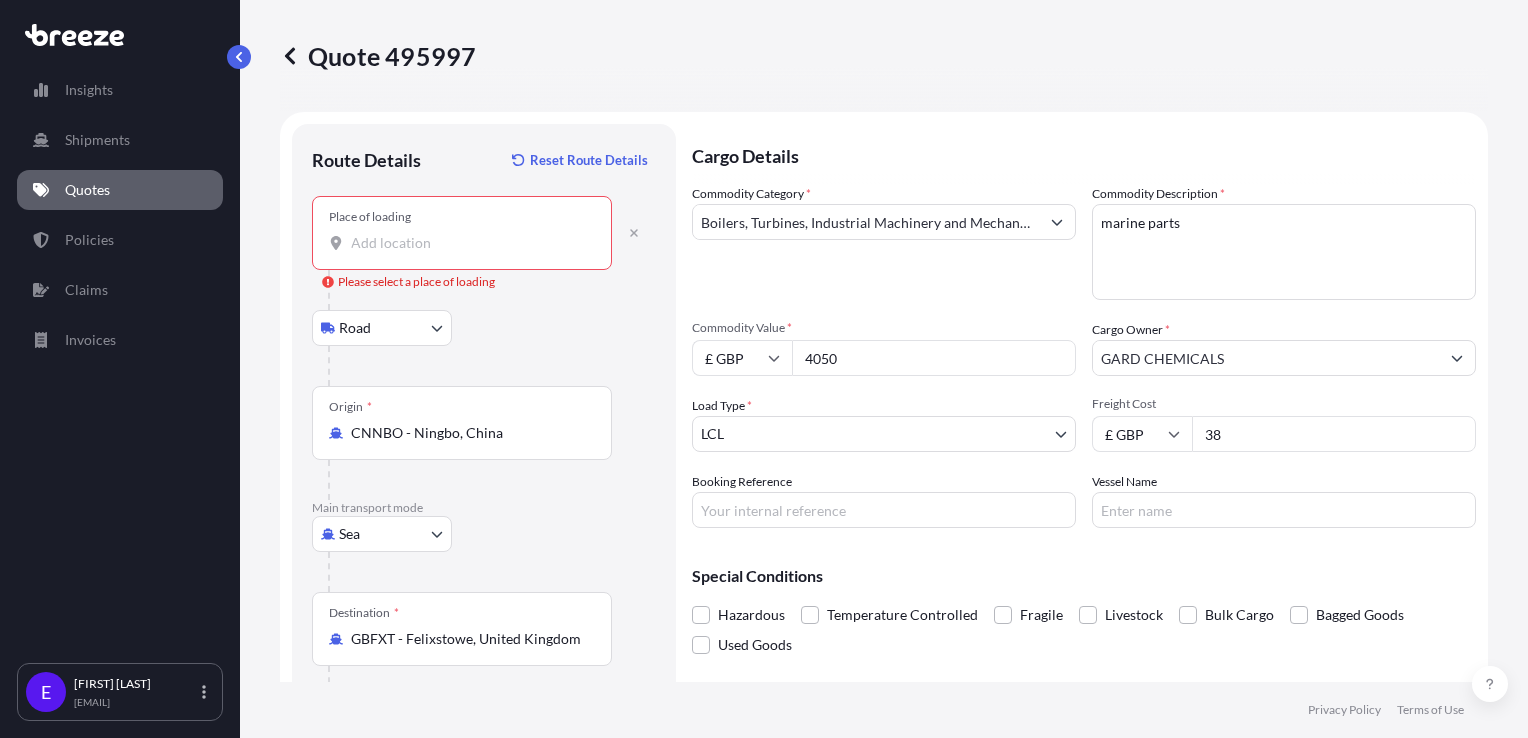 type on "3" 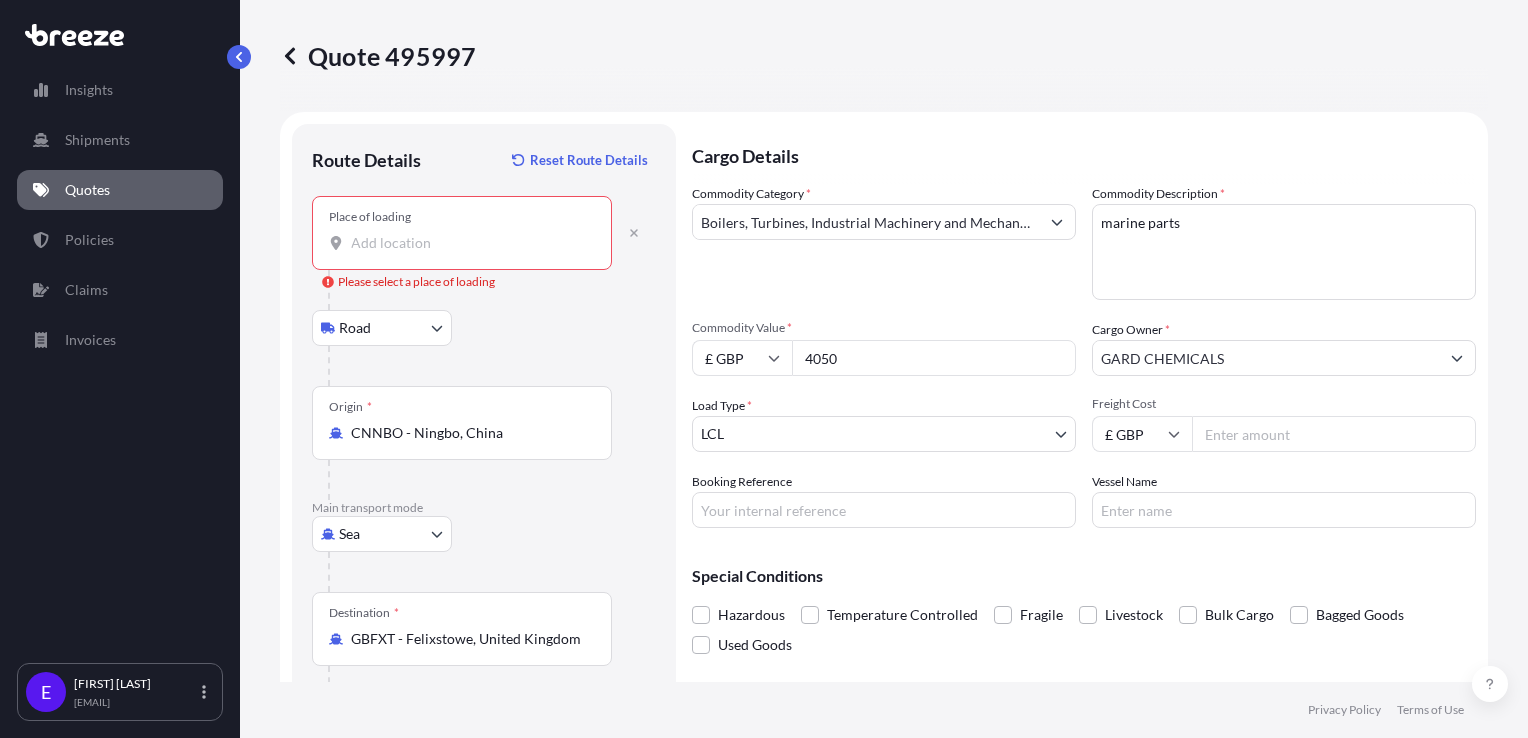 type 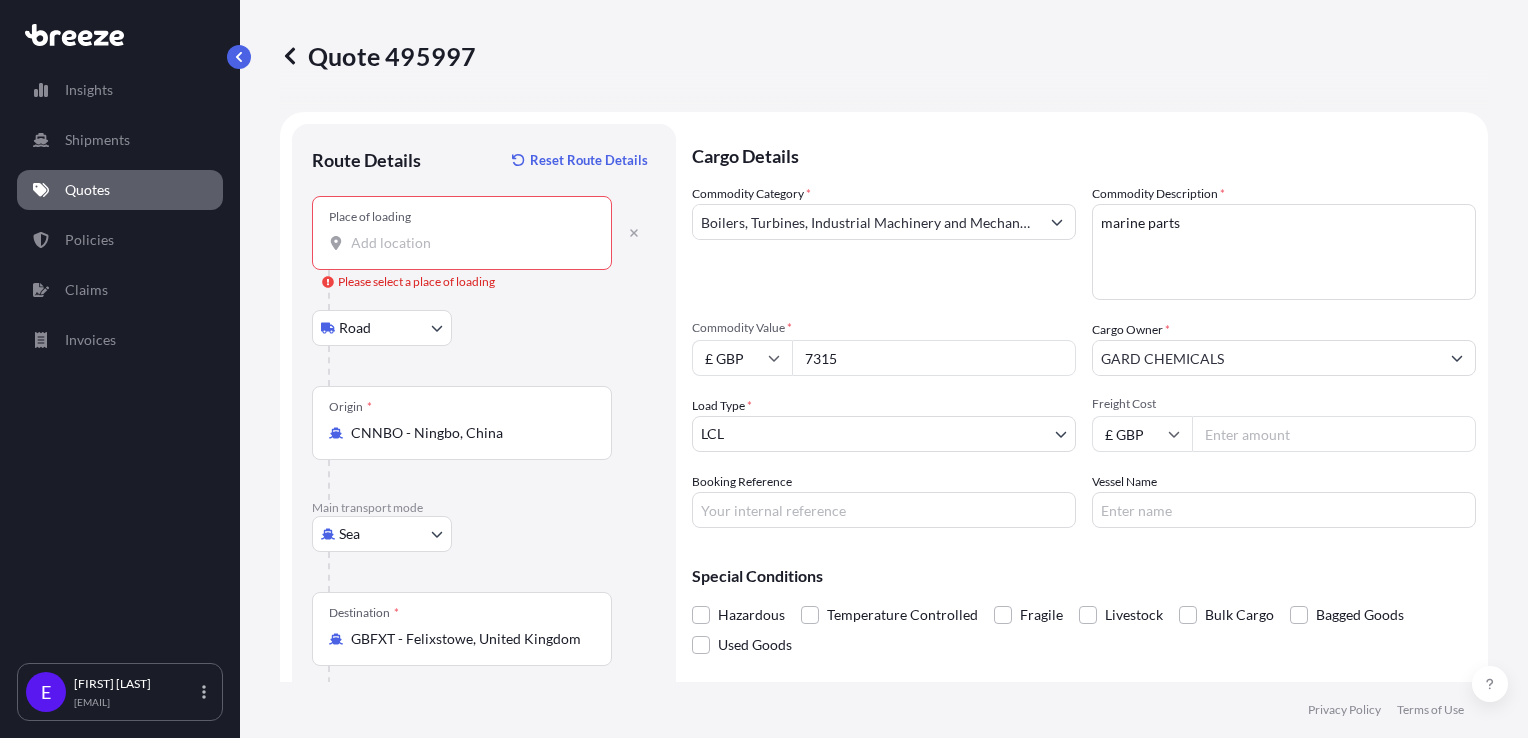 type on "7315" 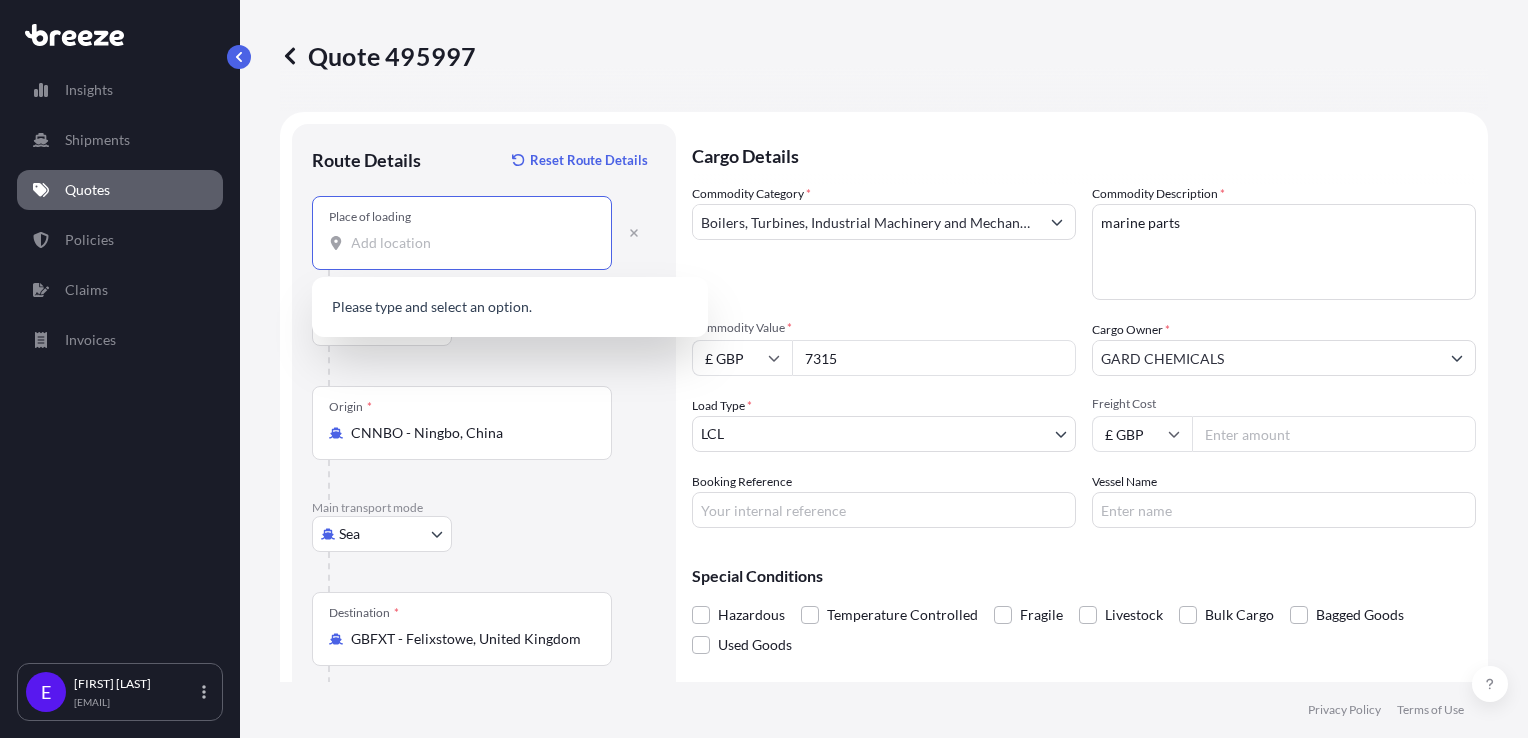 click on "Place of loading" at bounding box center (469, 243) 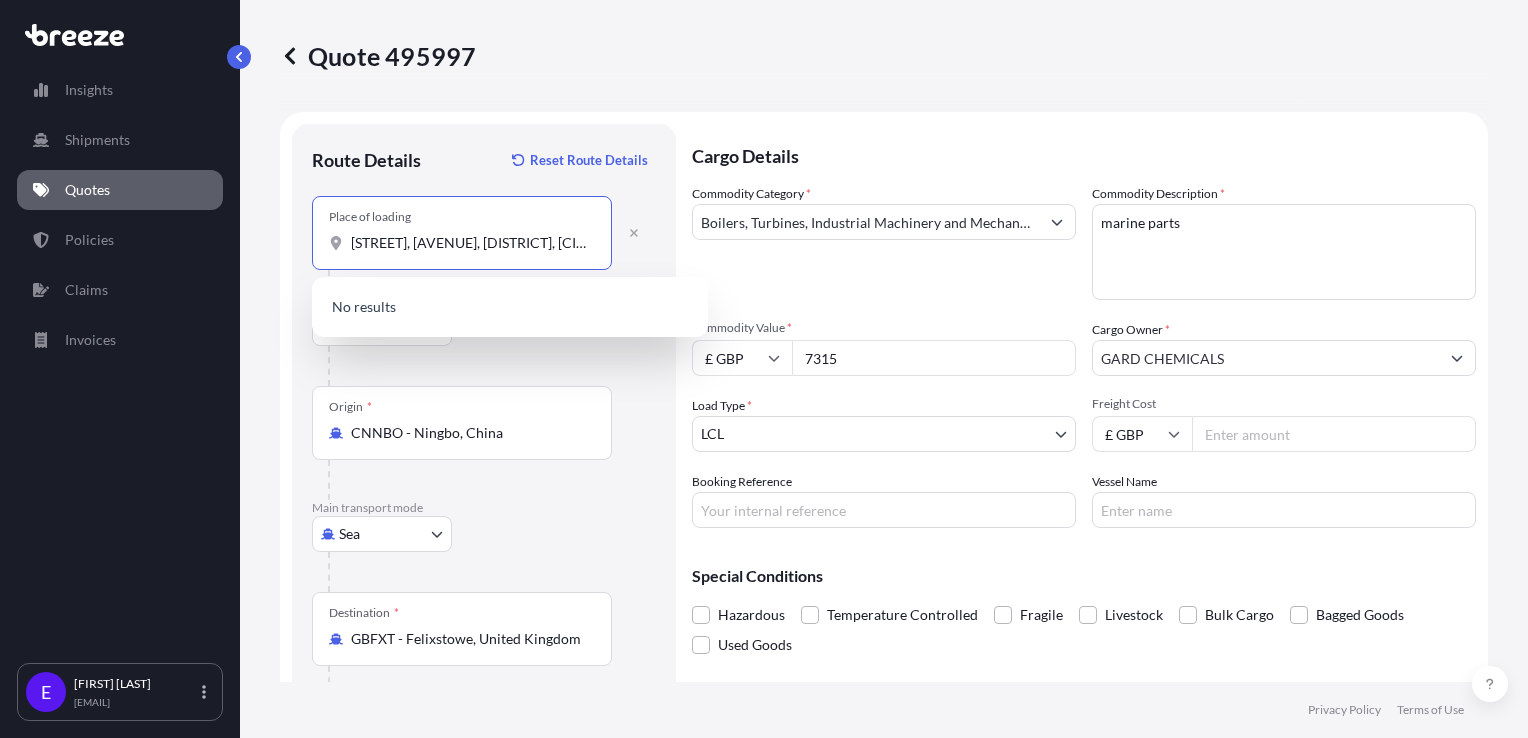scroll, scrollTop: 0, scrollLeft: 159, axis: horizontal 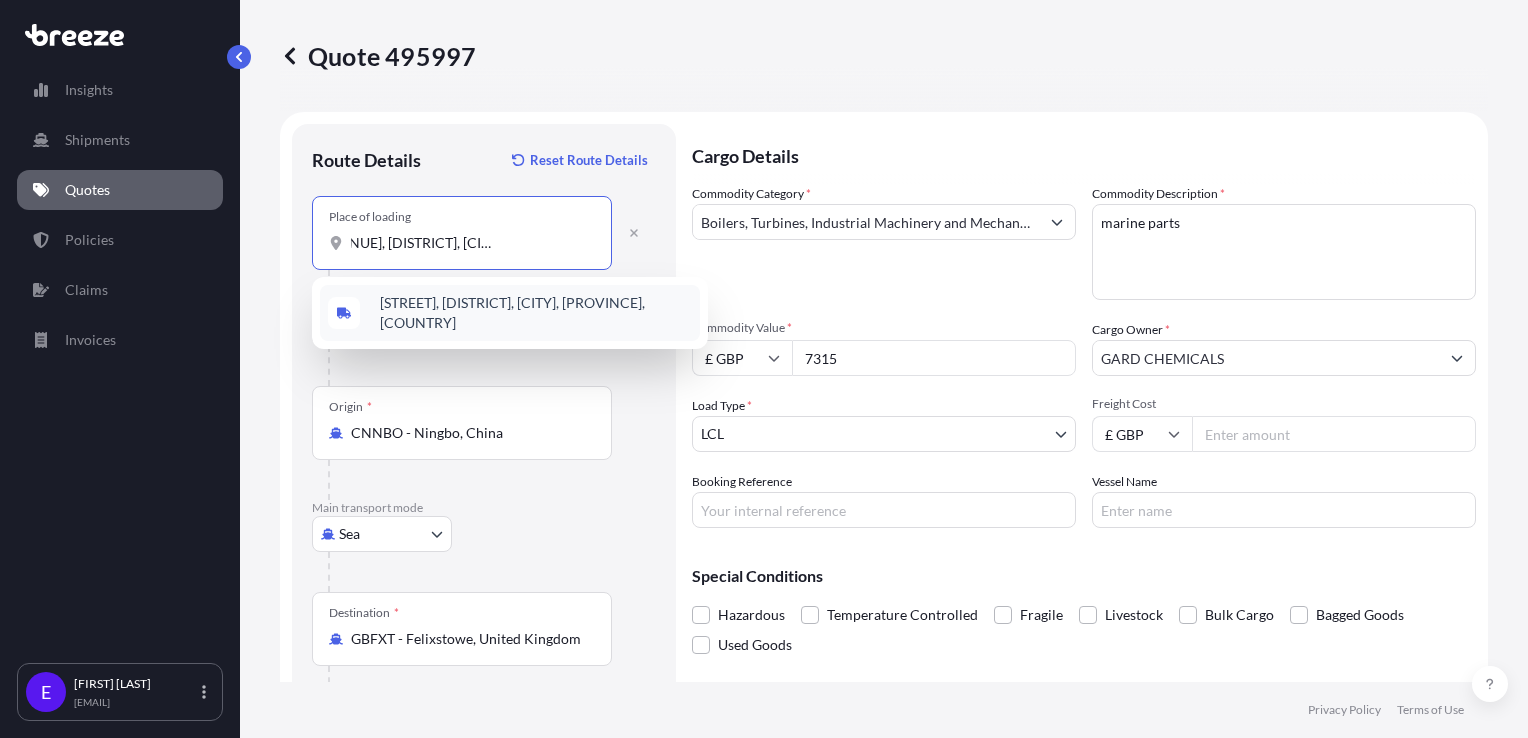 click on "[STREET], [DISTRICT], [CITY], [PROVINCE], [COUNTRY]" at bounding box center [536, 313] 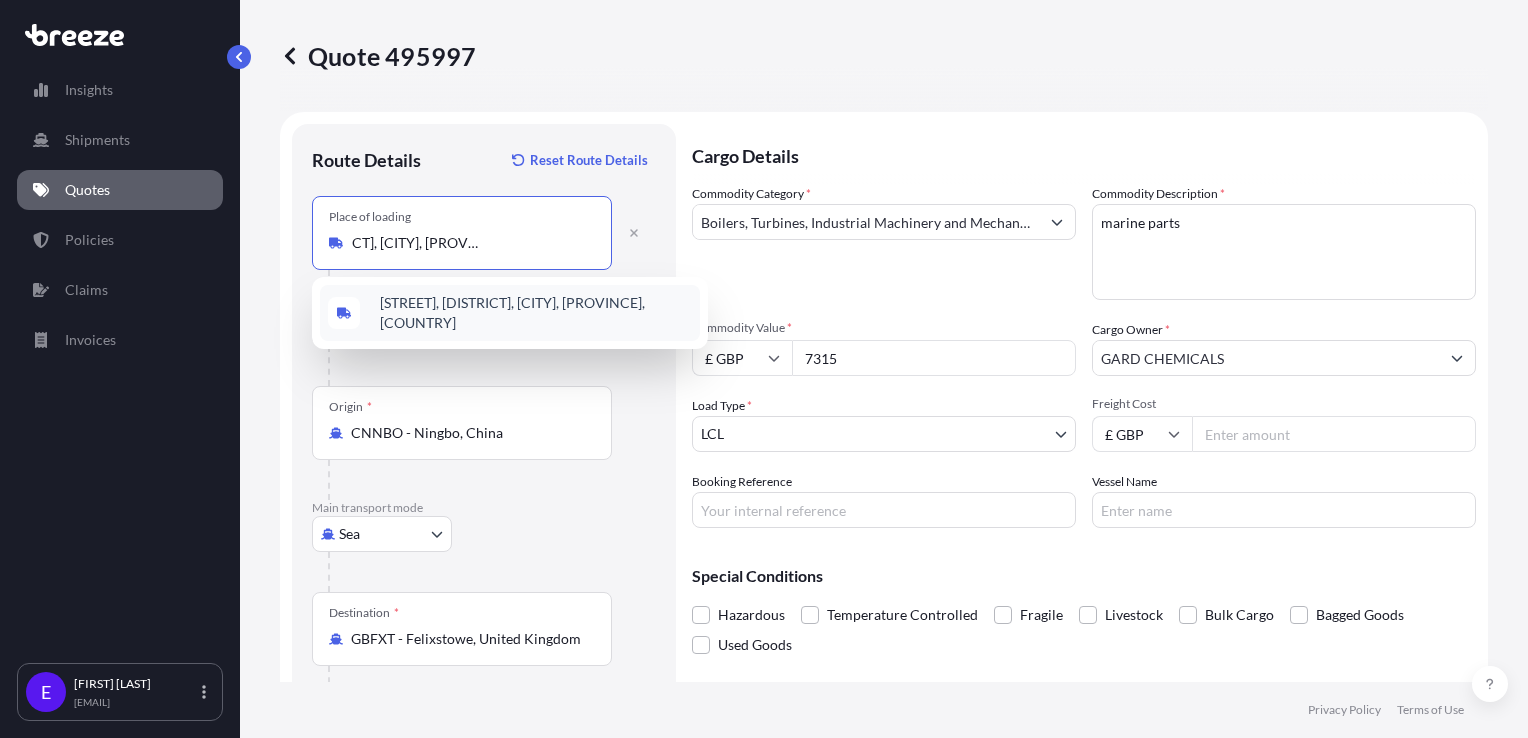 scroll, scrollTop: 0, scrollLeft: 53, axis: horizontal 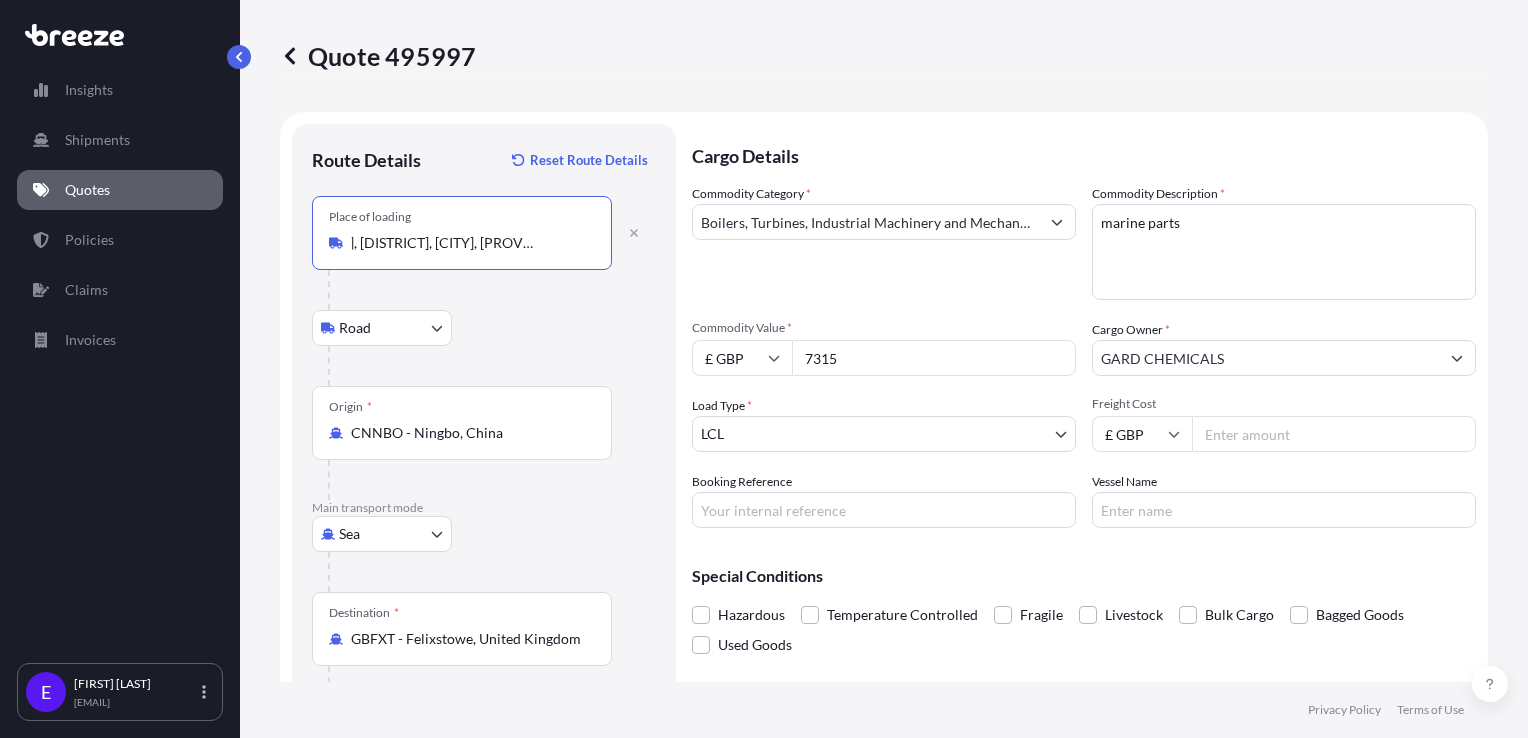 type on "[STREET], [DISTRICT], [CITY], [PROVINCE], [COUNTRY]" 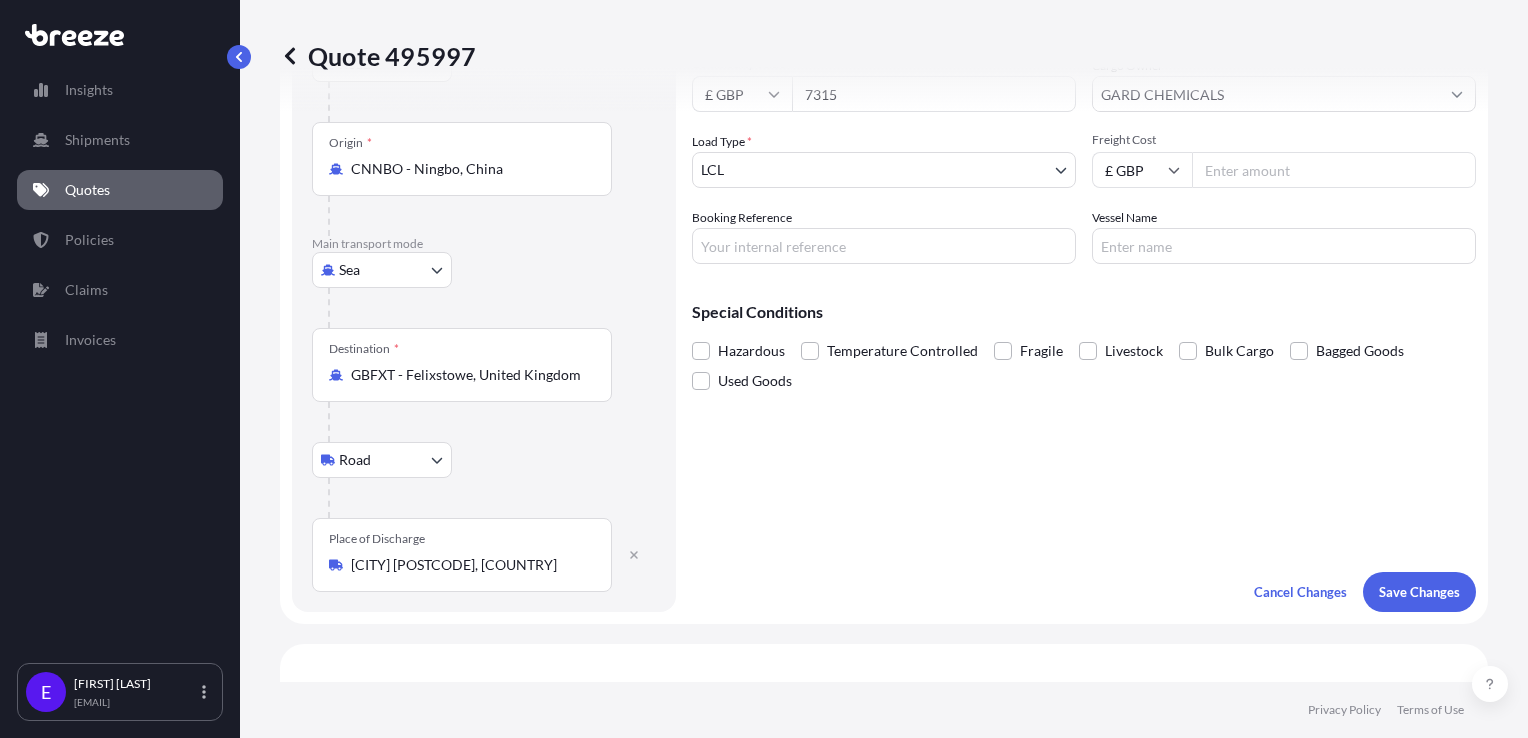 scroll, scrollTop: 300, scrollLeft: 0, axis: vertical 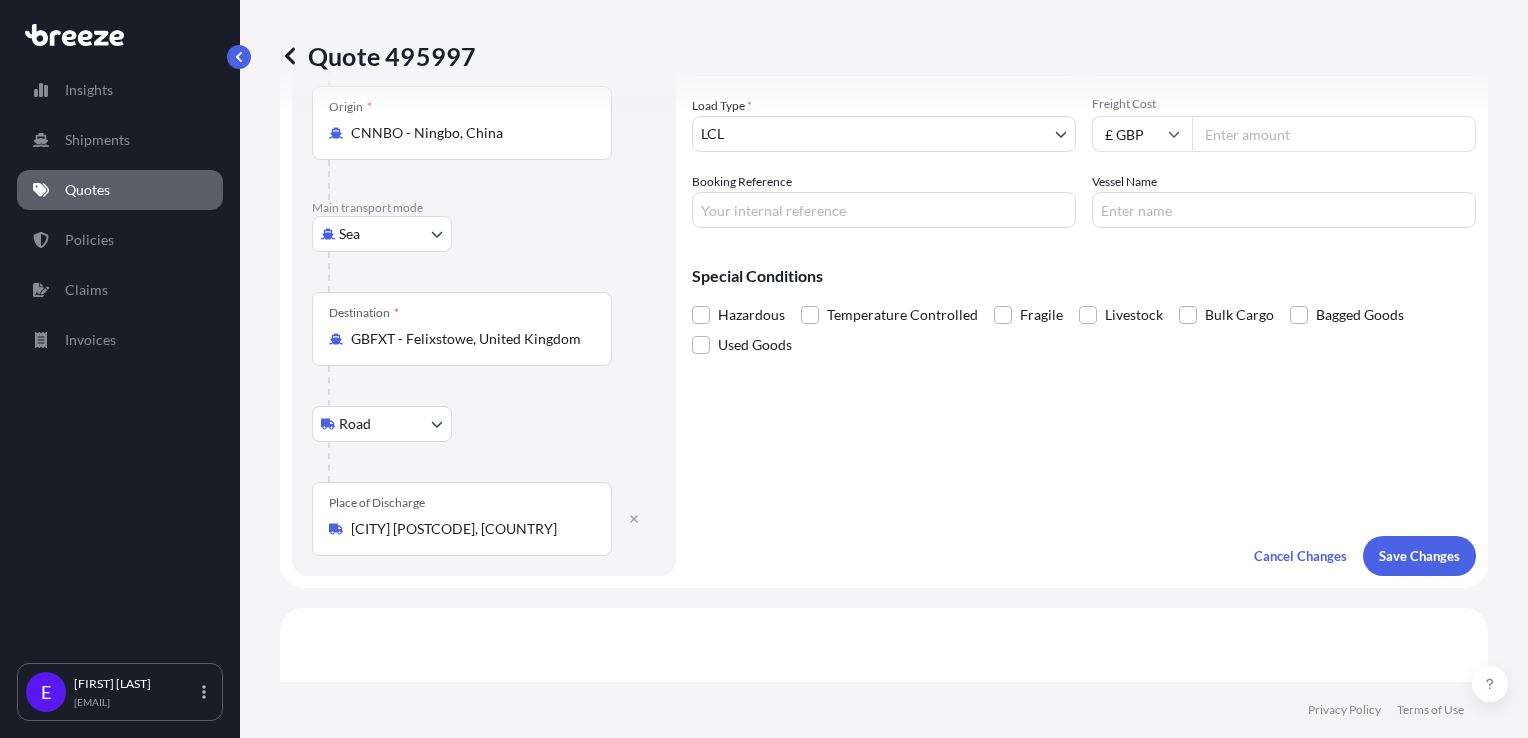 click on "[CITY] [POSTCODE], [COUNTRY]" at bounding box center [469, 529] 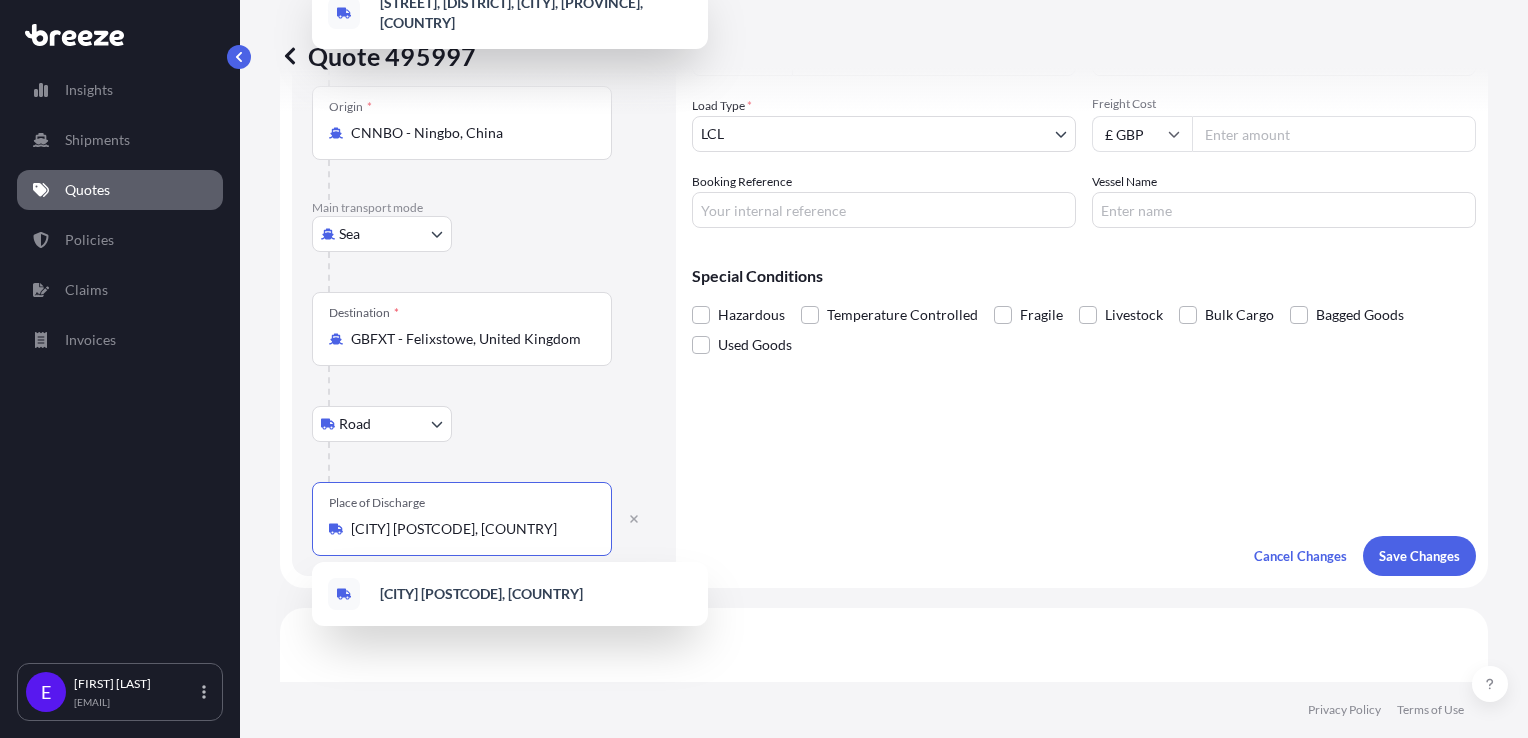 click on "[CITY] [POSTCODE], [COUNTRY]" at bounding box center [469, 529] 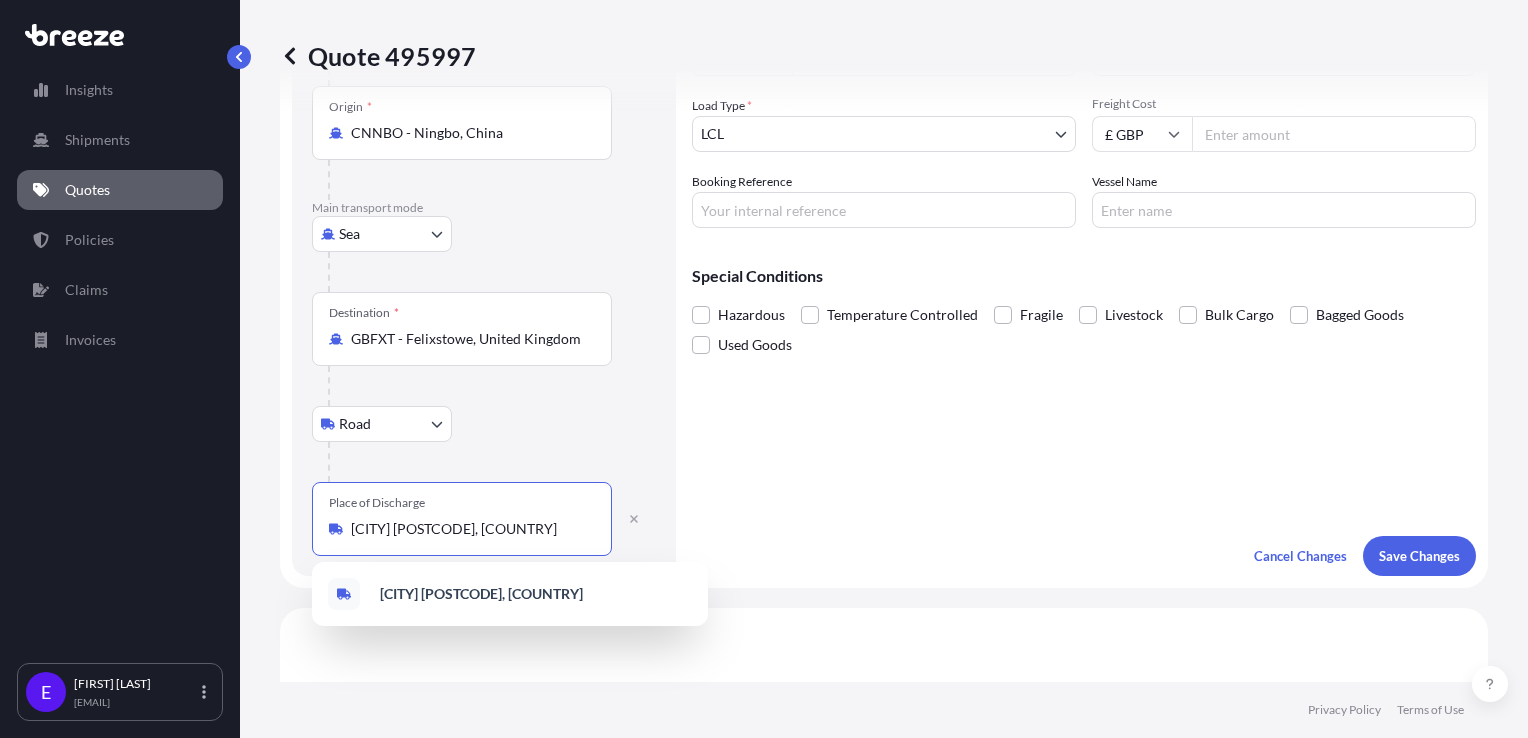 paste on "[POSTCODE]" 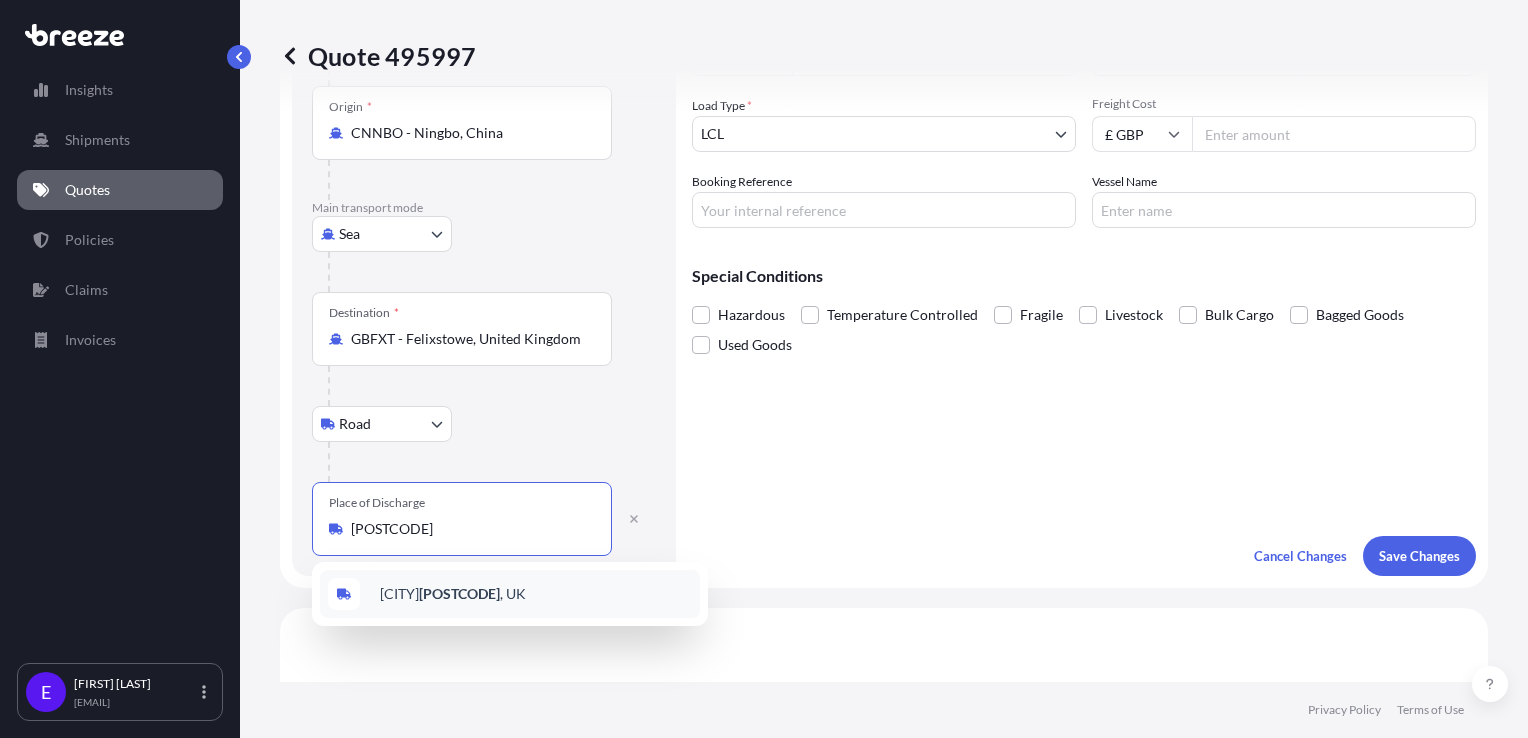 click on "[CITY] [POSTCODE], [COUNTRY]" at bounding box center (453, 594) 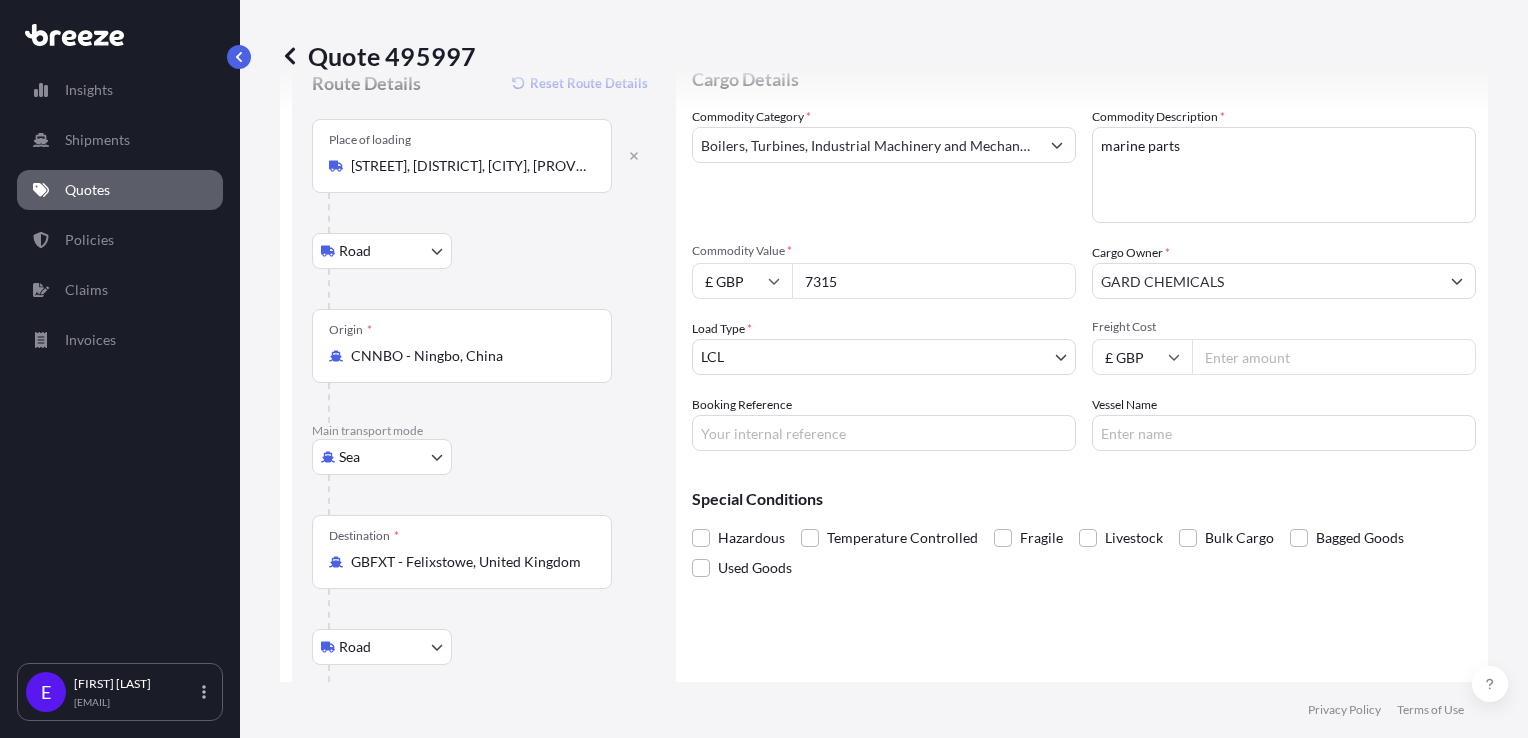 scroll, scrollTop: 0, scrollLeft: 0, axis: both 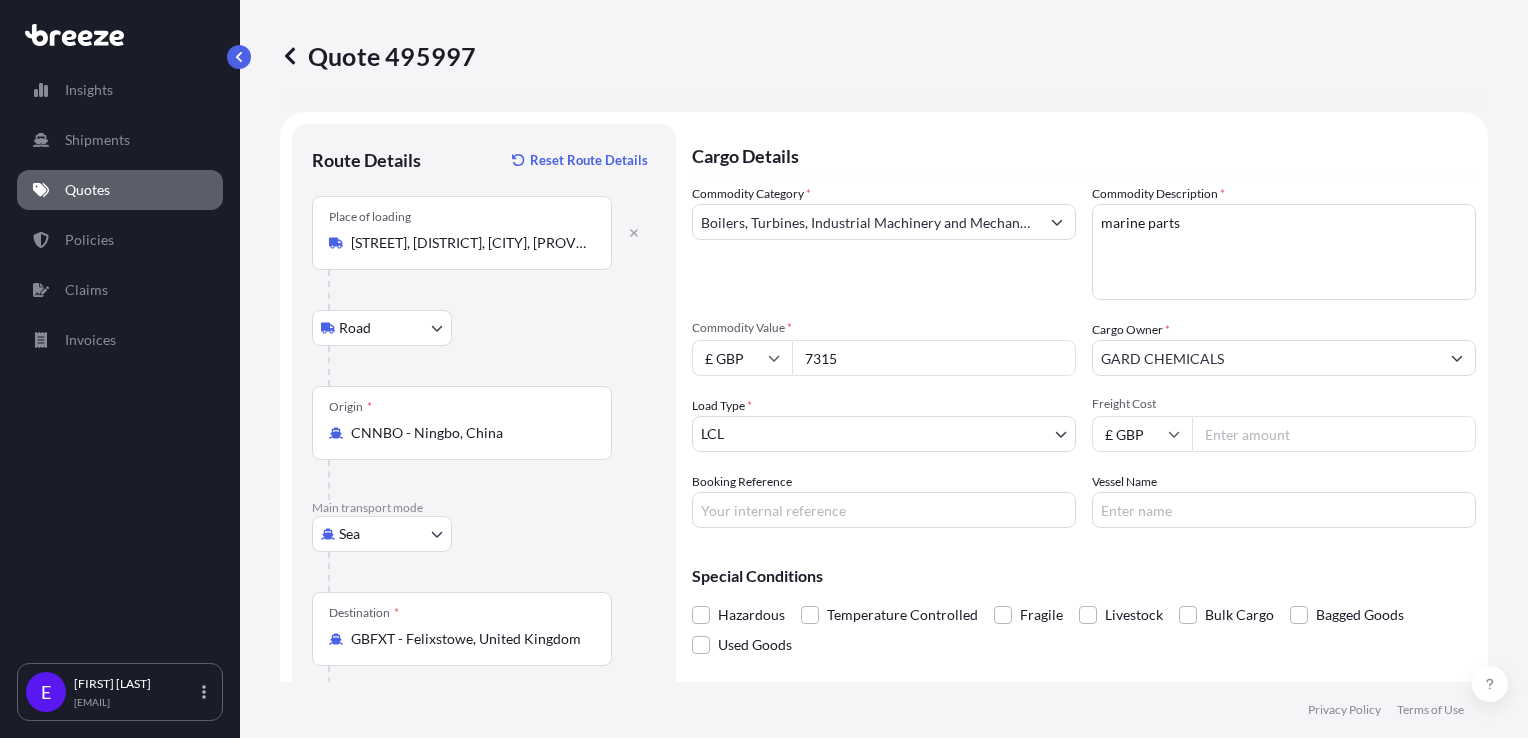 type on "[CITY] [POSTCODE], [COUNTRY]" 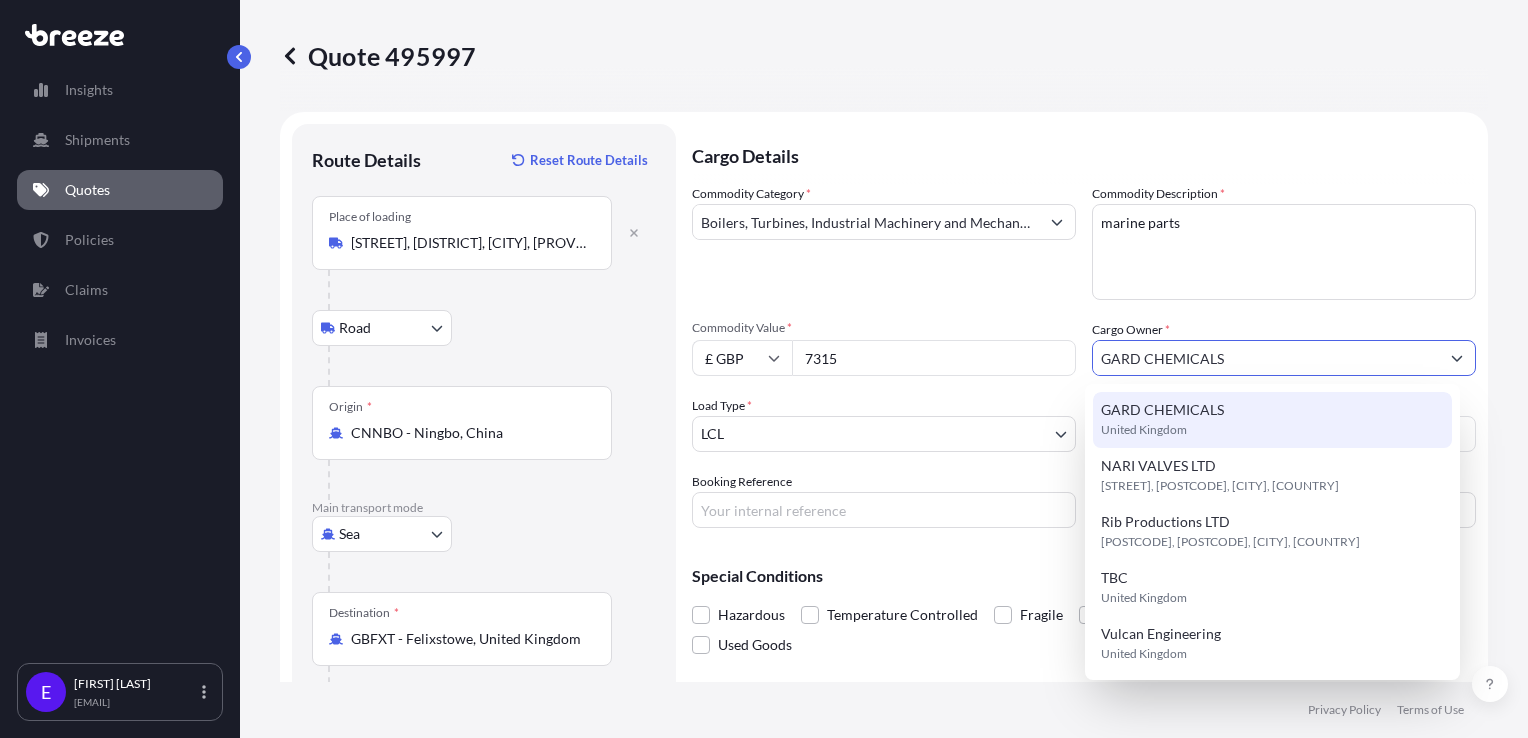 click on "GARD CHEMICALS" at bounding box center (1266, 358) 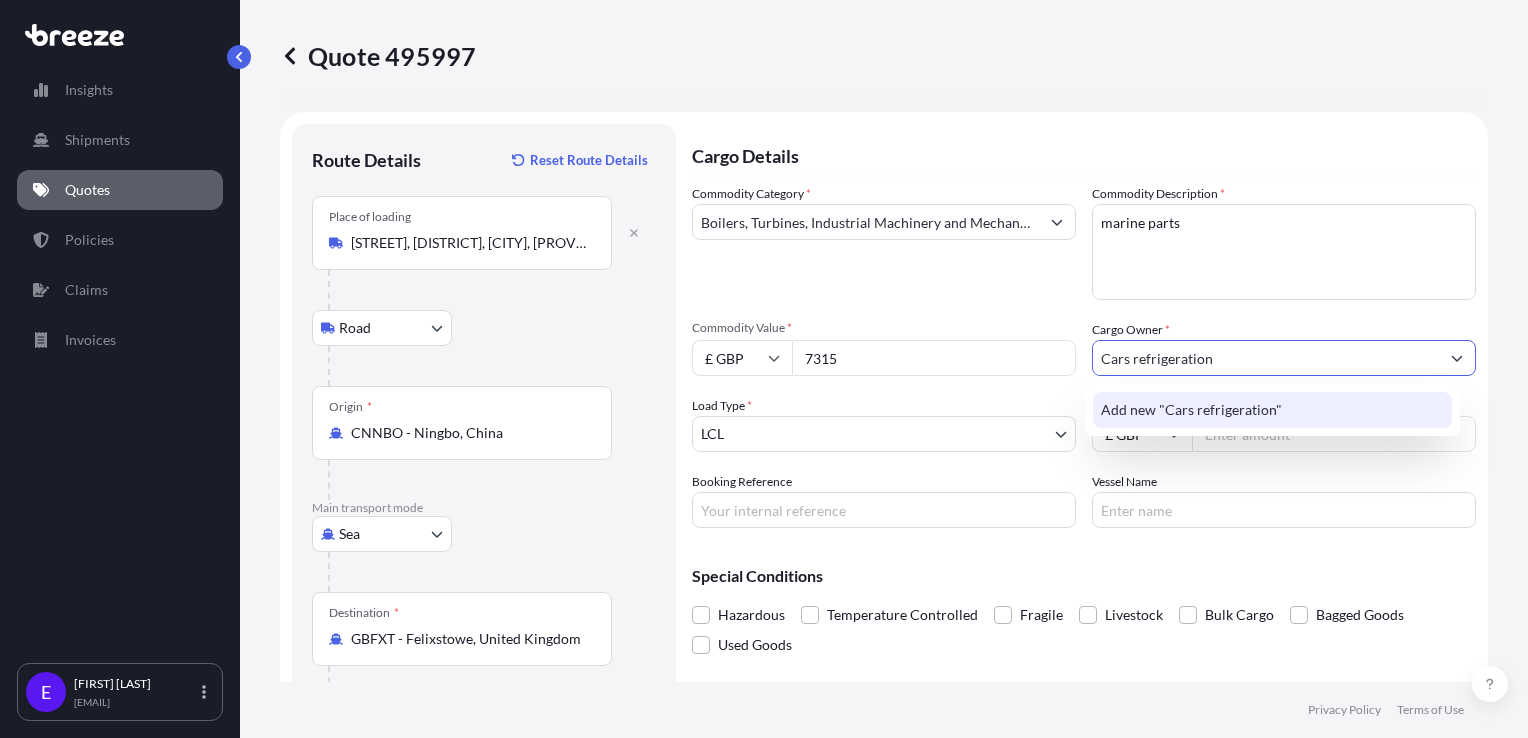 click on "Cars refrigeration" at bounding box center [1266, 358] 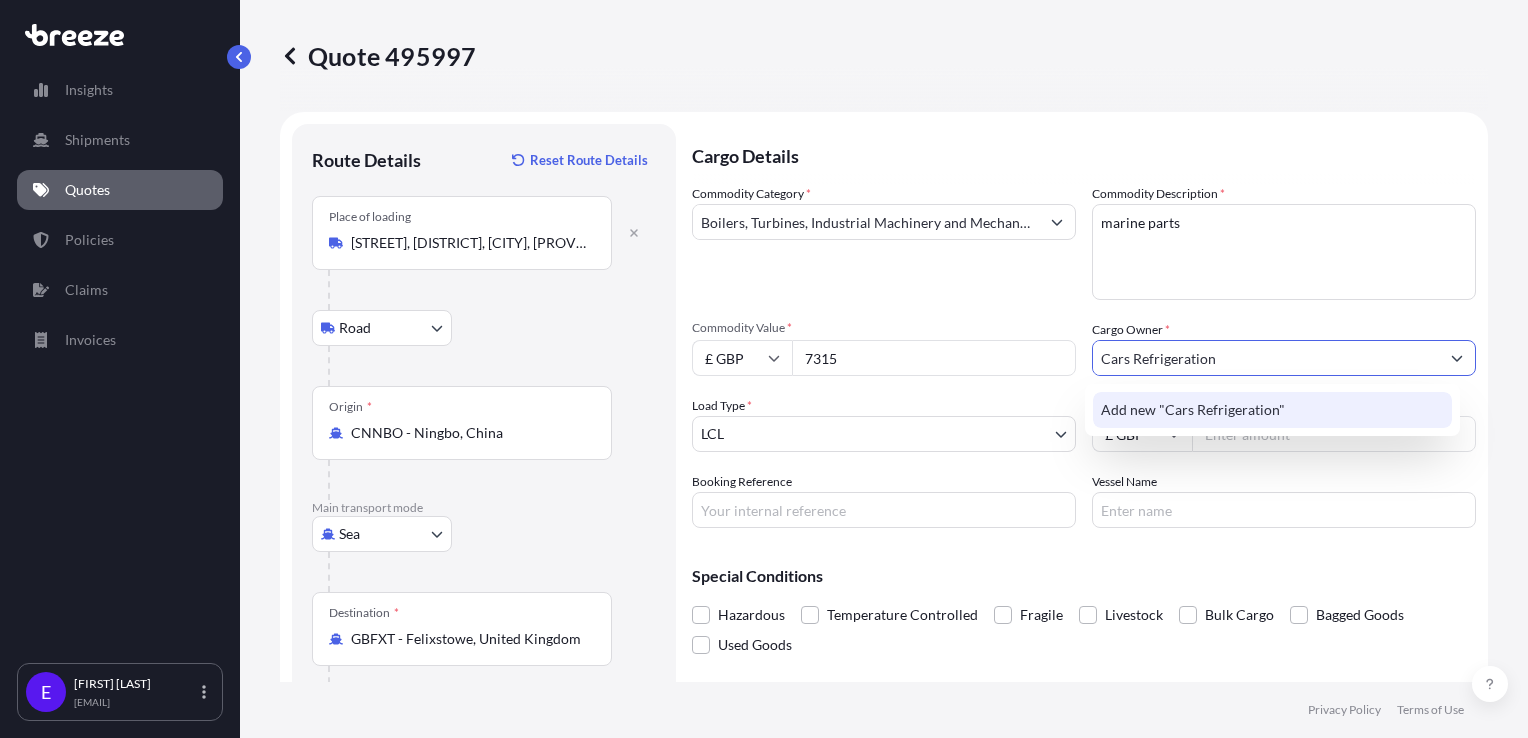 type on "Cars Refrigeration" 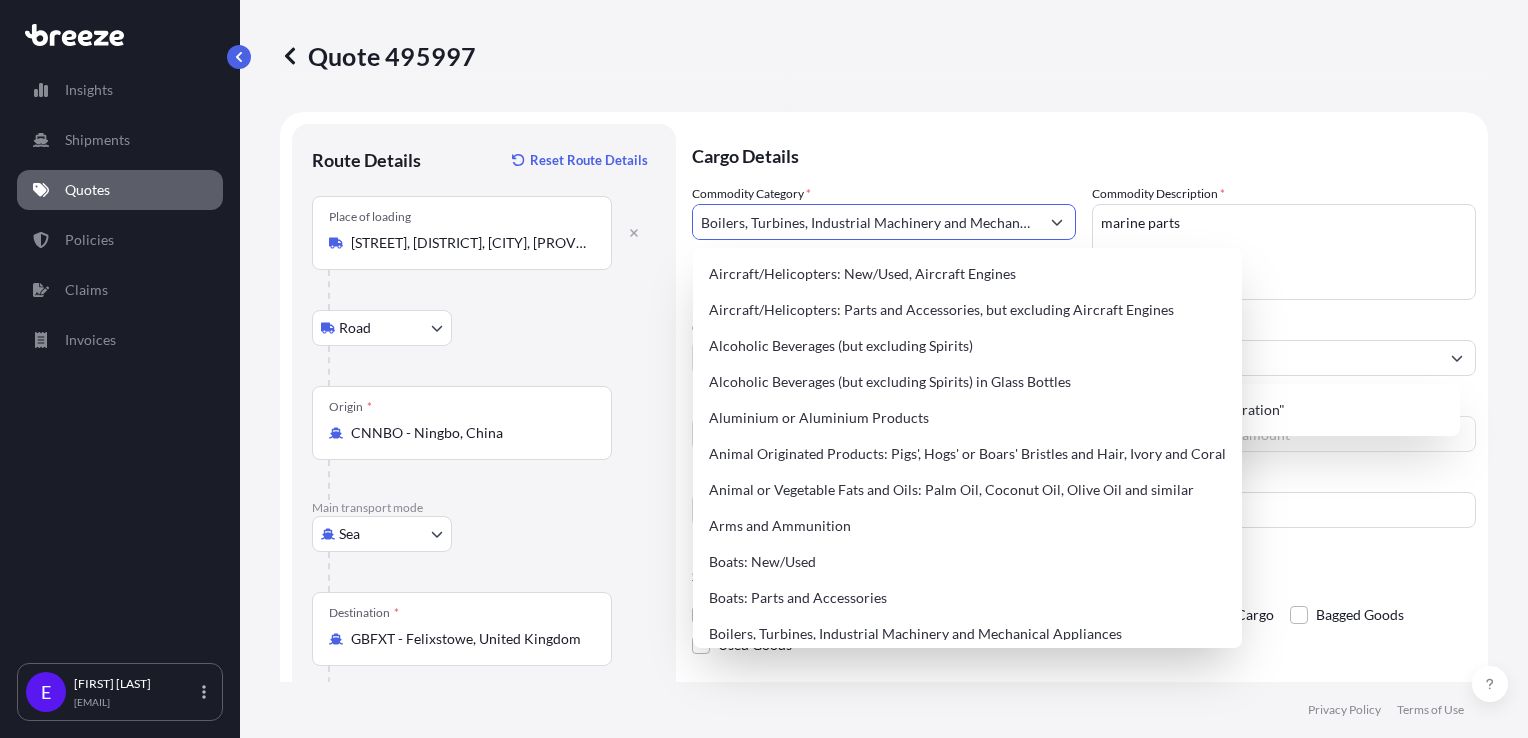 click on "Boilers, Turbines, Industrial Machinery and Mechanical Appliances" at bounding box center [866, 222] 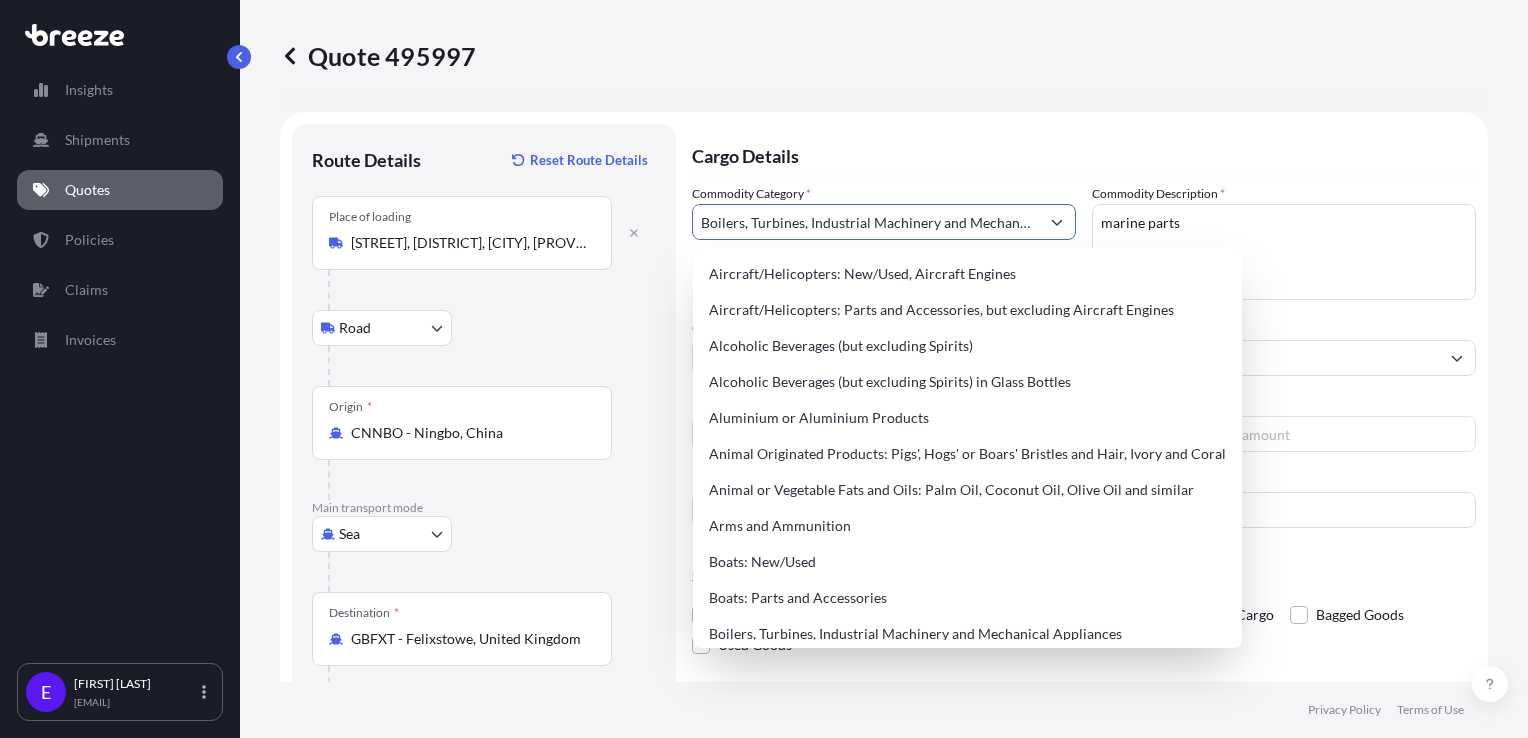 click on "Boilers, Turbines, Industrial Machinery and Mechanical Appliances" at bounding box center (866, 222) 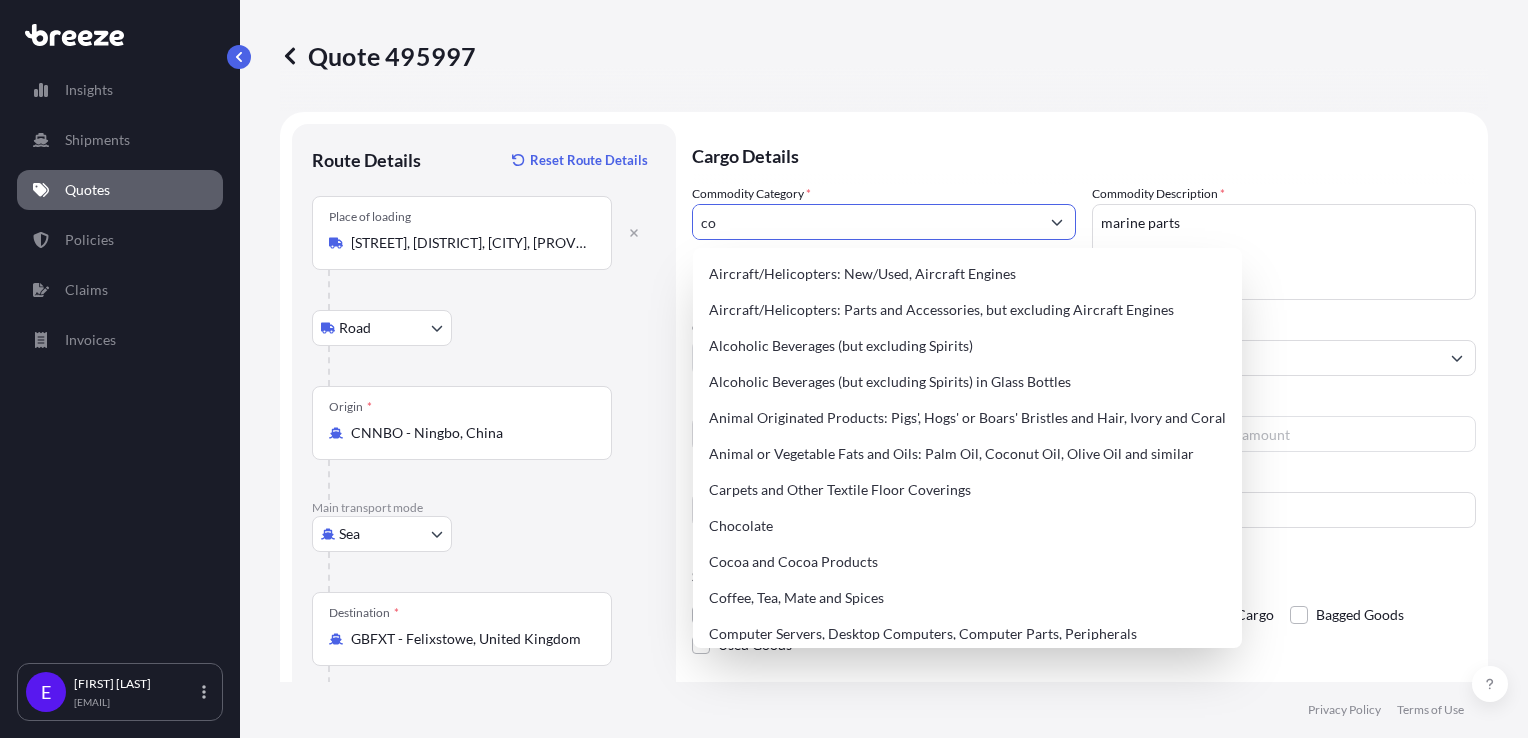 type on "c" 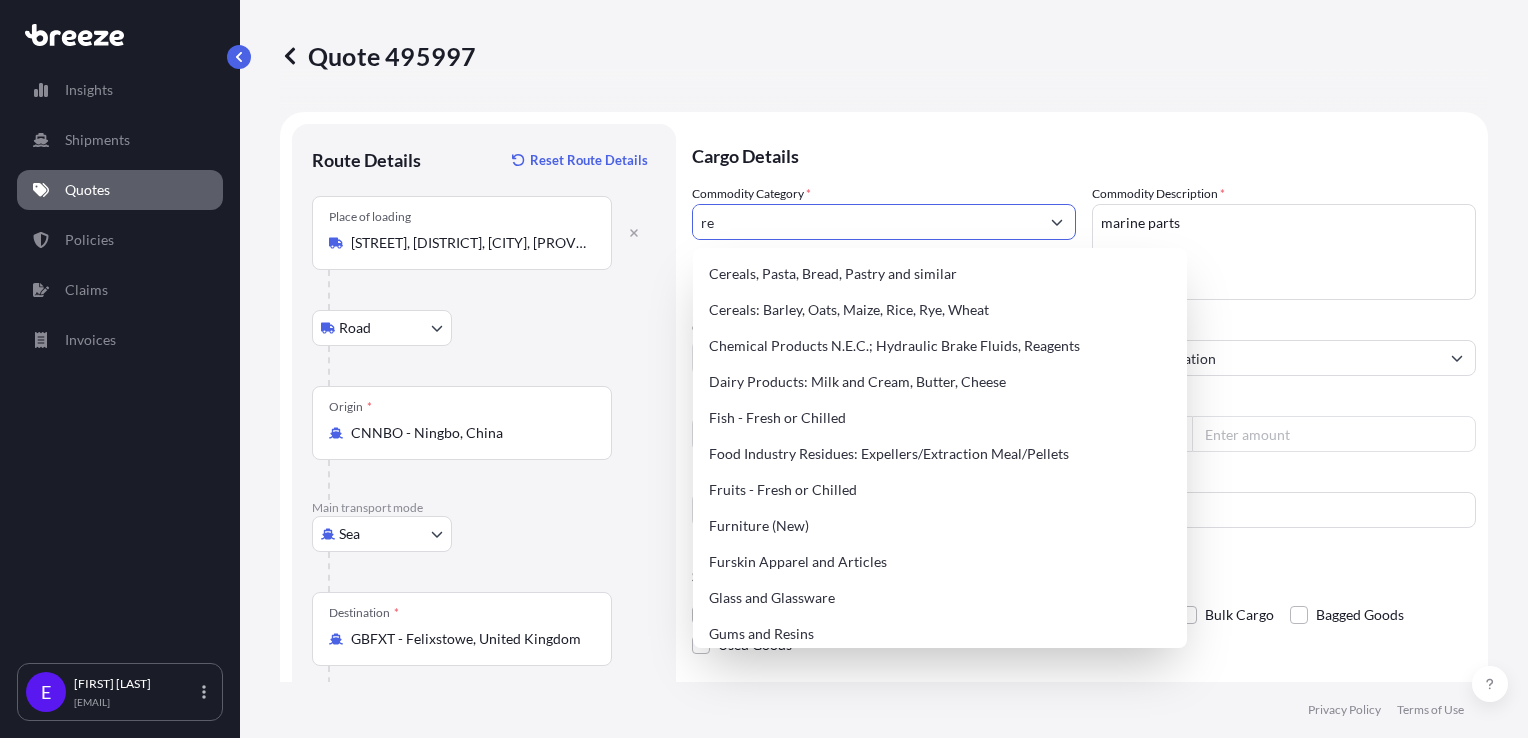 type on "r" 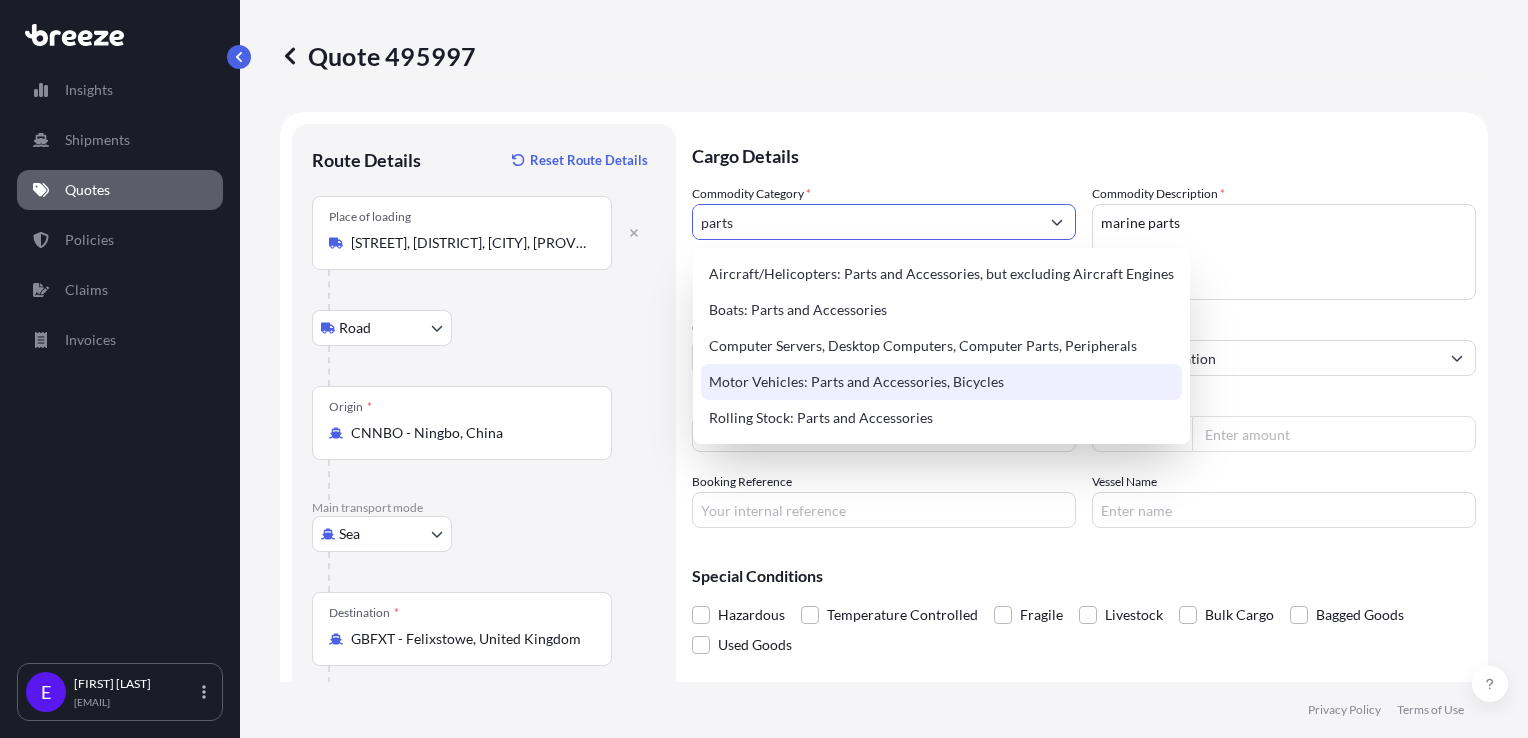click on "Motor Vehicles: Parts and Accessories, Bicycles" at bounding box center [941, 382] 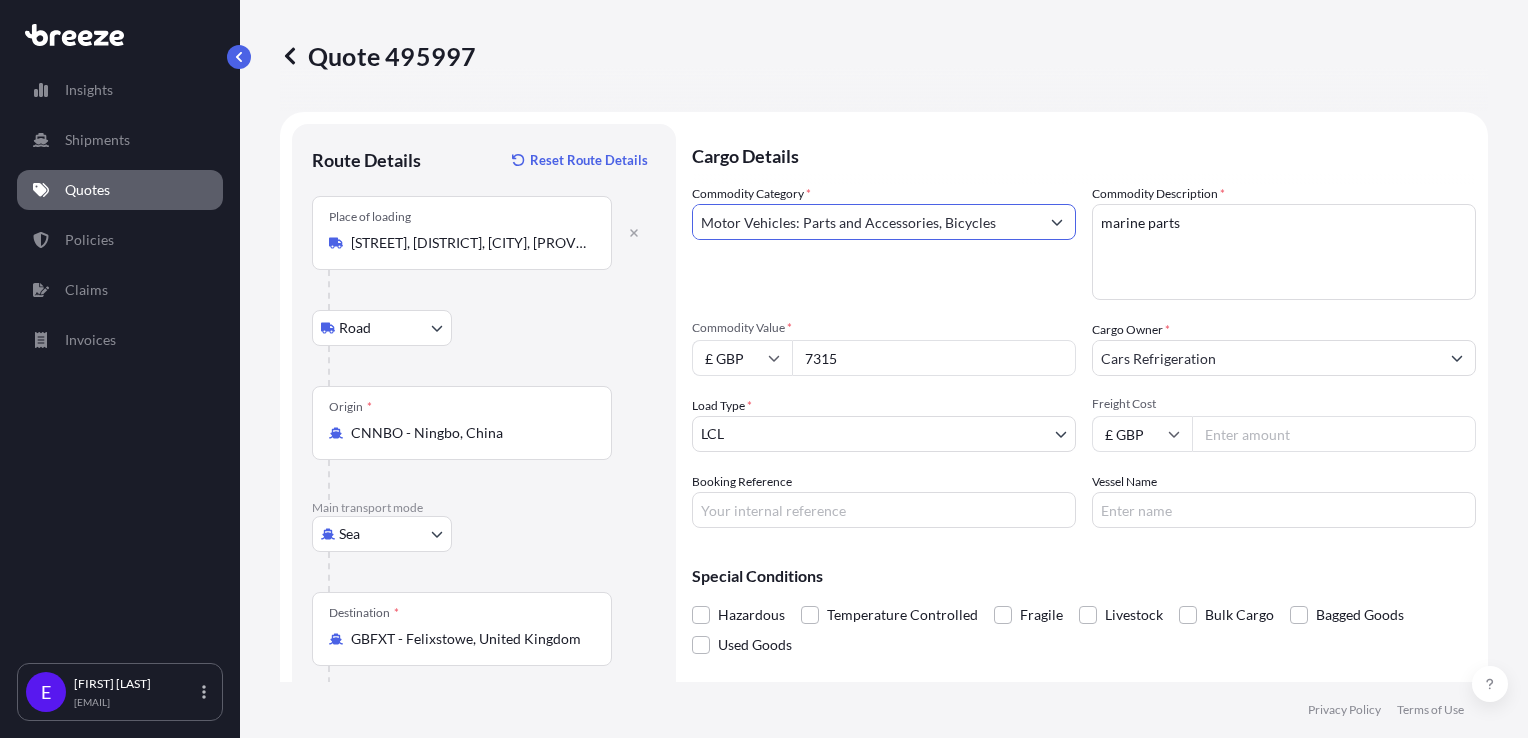 type on "Motor Vehicles: Parts and Accessories, Bicycles" 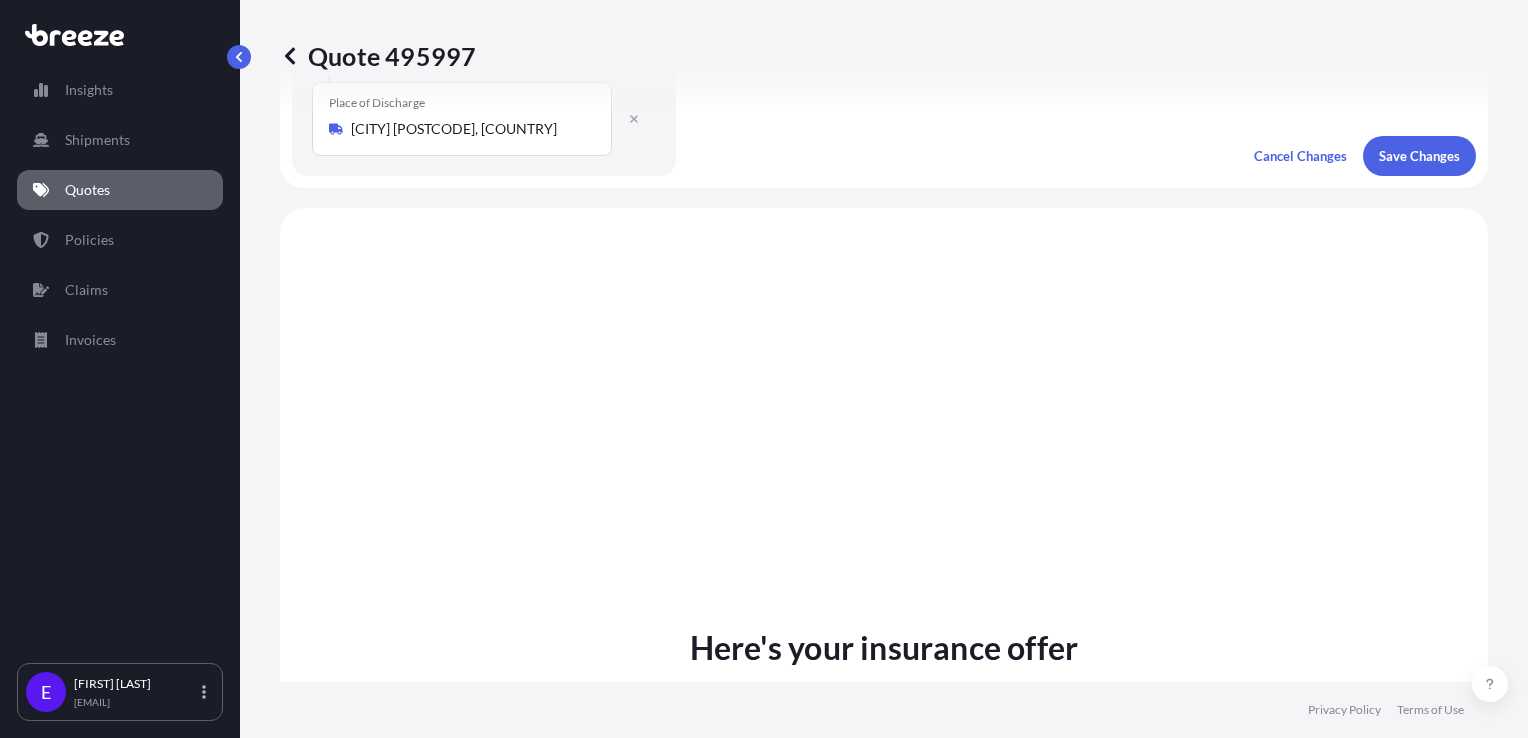 scroll, scrollTop: 400, scrollLeft: 0, axis: vertical 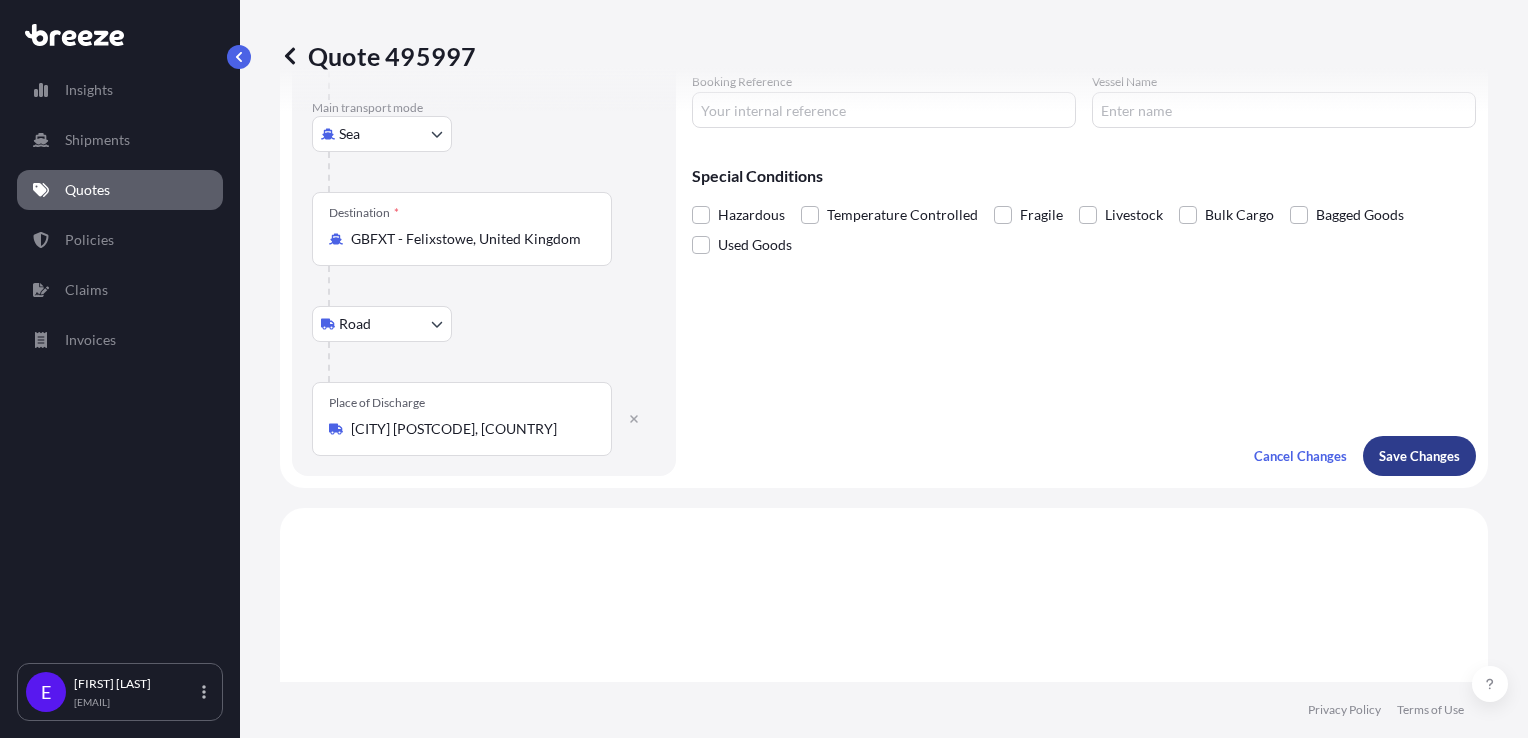 type on "589" 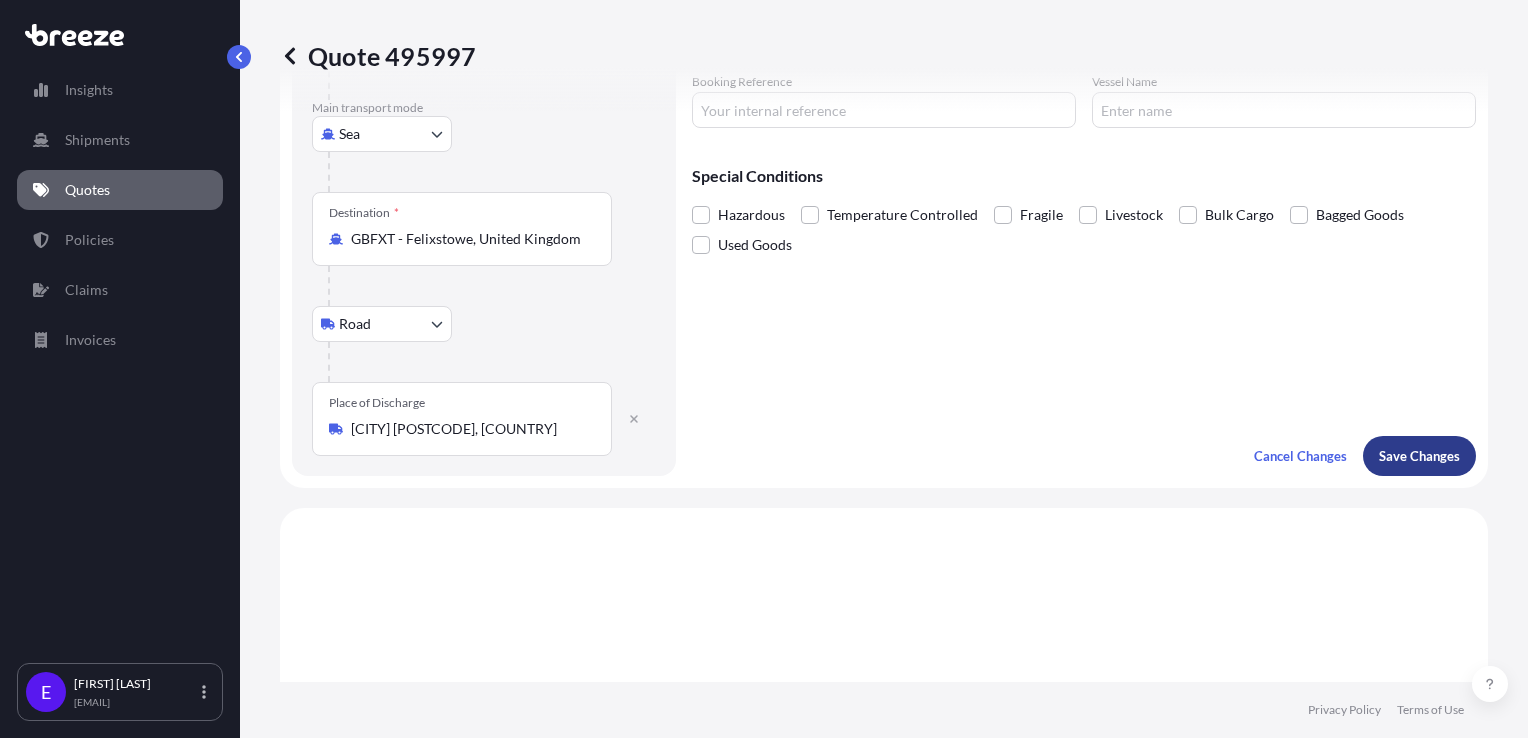 click on "Save Changes" at bounding box center [1419, 456] 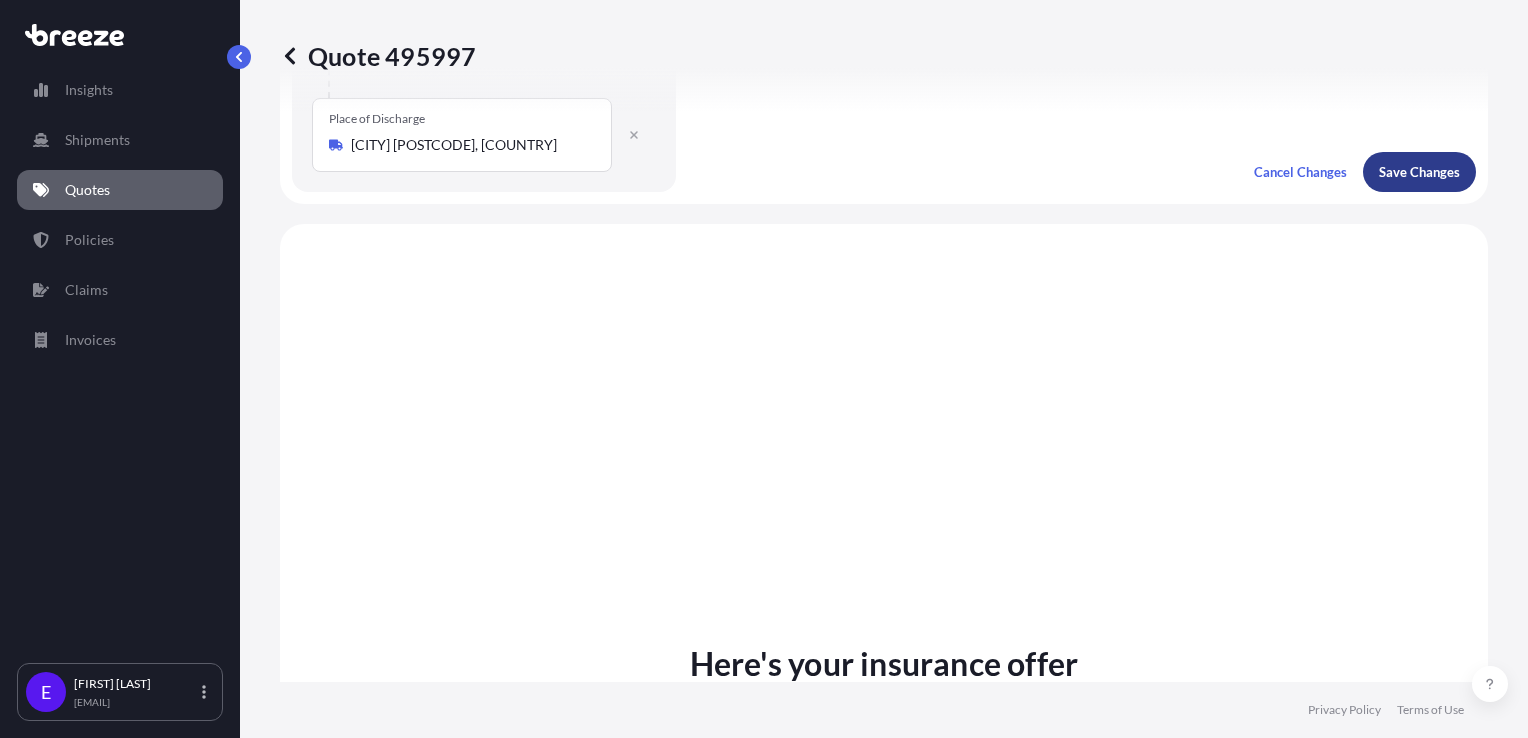 scroll, scrollTop: 806, scrollLeft: 0, axis: vertical 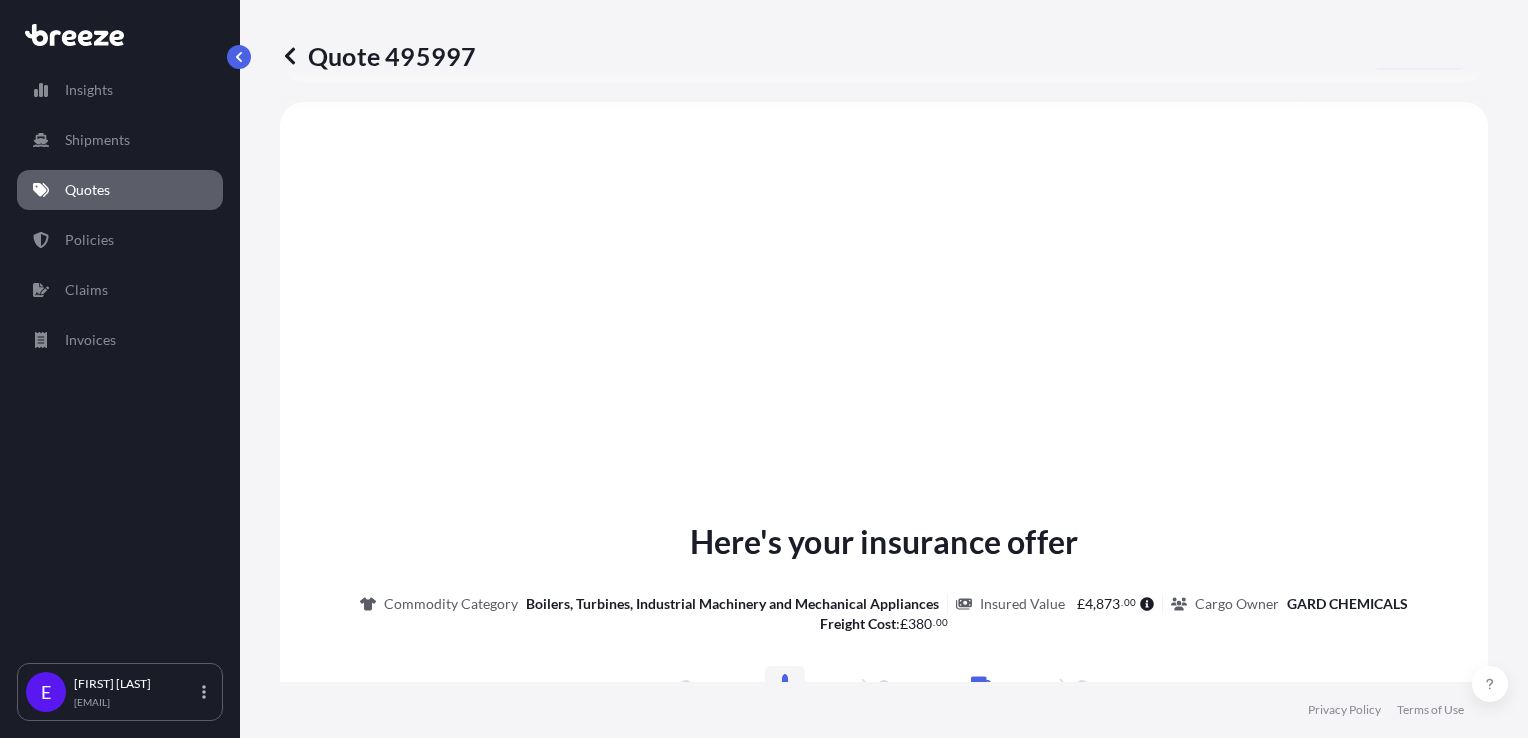 select on "Road" 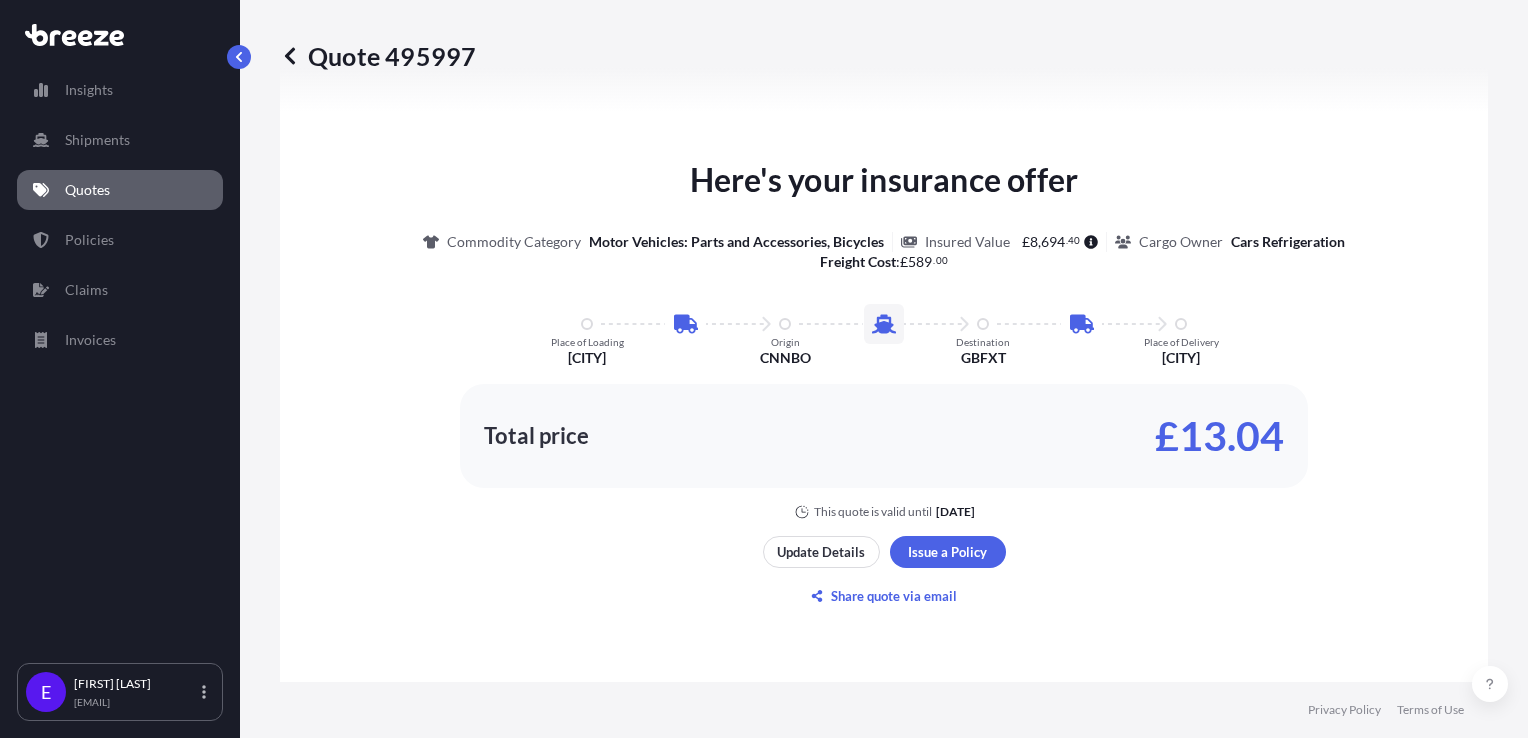 scroll, scrollTop: 1106, scrollLeft: 0, axis: vertical 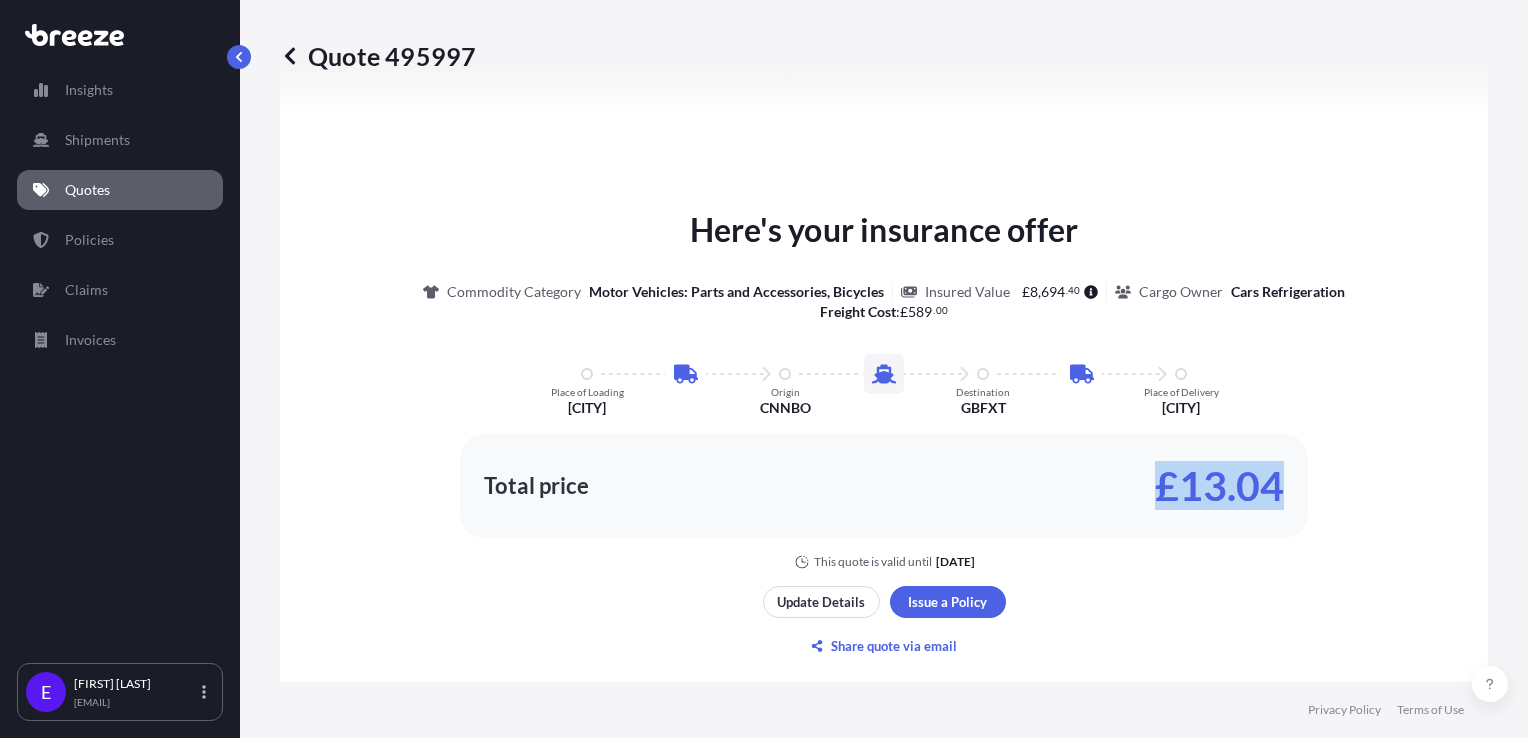 drag, startPoint x: 1279, startPoint y: 492, endPoint x: 1114, endPoint y: 491, distance: 165.00304 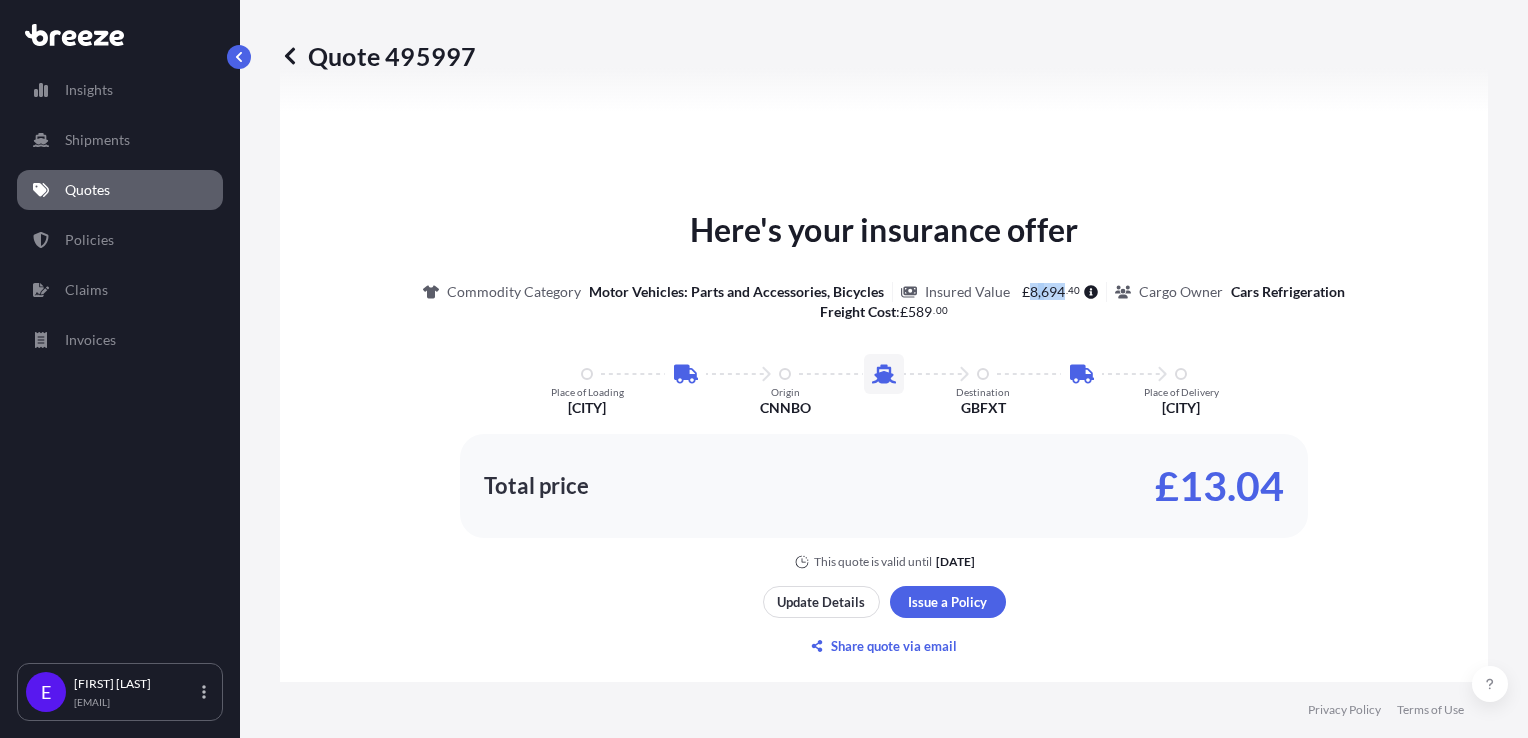 drag, startPoint x: 1022, startPoint y: 289, endPoint x: 1054, endPoint y: 287, distance: 32.06244 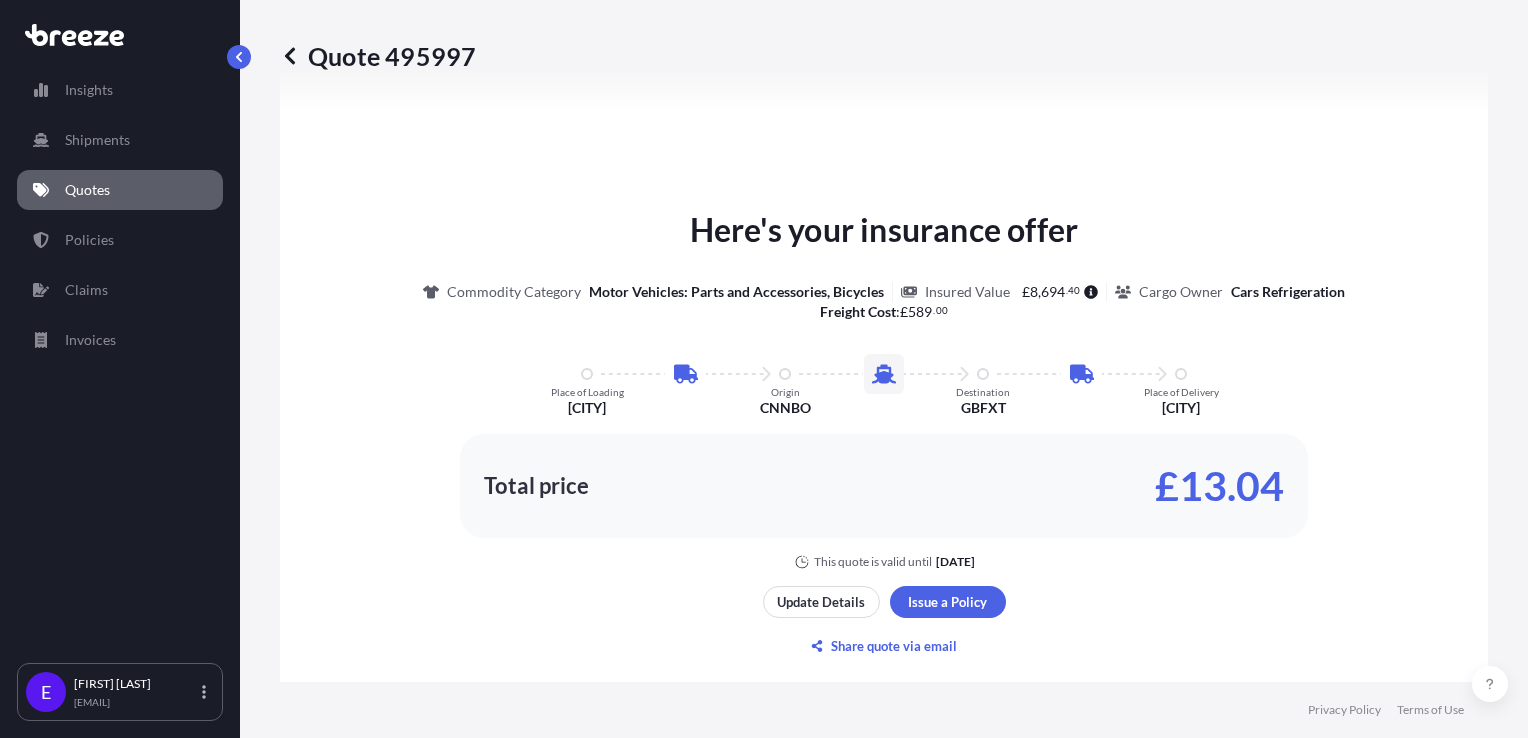 drag, startPoint x: 1054, startPoint y: 287, endPoint x: 1005, endPoint y: 314, distance: 55.946404 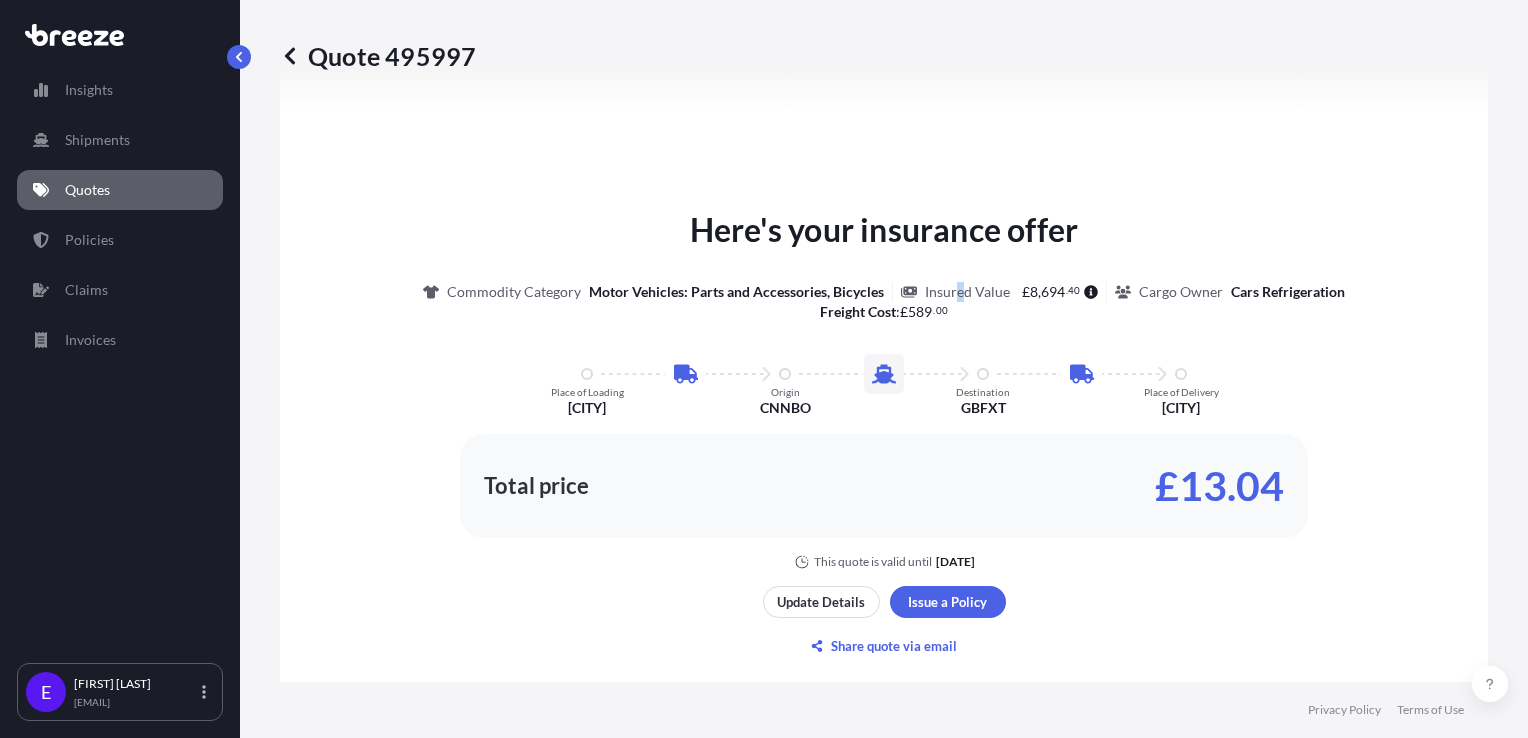 drag, startPoint x: 892, startPoint y: 310, endPoint x: 952, endPoint y: 309, distance: 60.00833 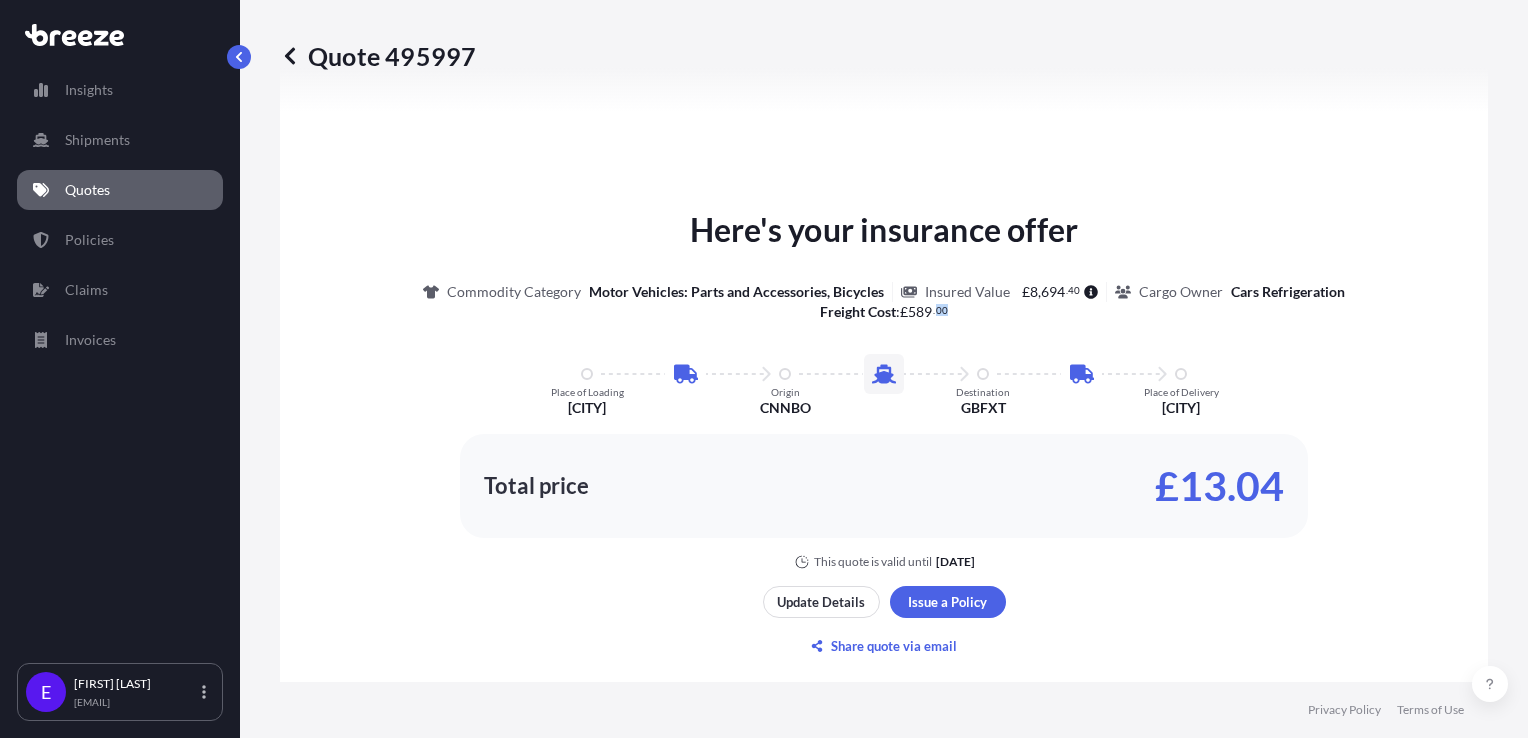drag, startPoint x: 952, startPoint y: 309, endPoint x: 928, endPoint y: 307, distance: 24.083189 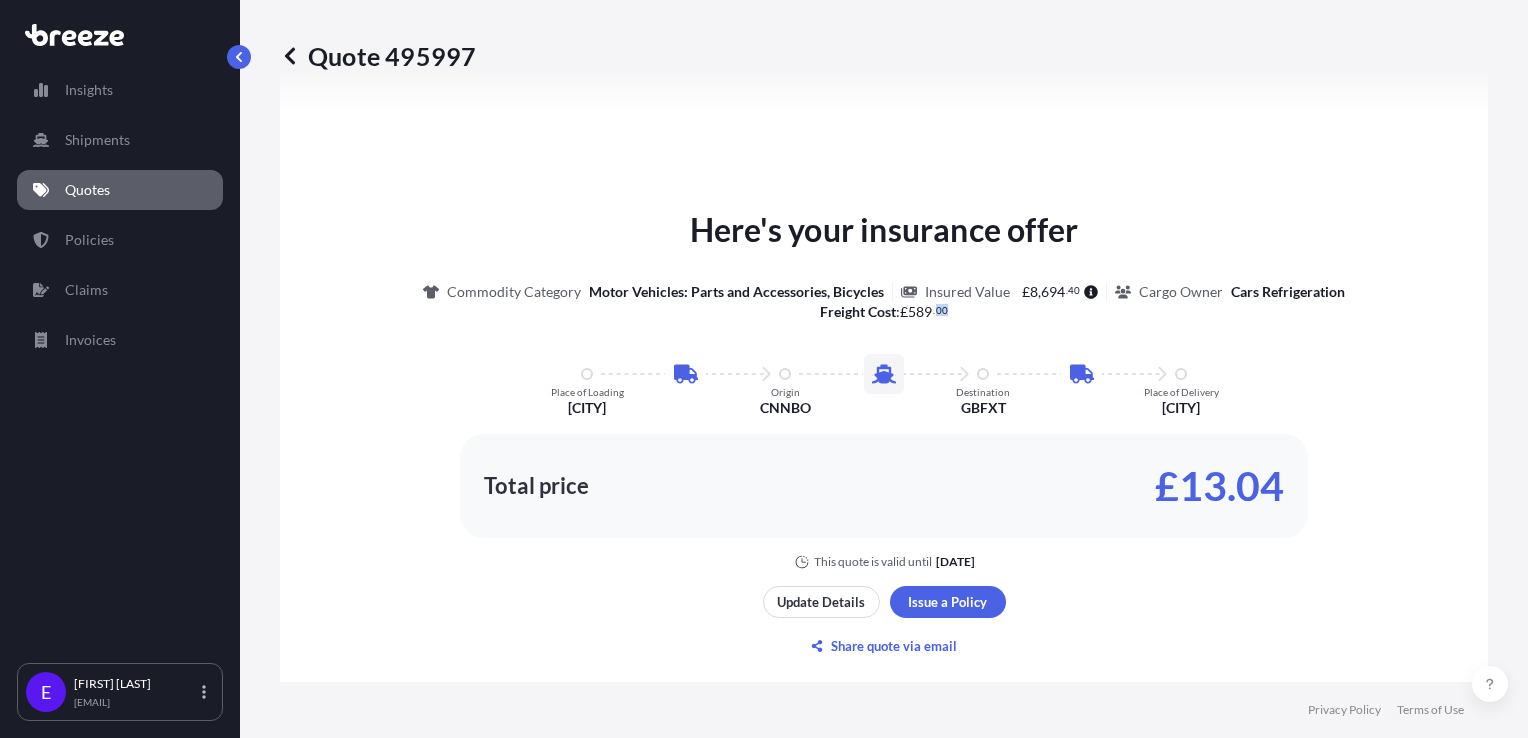 click on "00" at bounding box center [942, 310] 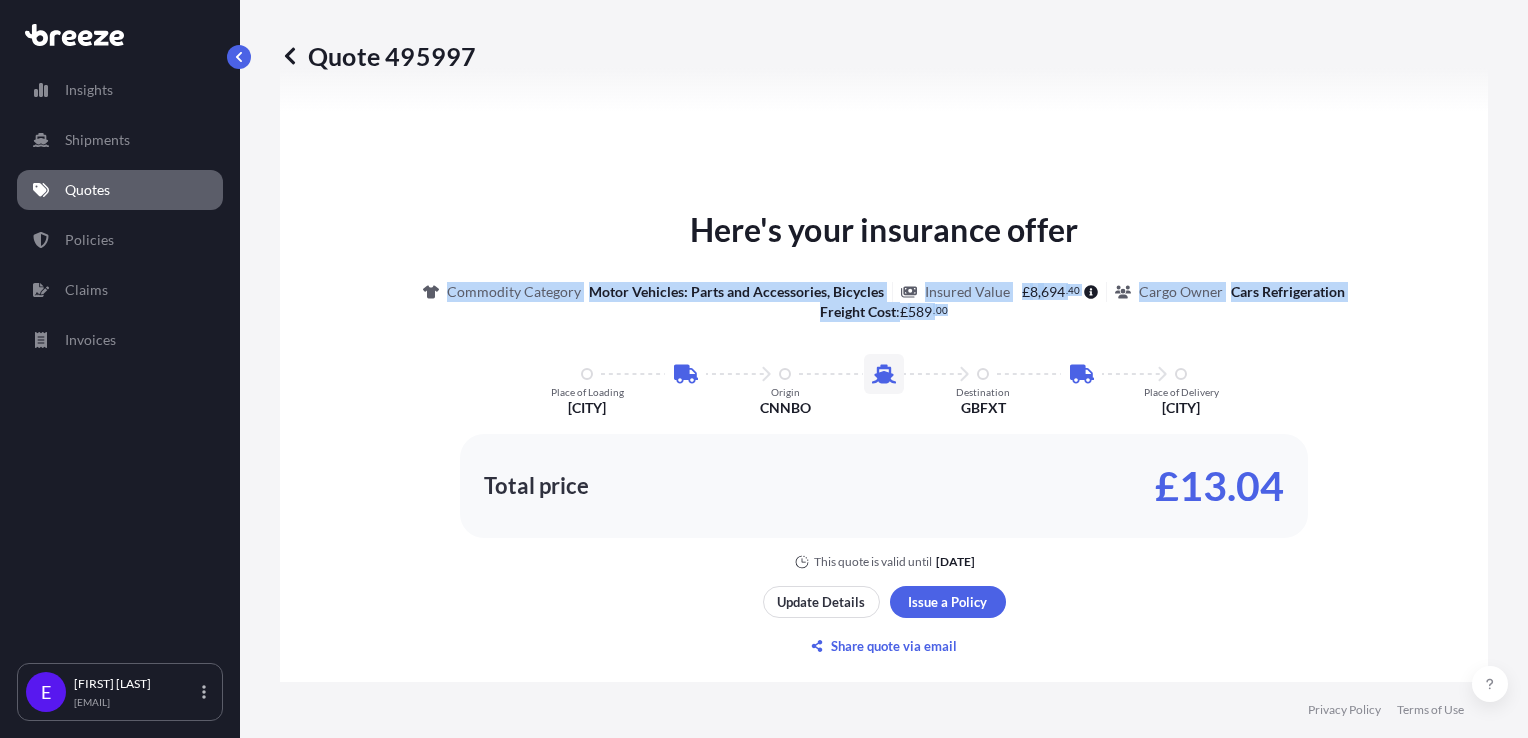 drag, startPoint x: 949, startPoint y: 309, endPoint x: 395, endPoint y: 280, distance: 554.7585 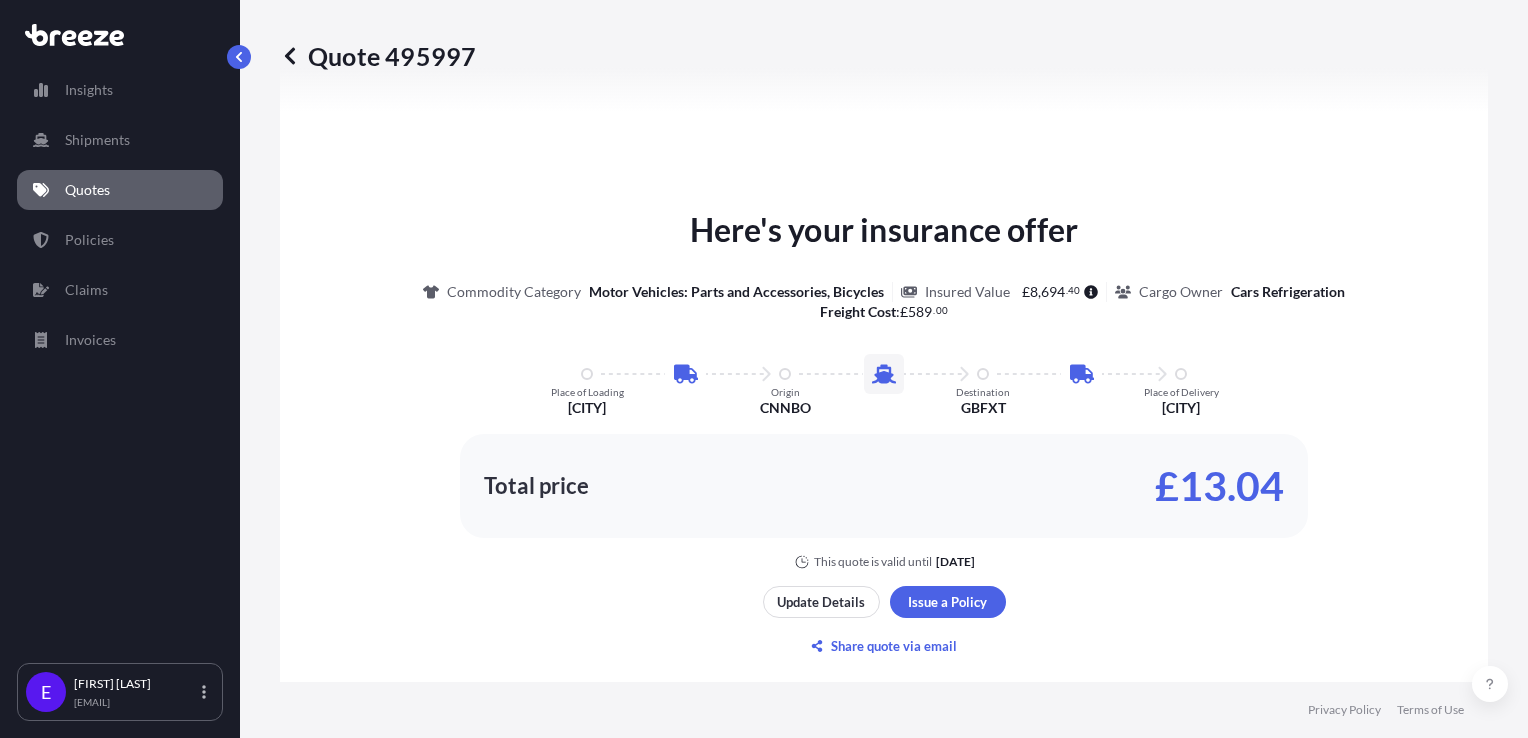 drag, startPoint x: 395, startPoint y: 280, endPoint x: 391, endPoint y: 322, distance: 42.190044 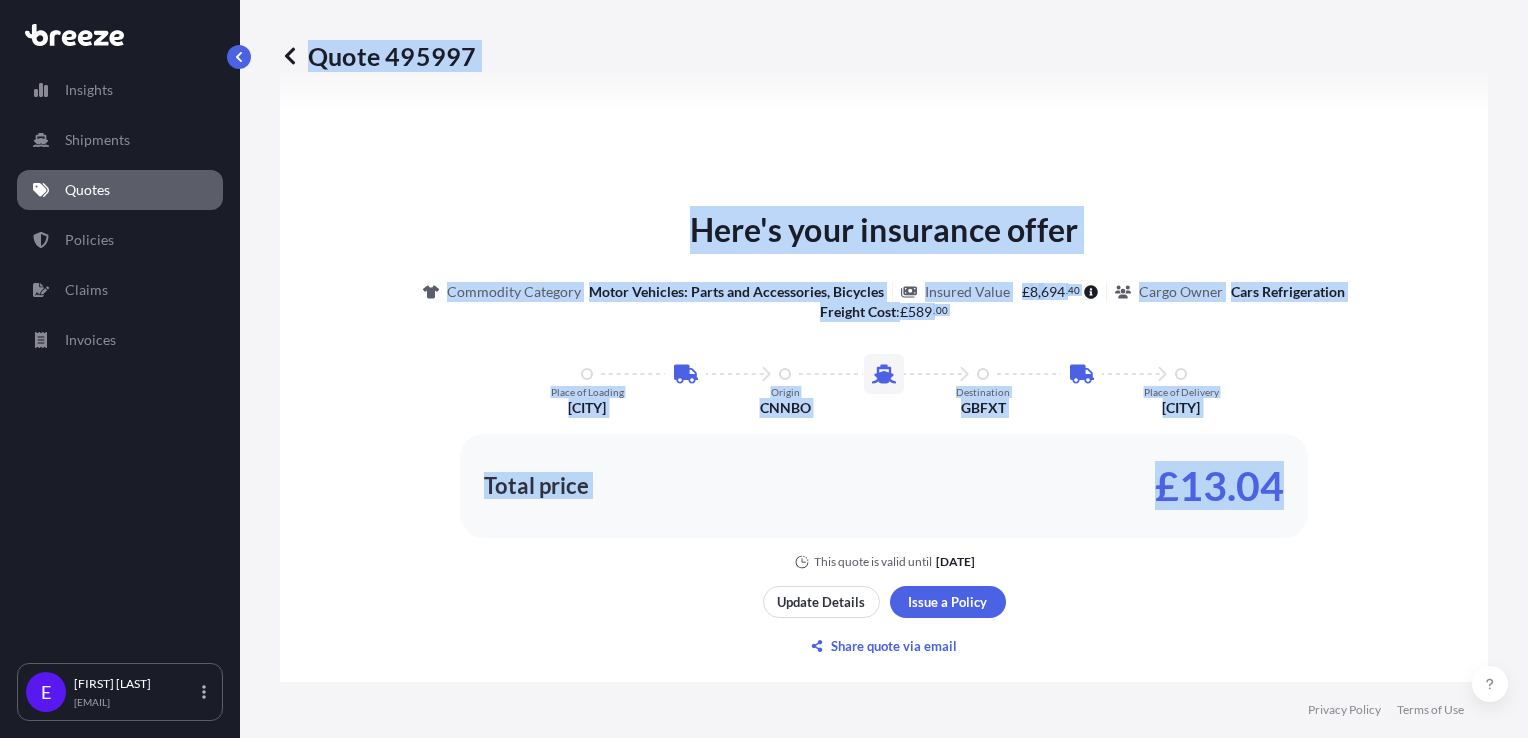drag, startPoint x: 1311, startPoint y: 517, endPoint x: 285, endPoint y: 65, distance: 1121.1512 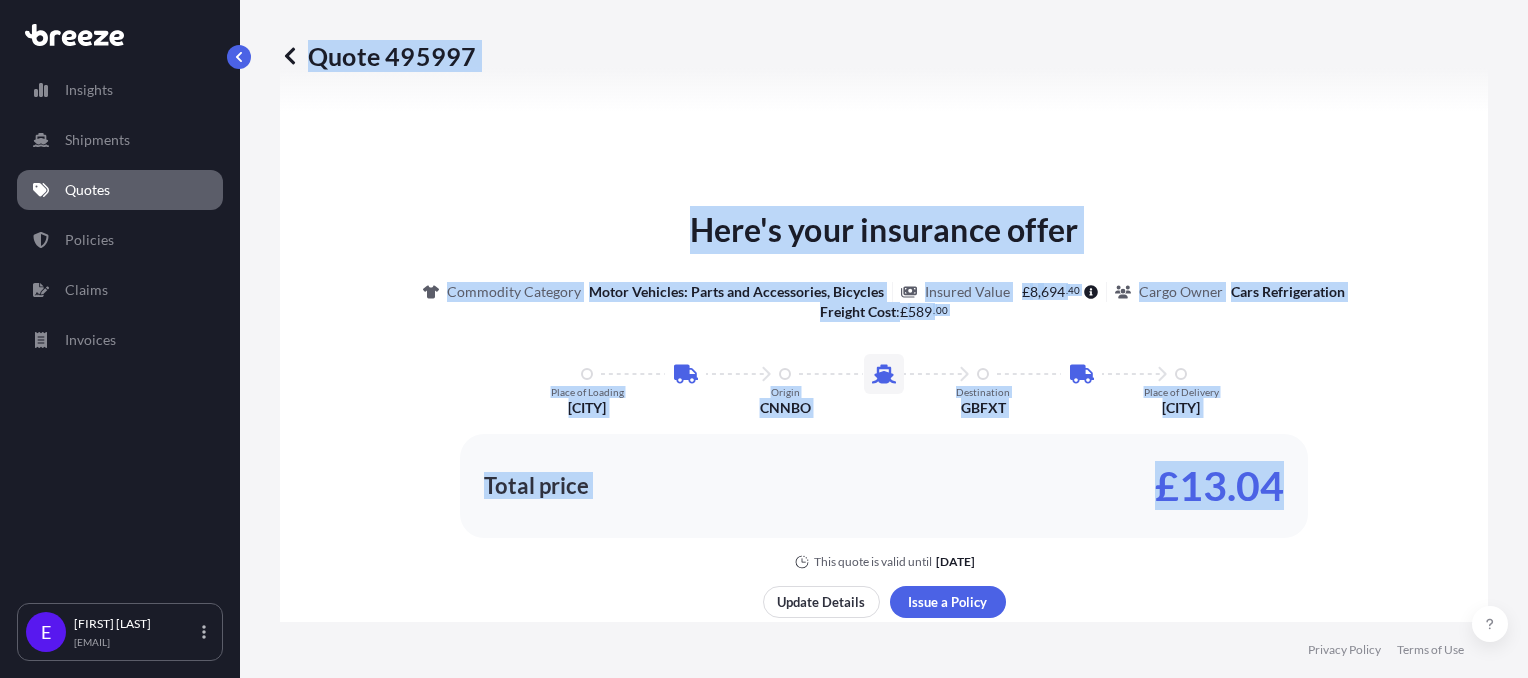 click on "Here's your insurance offer Commodity Category Motor Vehicles: Parts and Accessories, Bicycles Insured Value £ 8 , 694 . 40 Cargo Owner Cars Refrigeration Freight Cost :  £ 589 . 00 Place of Loading [CITY] Origin CNNBO Destination GBFXT Place of Delivery [CITY] Total price £13.04 This quote is valid until [DATE] Update Details Issue a Policy Share quote via email" at bounding box center (884, 434) 